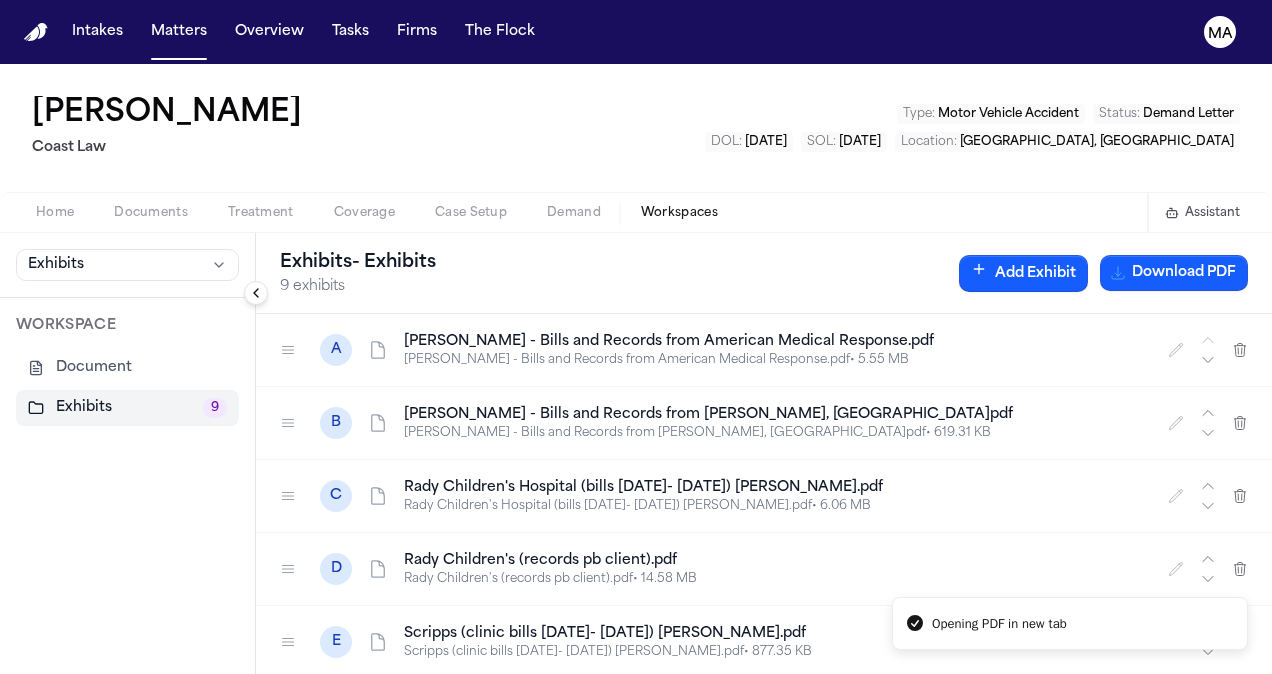 scroll, scrollTop: 0, scrollLeft: 0, axis: both 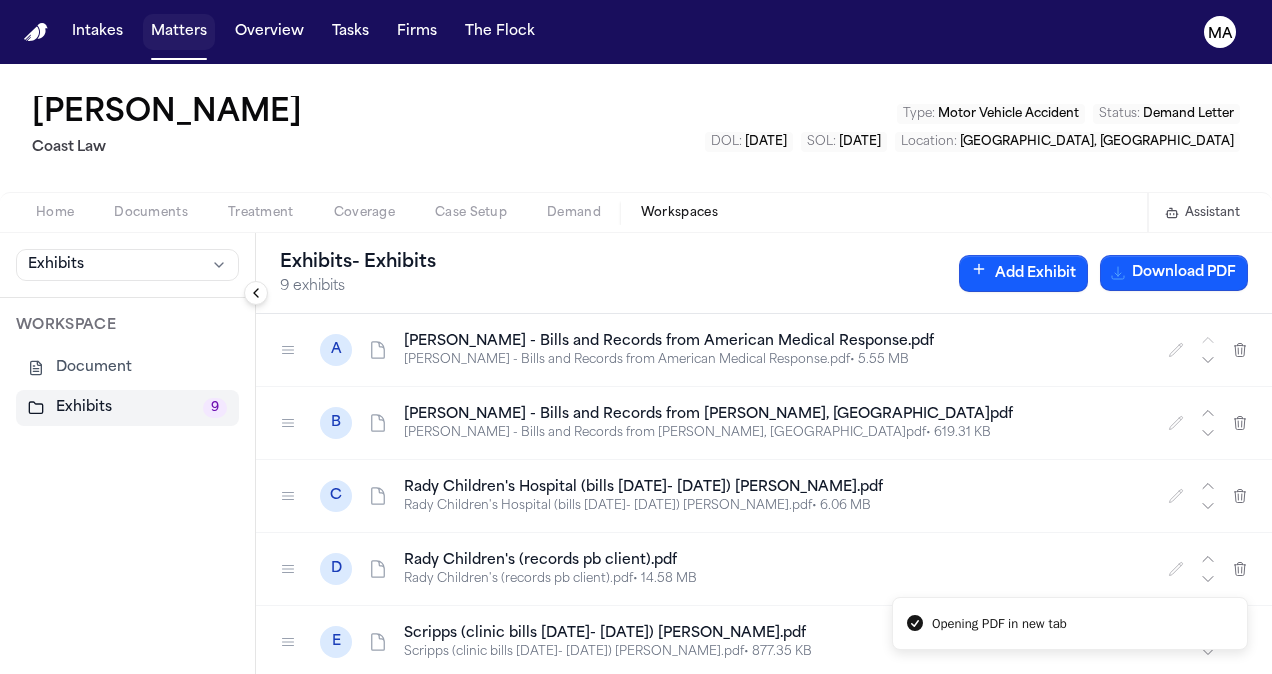 click on "Matters" at bounding box center [179, 32] 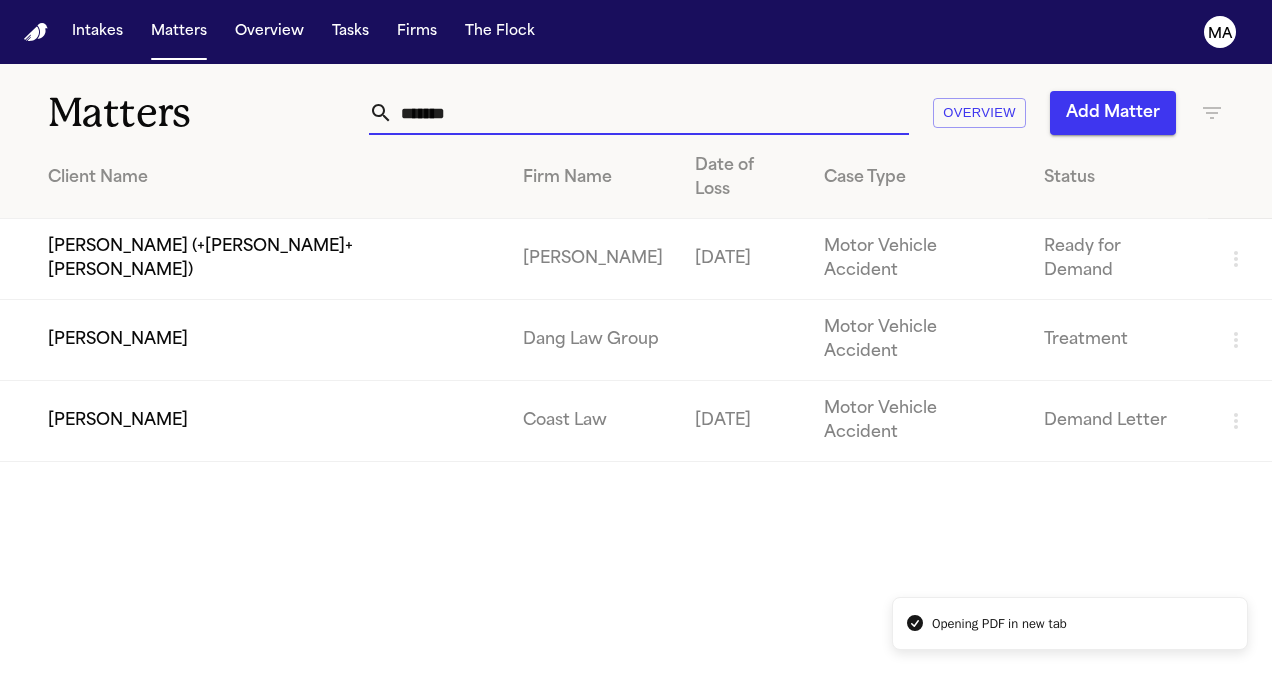drag, startPoint x: 534, startPoint y: 124, endPoint x: 236, endPoint y: 130, distance: 298.0604 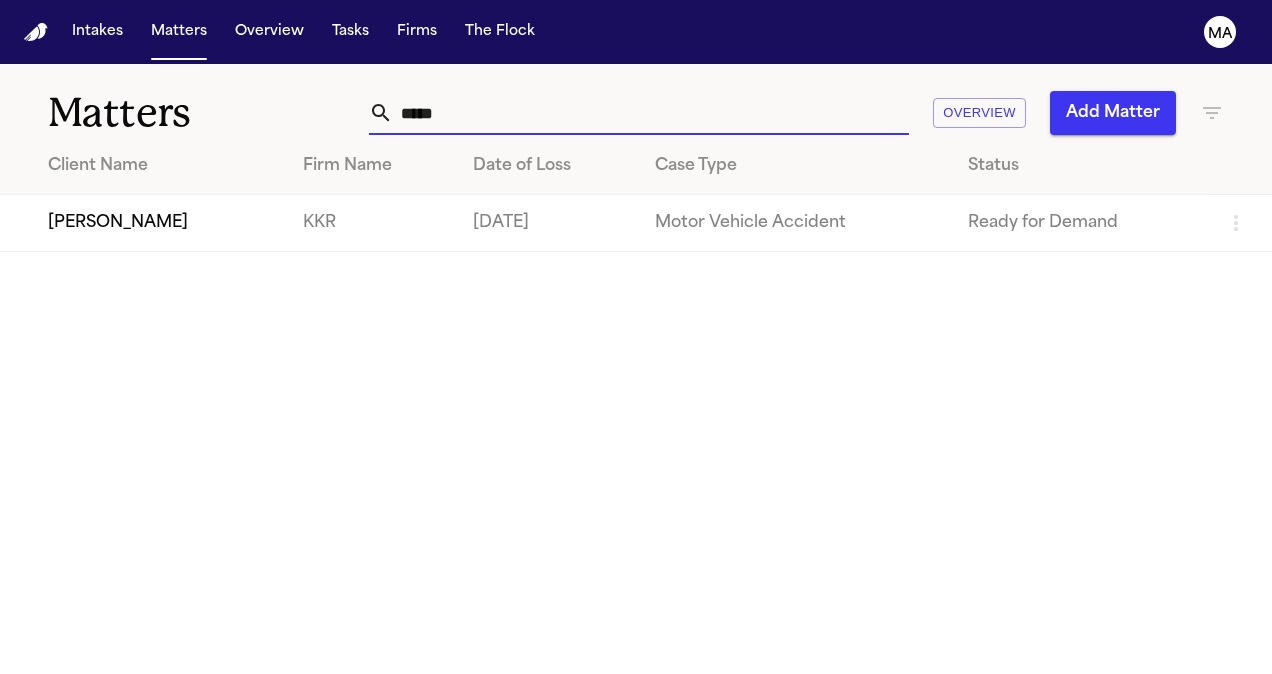 type on "*****" 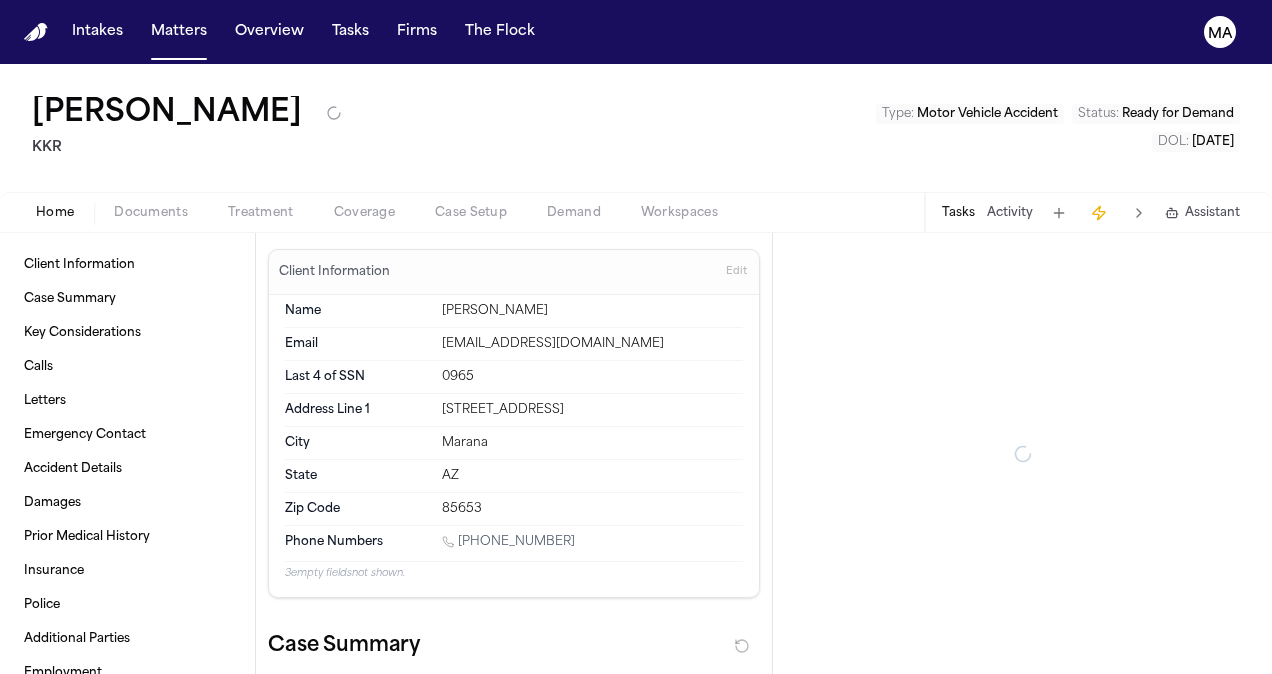 type on "*" 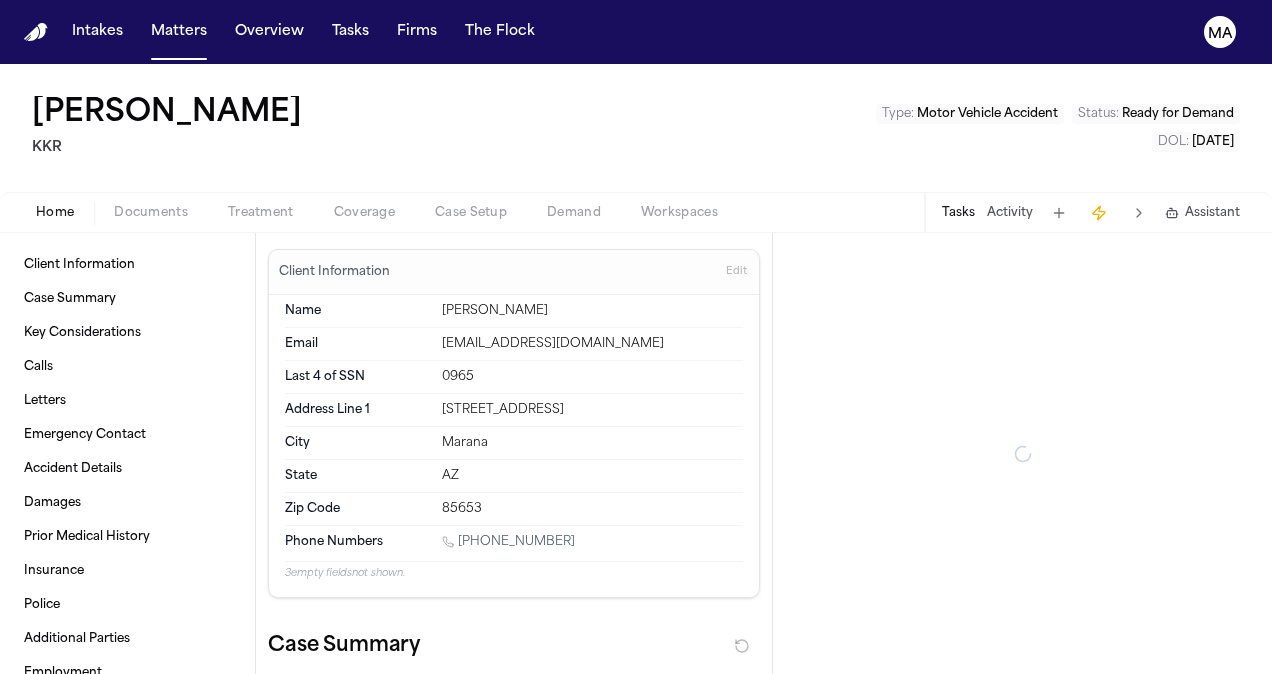 type on "*" 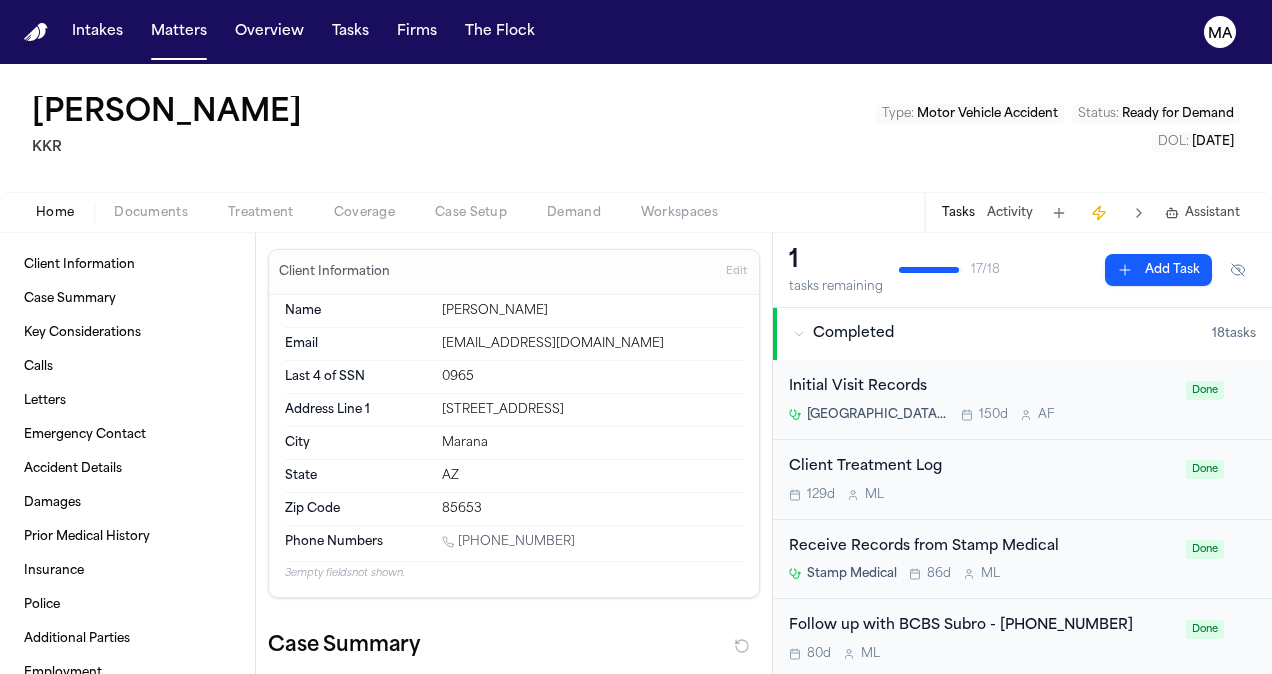 click on "Documents" at bounding box center (151, 213) 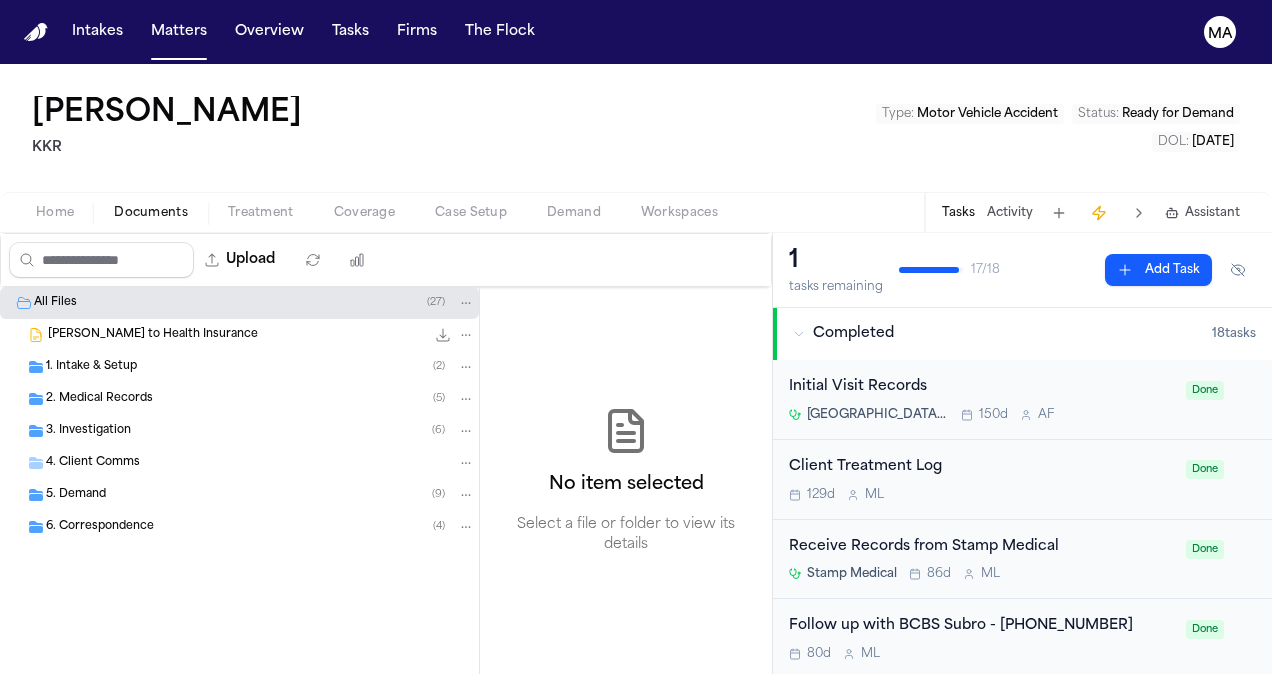 click on "5. Demand ( 9 )" at bounding box center (260, 495) 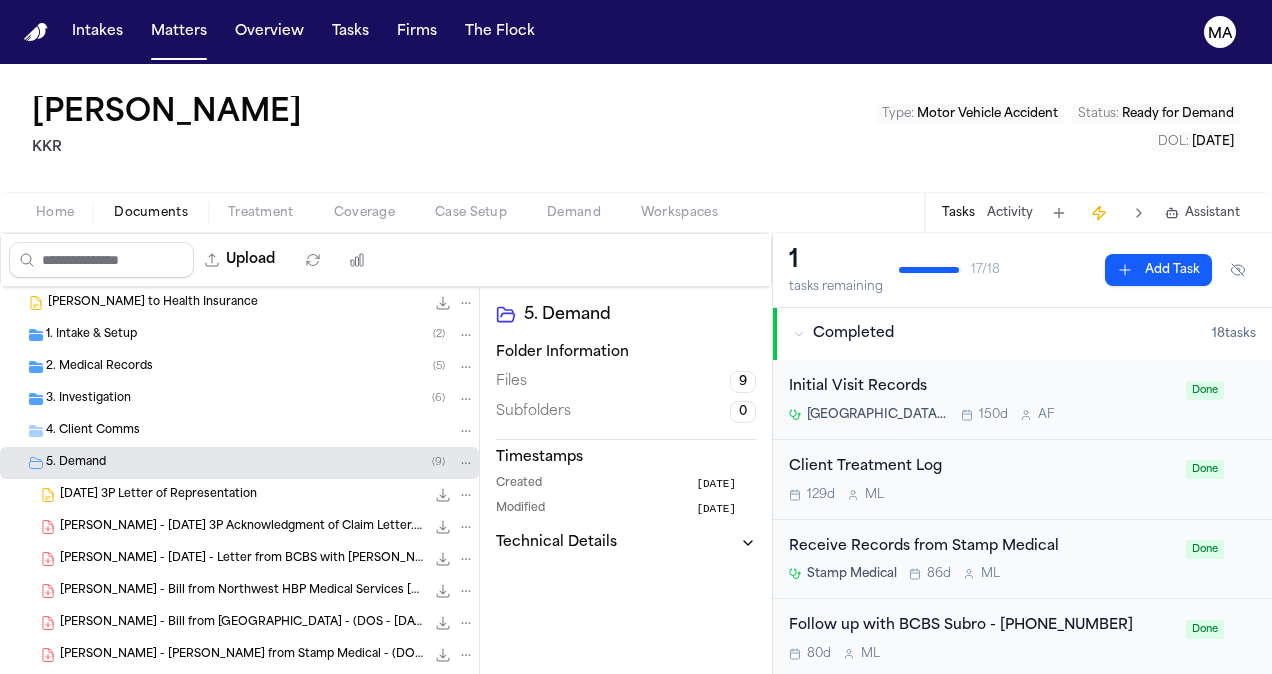 scroll, scrollTop: 0, scrollLeft: 0, axis: both 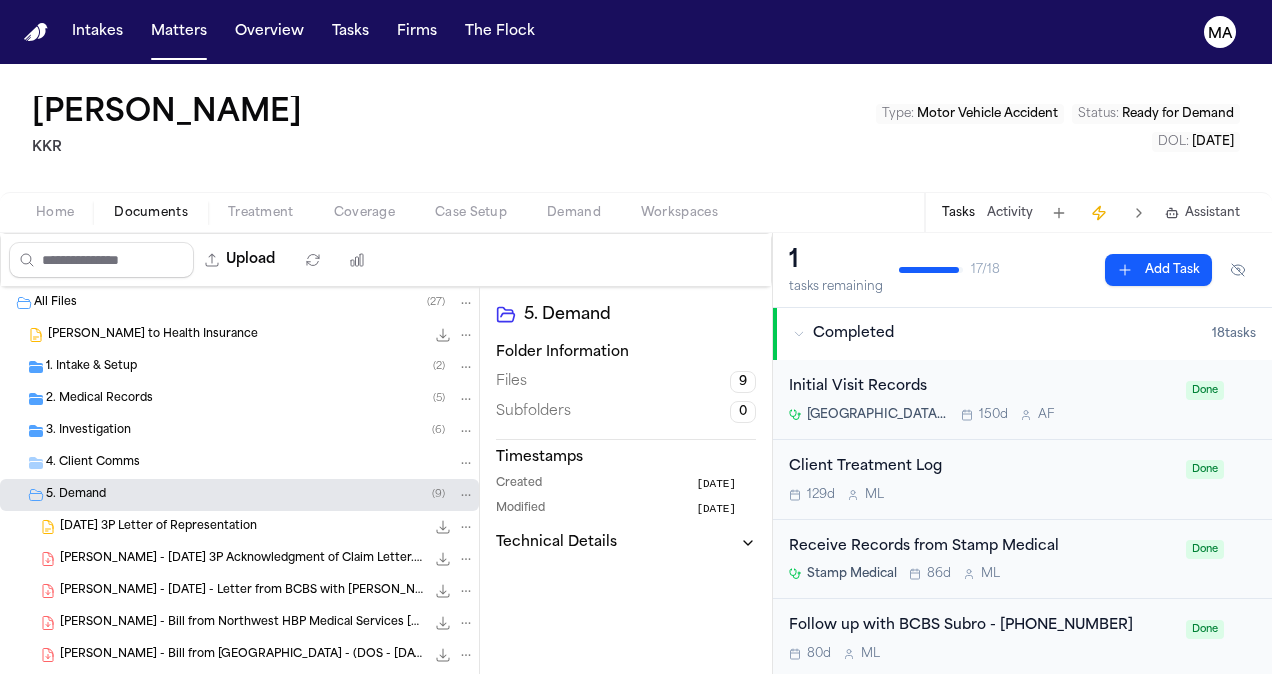 click on "2. Medical Records ( 5 )" at bounding box center (260, 399) 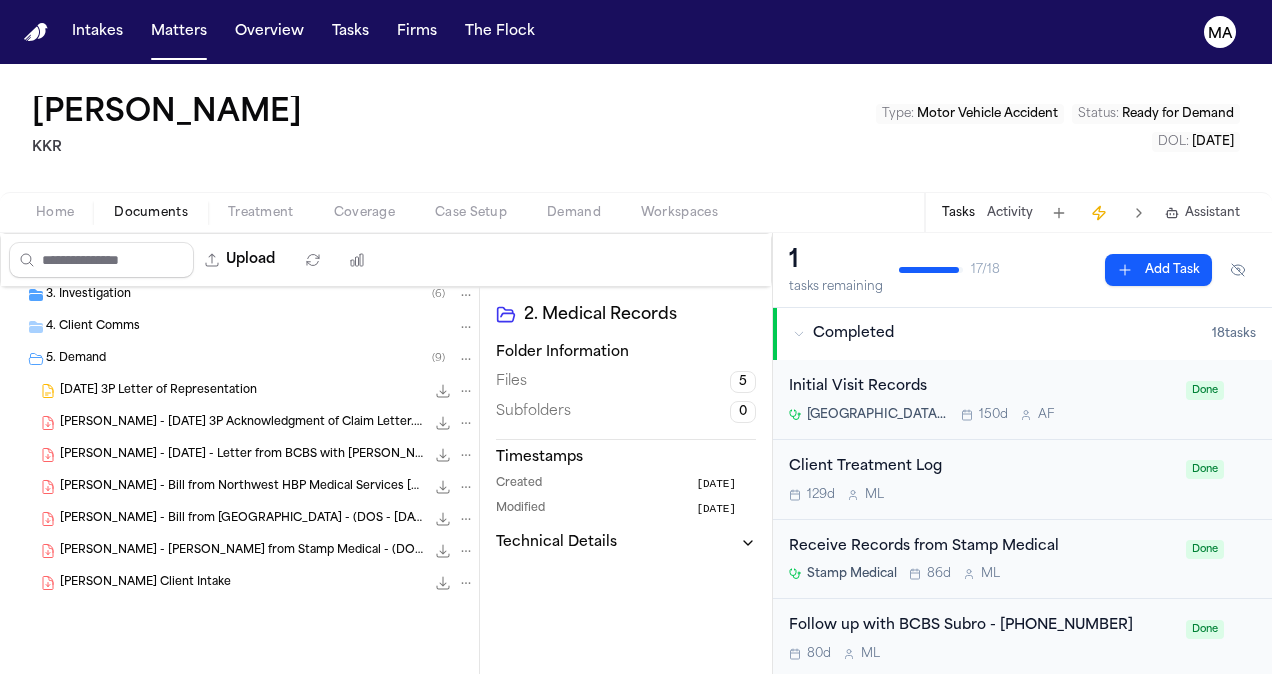 scroll, scrollTop: 0, scrollLeft: 0, axis: both 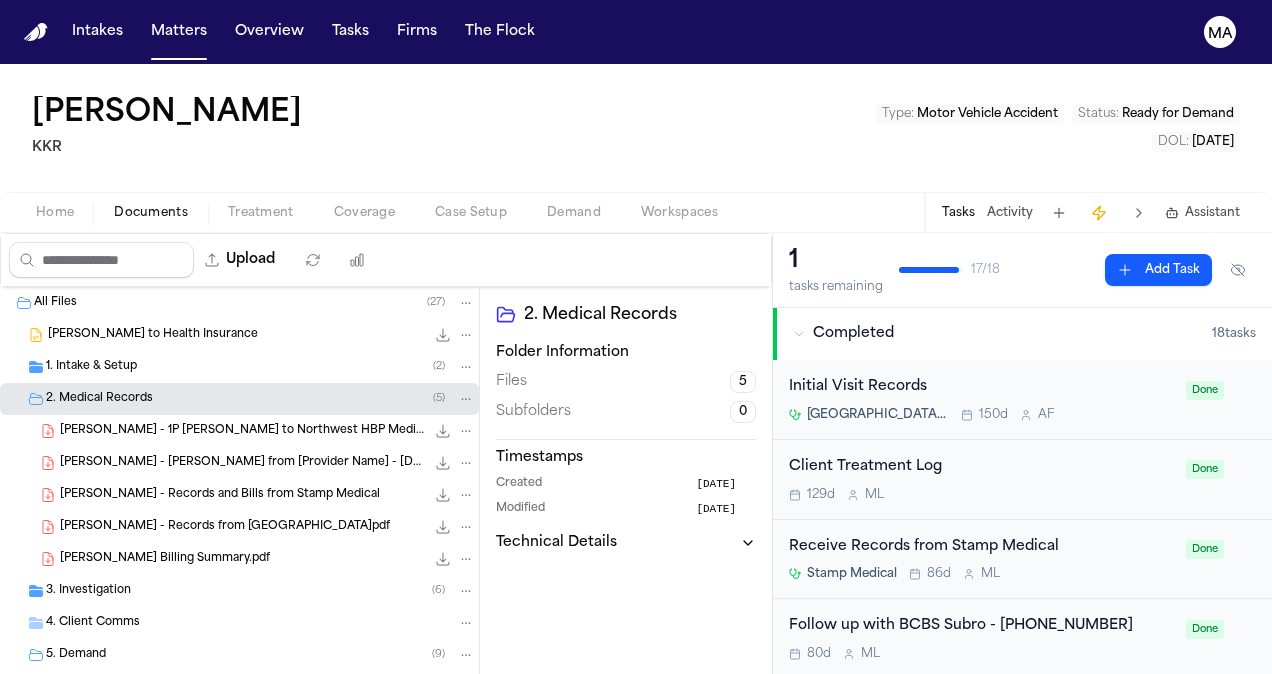 click on "2. Medical Records ( 5 )" at bounding box center (260, 399) 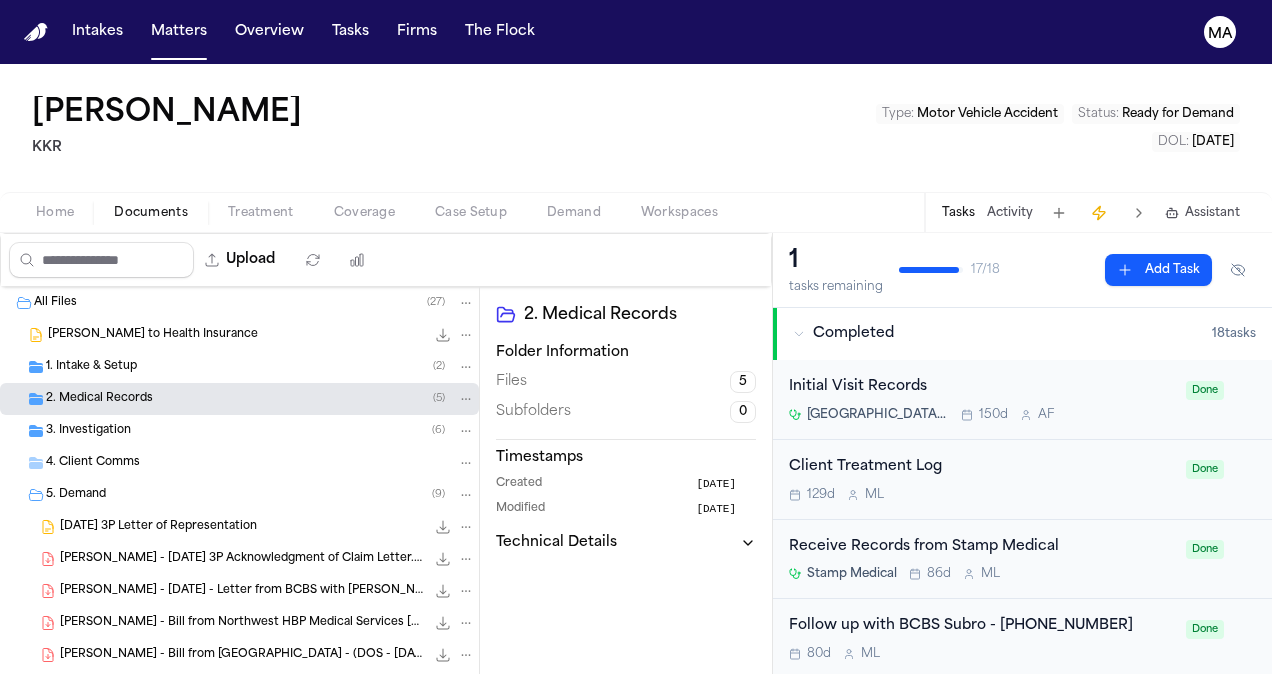 click on "3. Investigation ( 6 )" at bounding box center (260, 431) 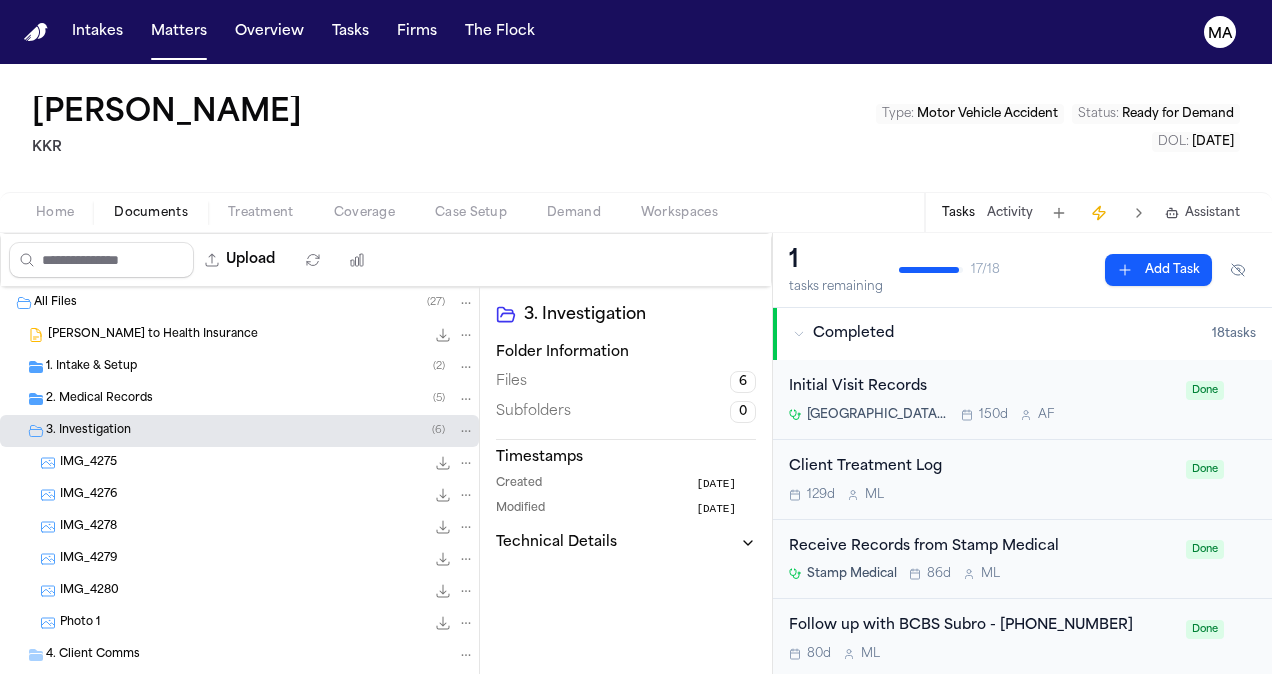 scroll, scrollTop: 101, scrollLeft: 0, axis: vertical 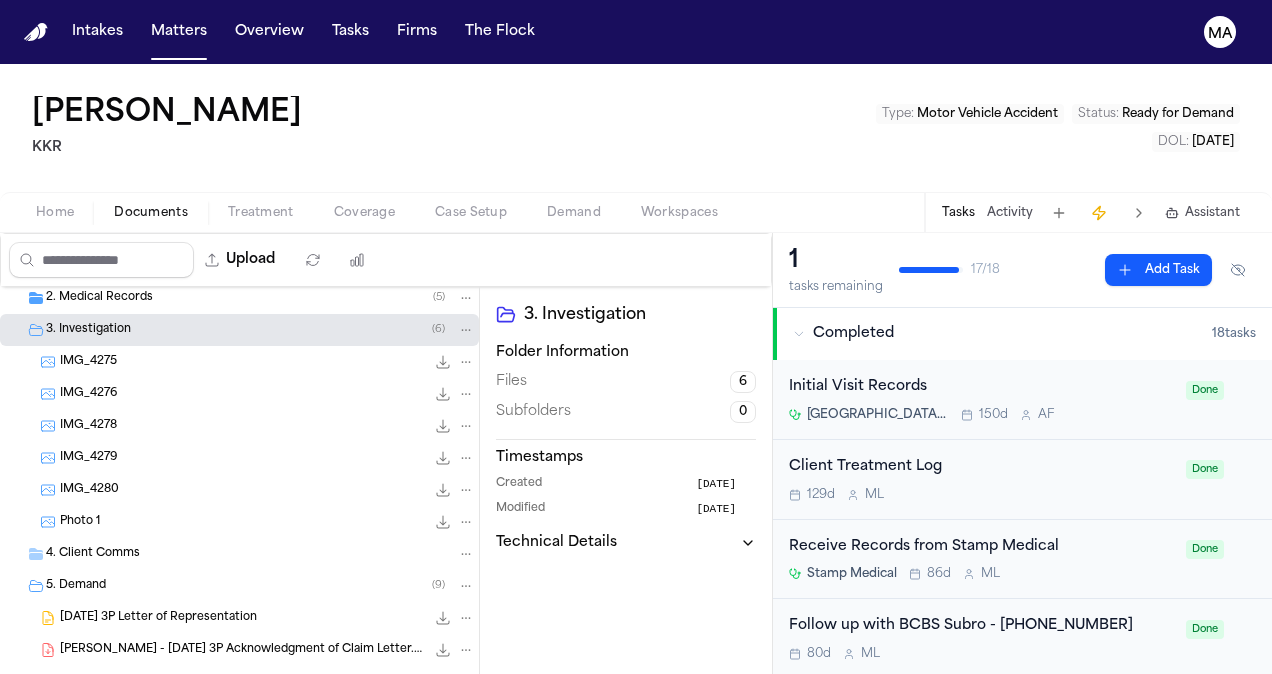 click on "IMG_4279 1.5 MB  • JPEG" at bounding box center [267, 458] 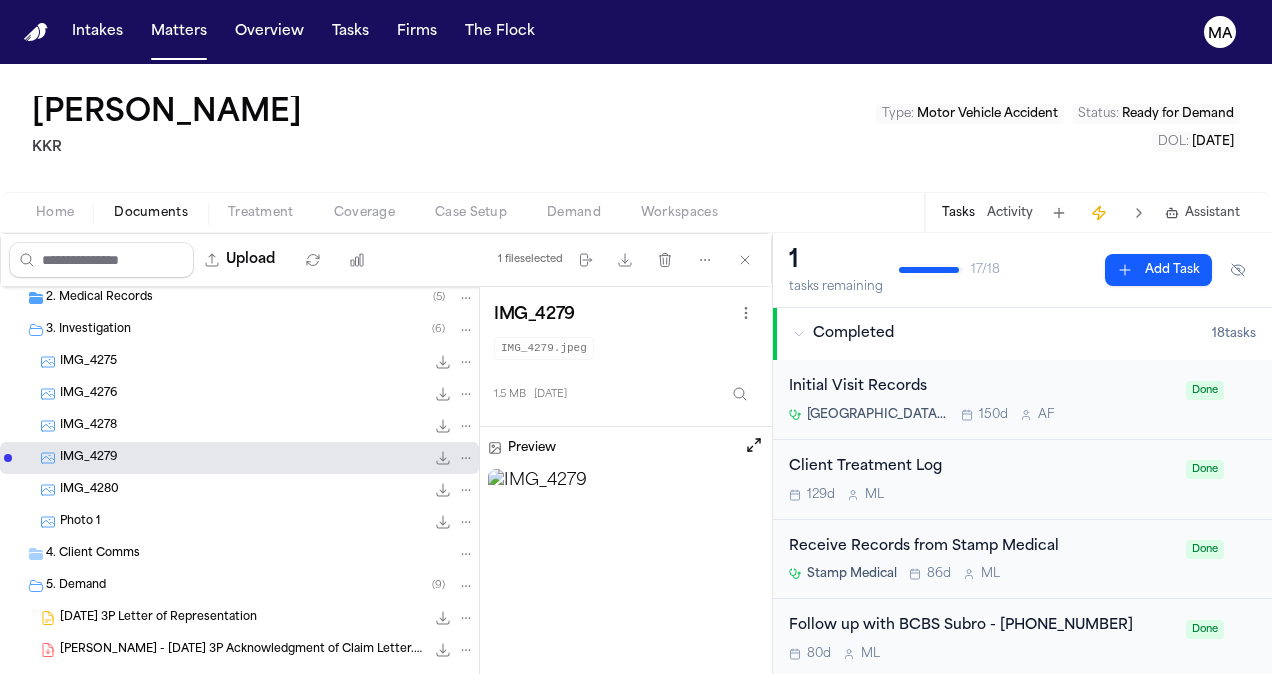 scroll, scrollTop: 250, scrollLeft: 0, axis: vertical 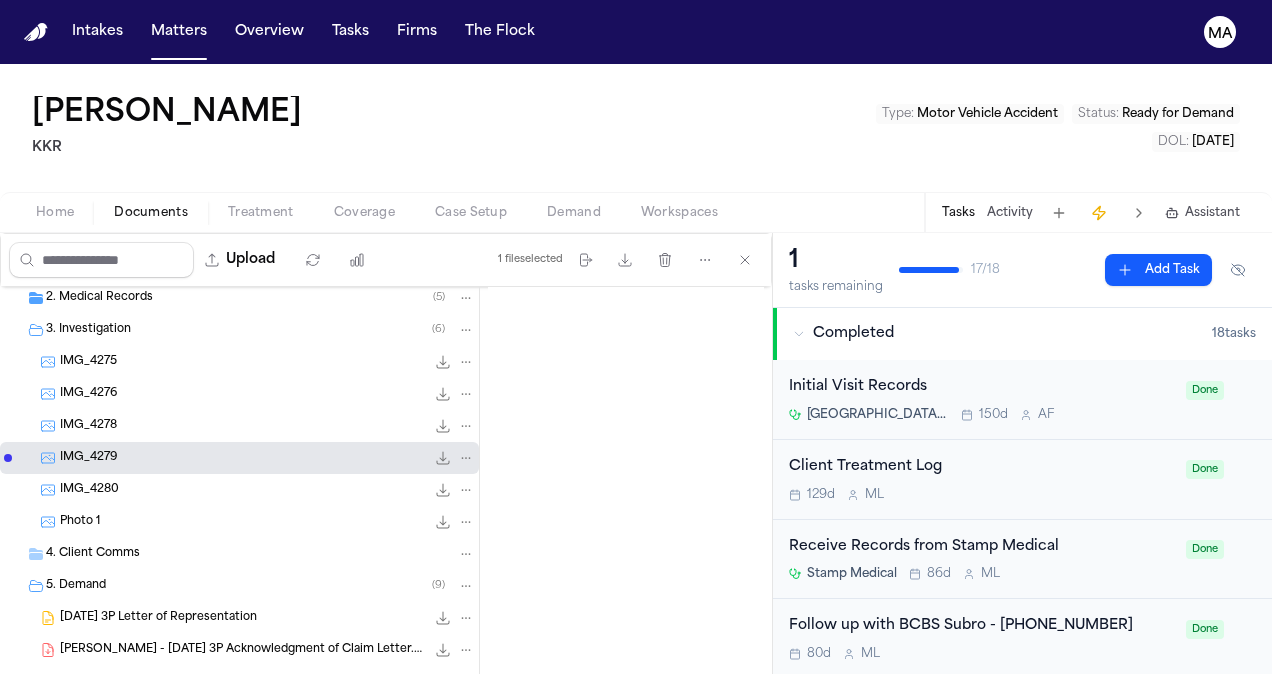 click on "IMG_4278 1.6 MB  • JPEG" at bounding box center (267, 426) 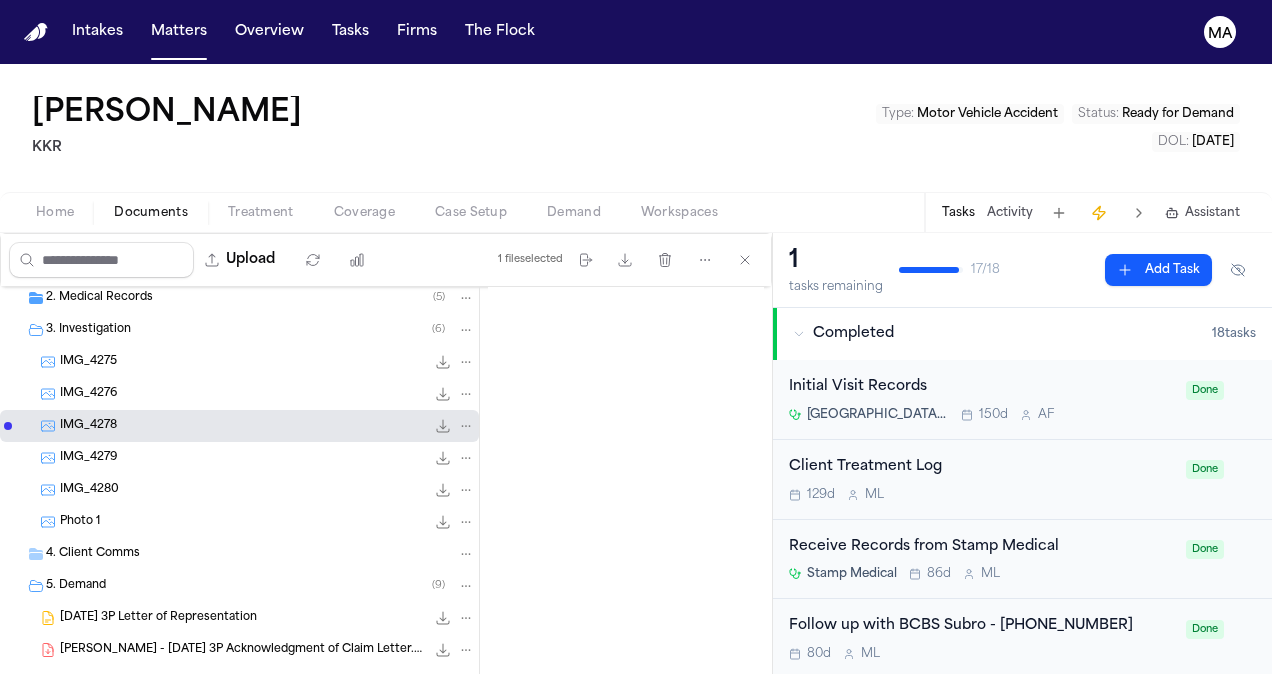 click on "IMG_4276 2.4 MB  • JPEG" at bounding box center (267, 394) 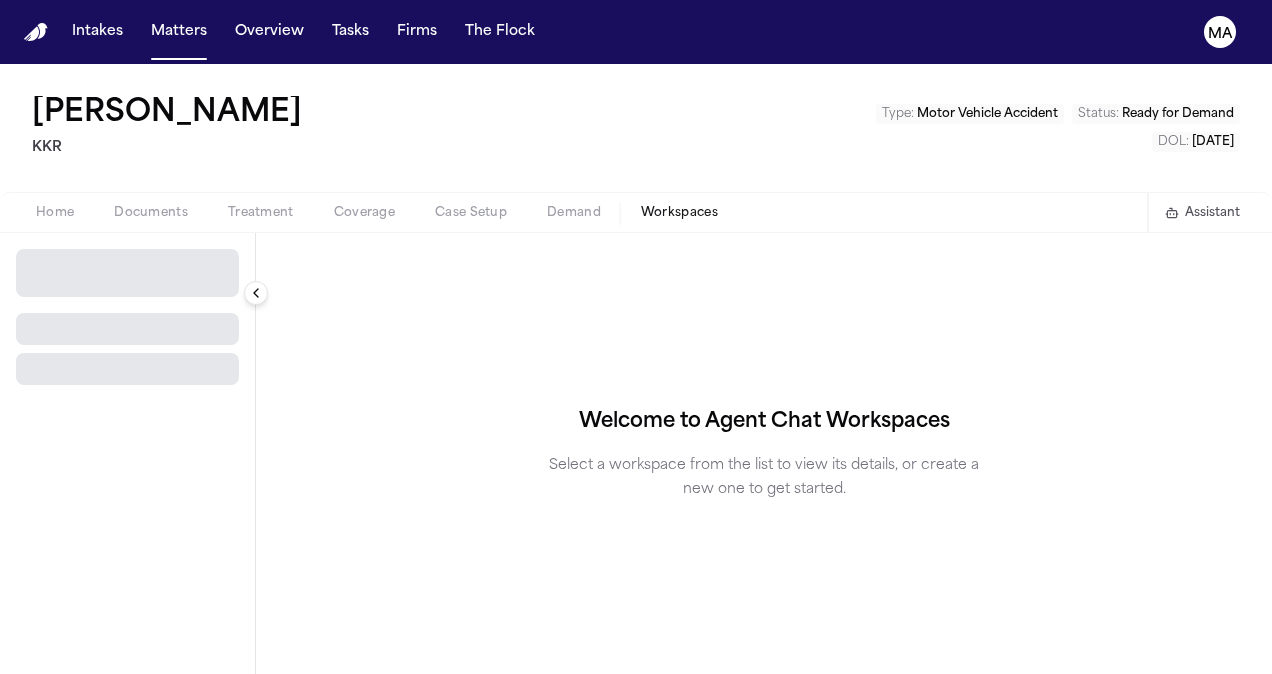 click on "Workspaces" at bounding box center [679, 213] 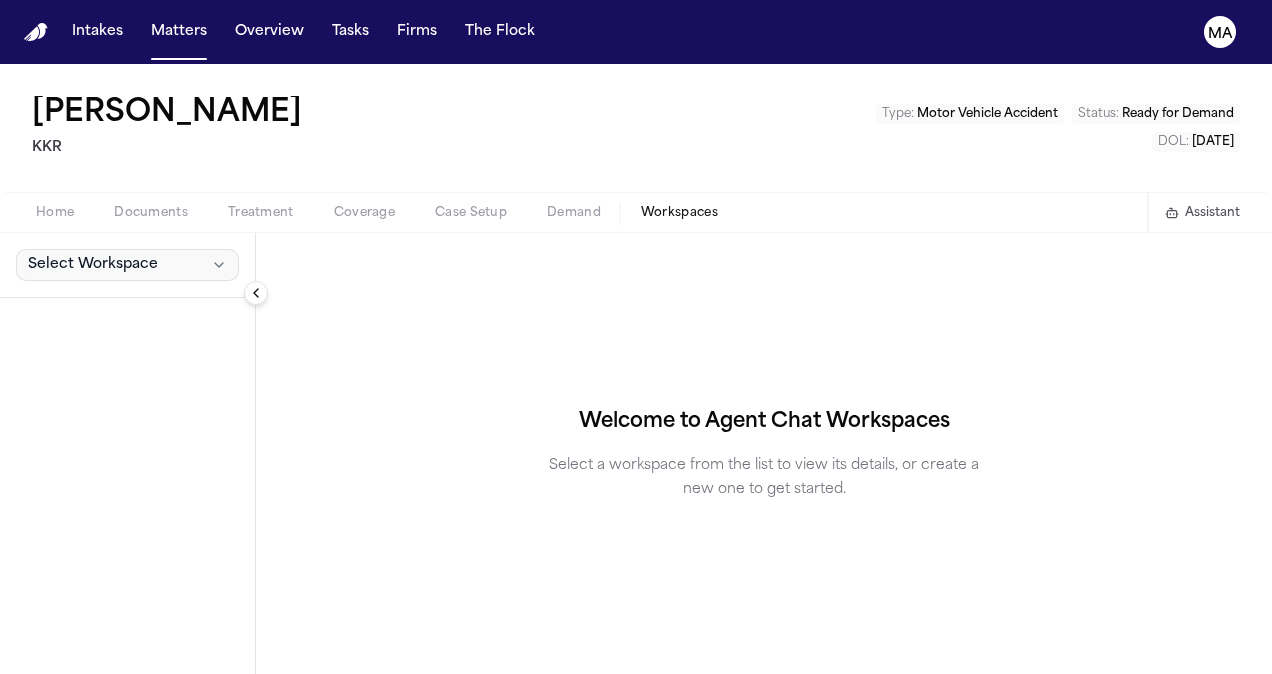 click on "Select Workspace" at bounding box center [93, 265] 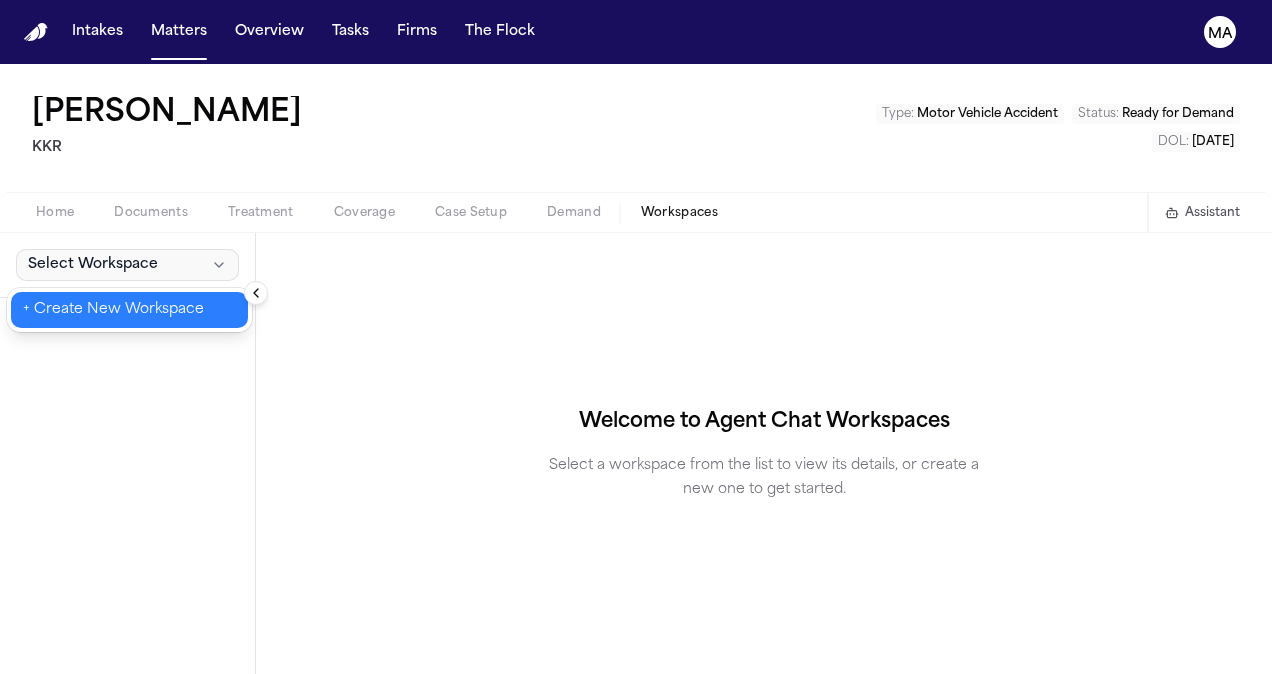 click on "+ Create New Workspace" at bounding box center (129, 310) 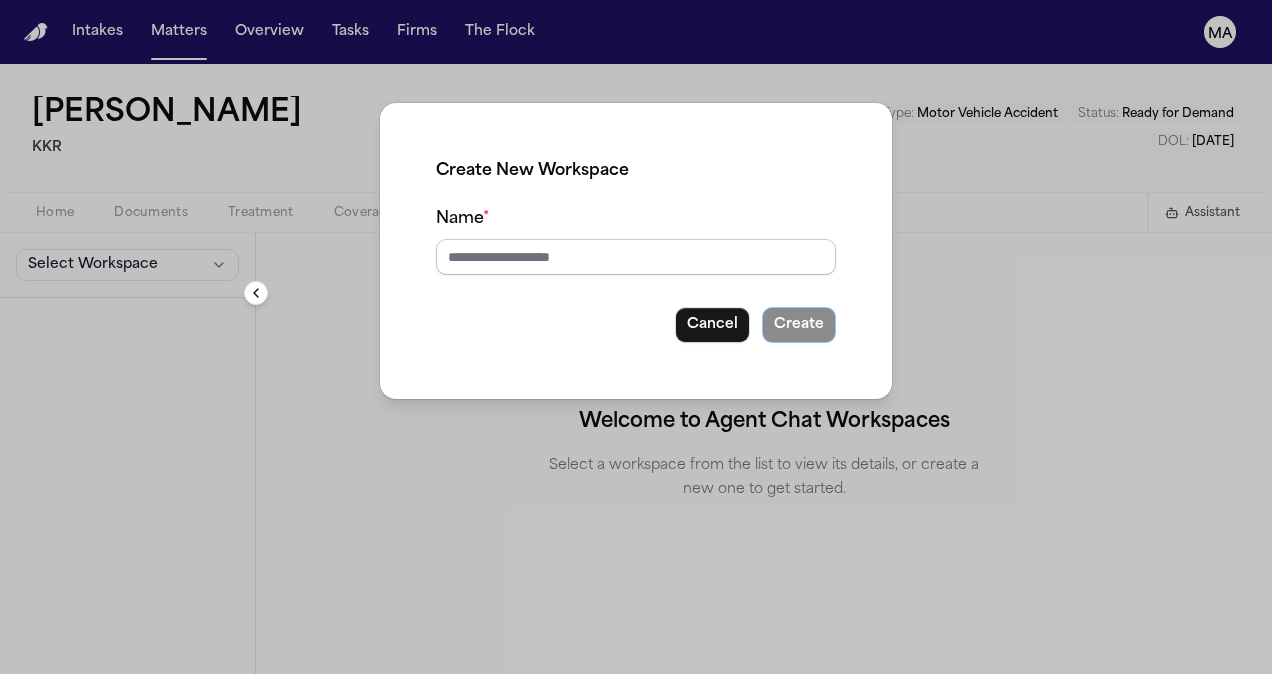 click on "Name  *" at bounding box center [636, 257] 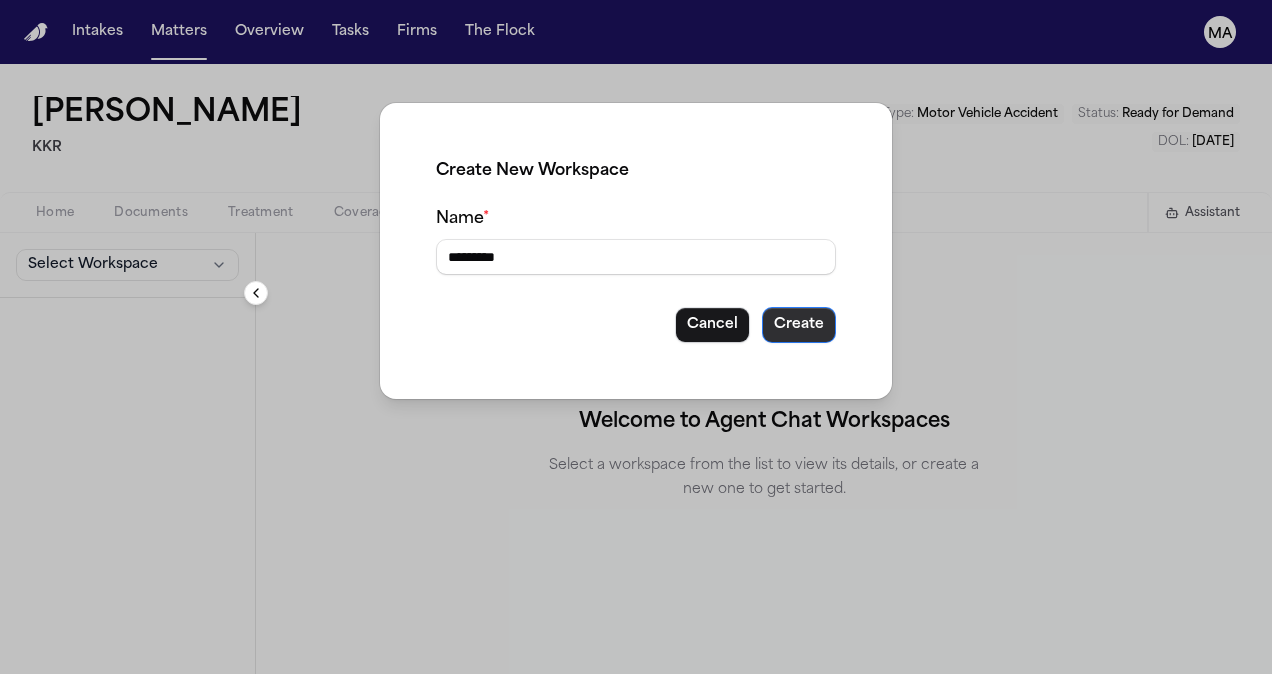 click on "Create" at bounding box center [799, 325] 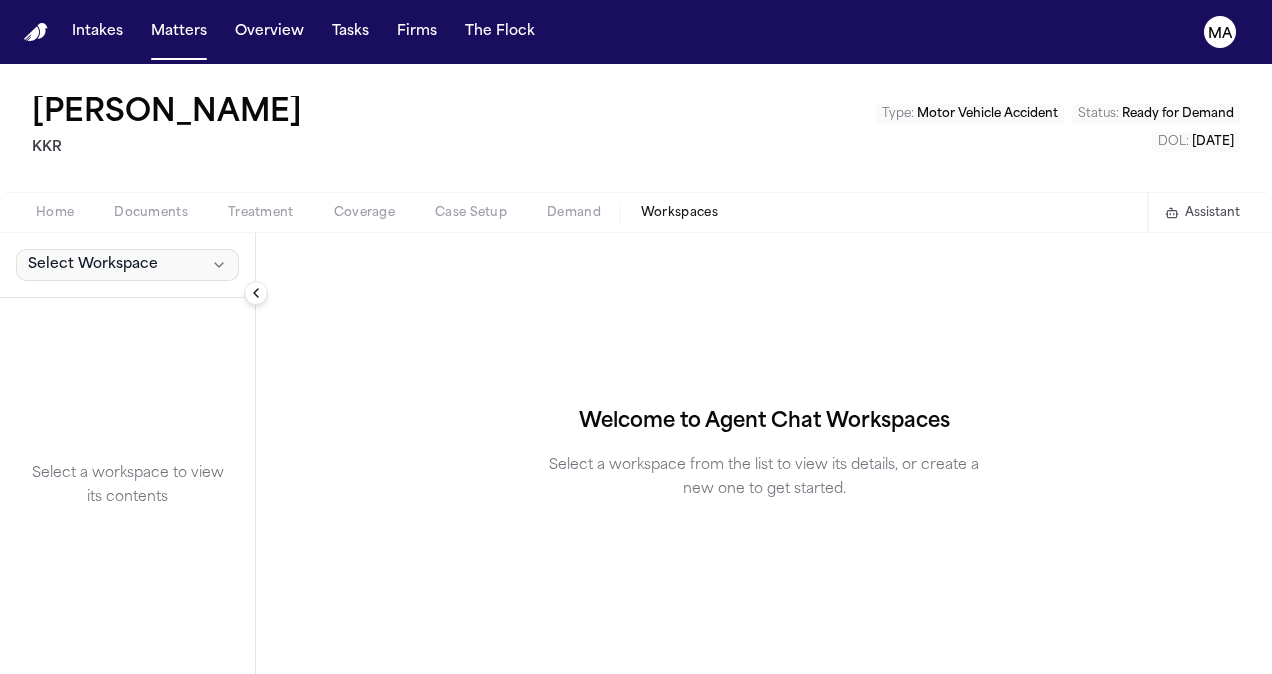 click on "Select Workspace" at bounding box center (127, 265) 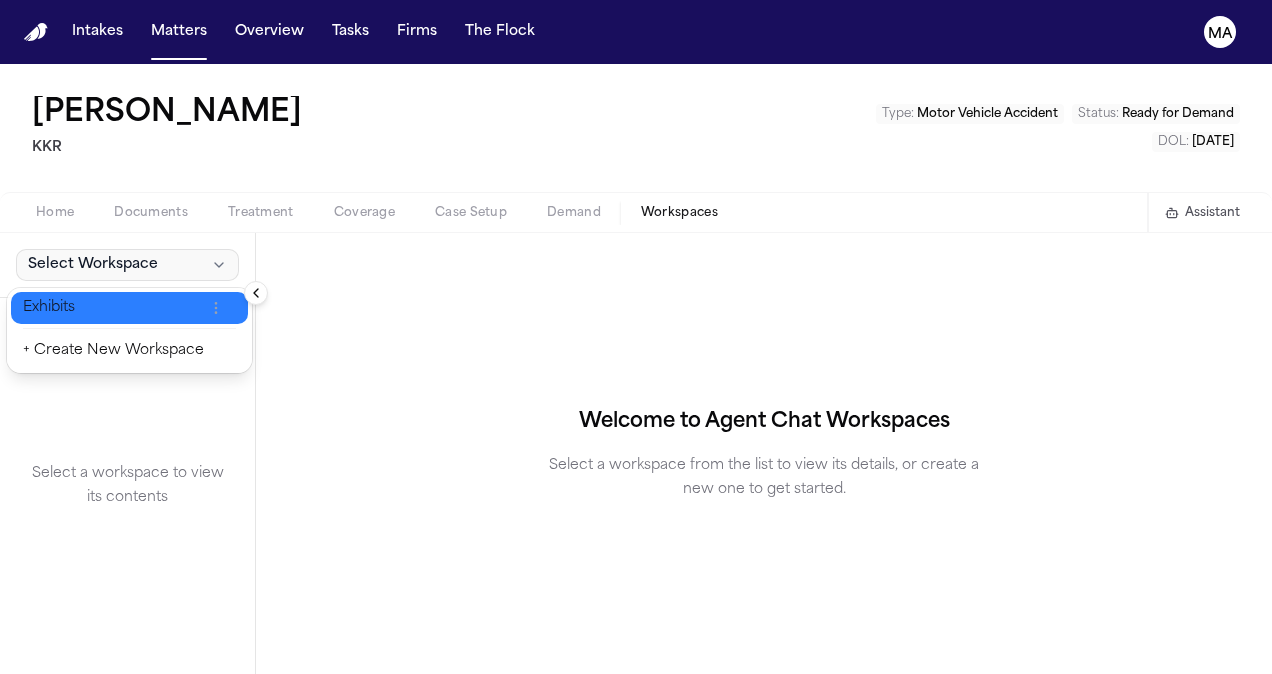 click on "Exhibits" at bounding box center [113, 308] 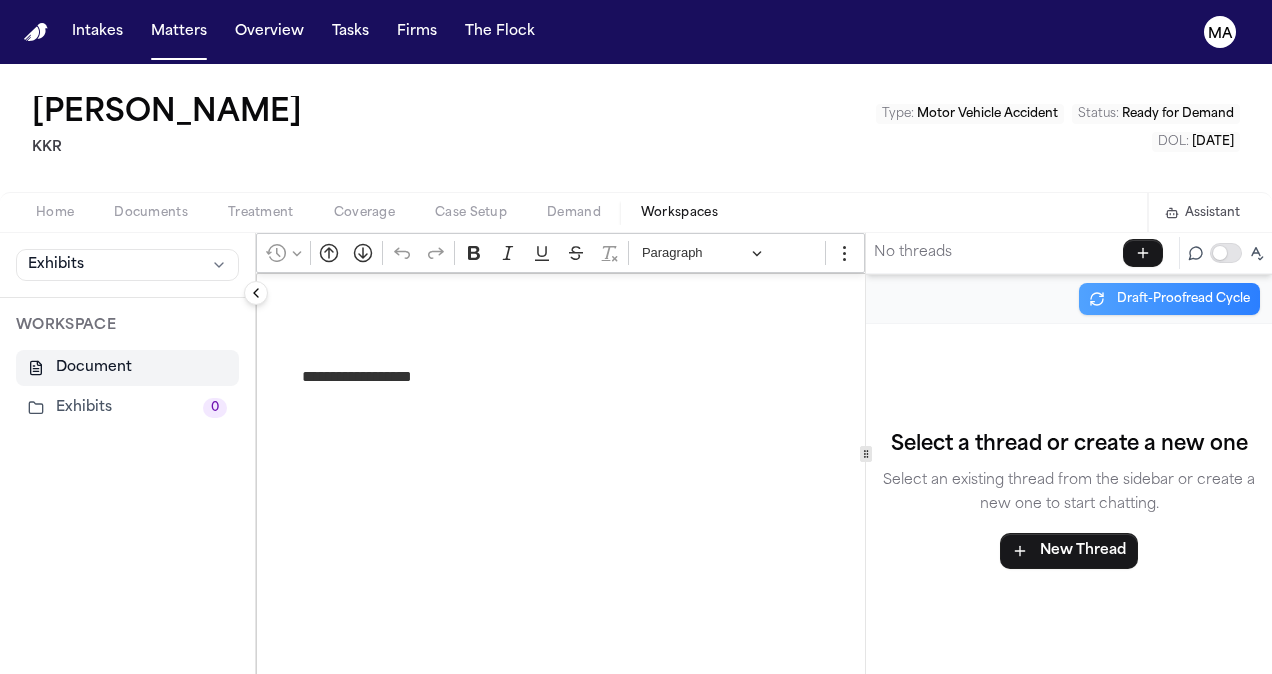 click on "Exhibits 0" at bounding box center [127, 408] 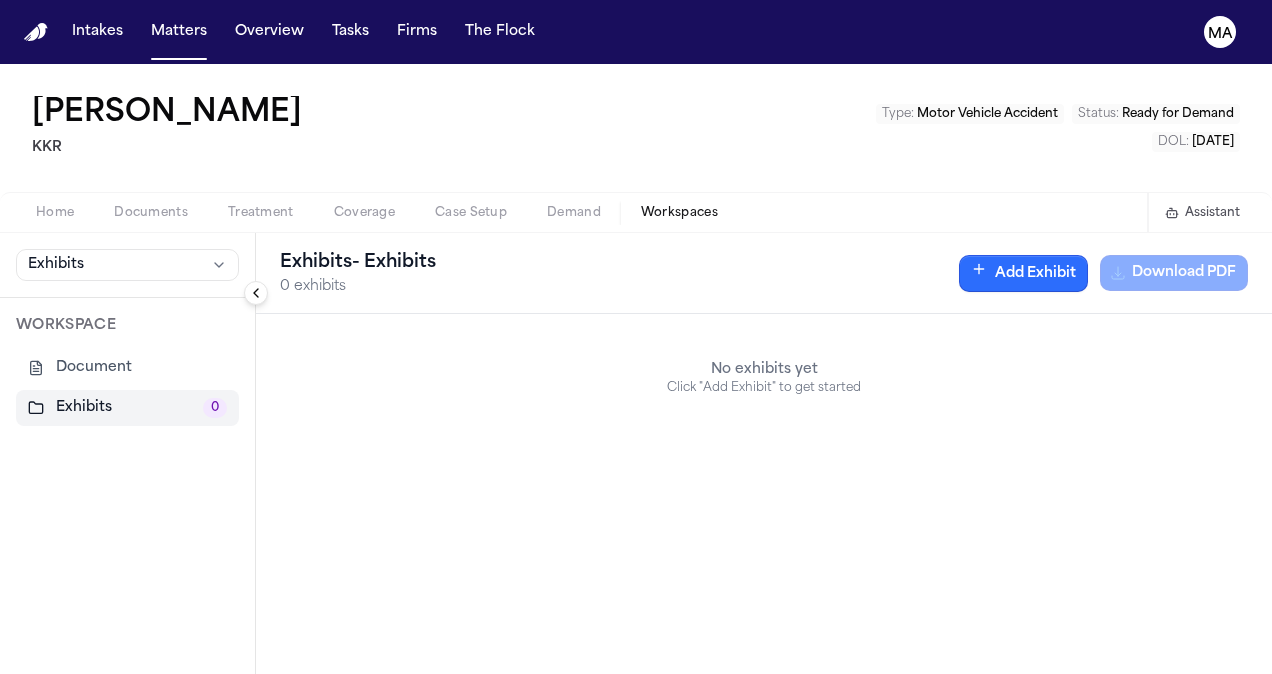 click on "Add Exhibit" at bounding box center (1023, 273) 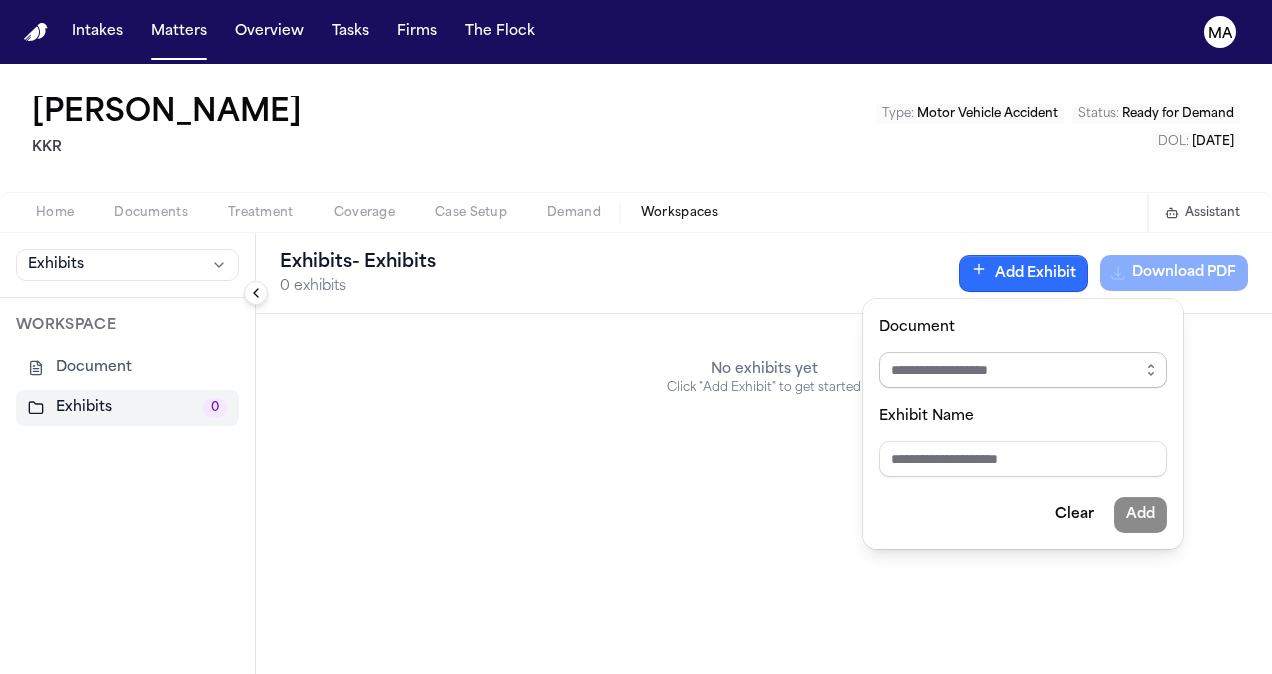 click on "Document" at bounding box center (1023, 370) 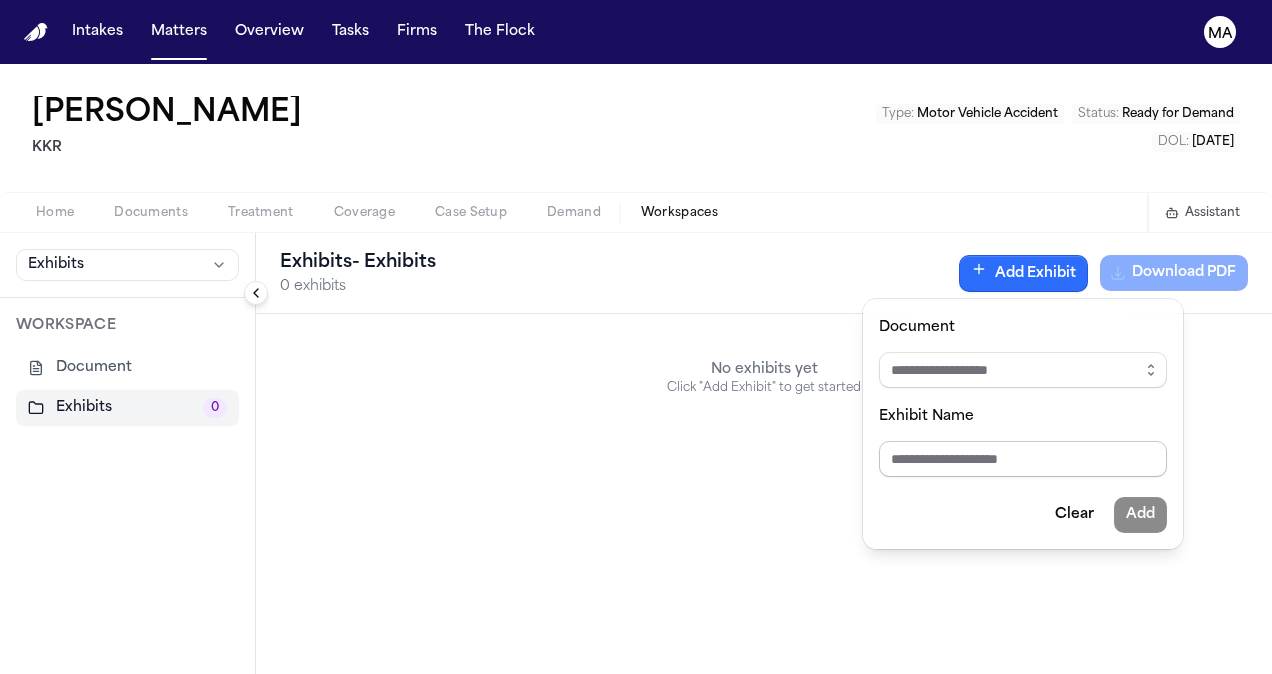click on "Exhibit Name" at bounding box center [1023, 459] 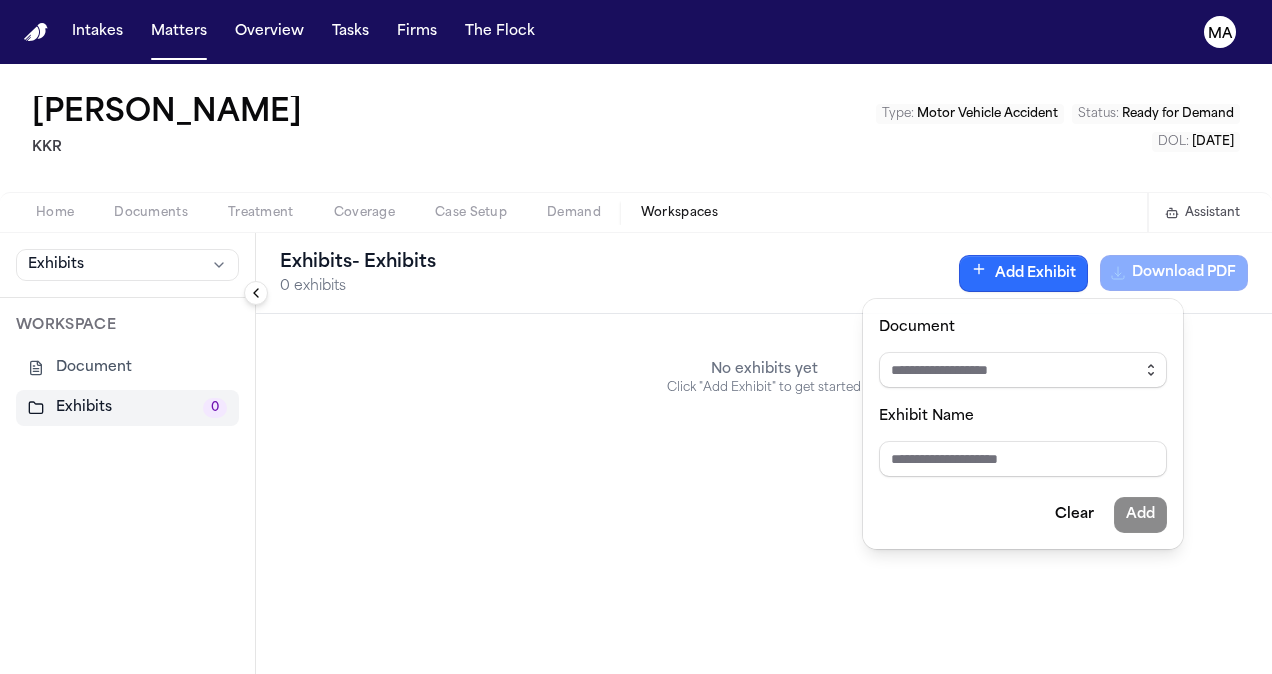 click 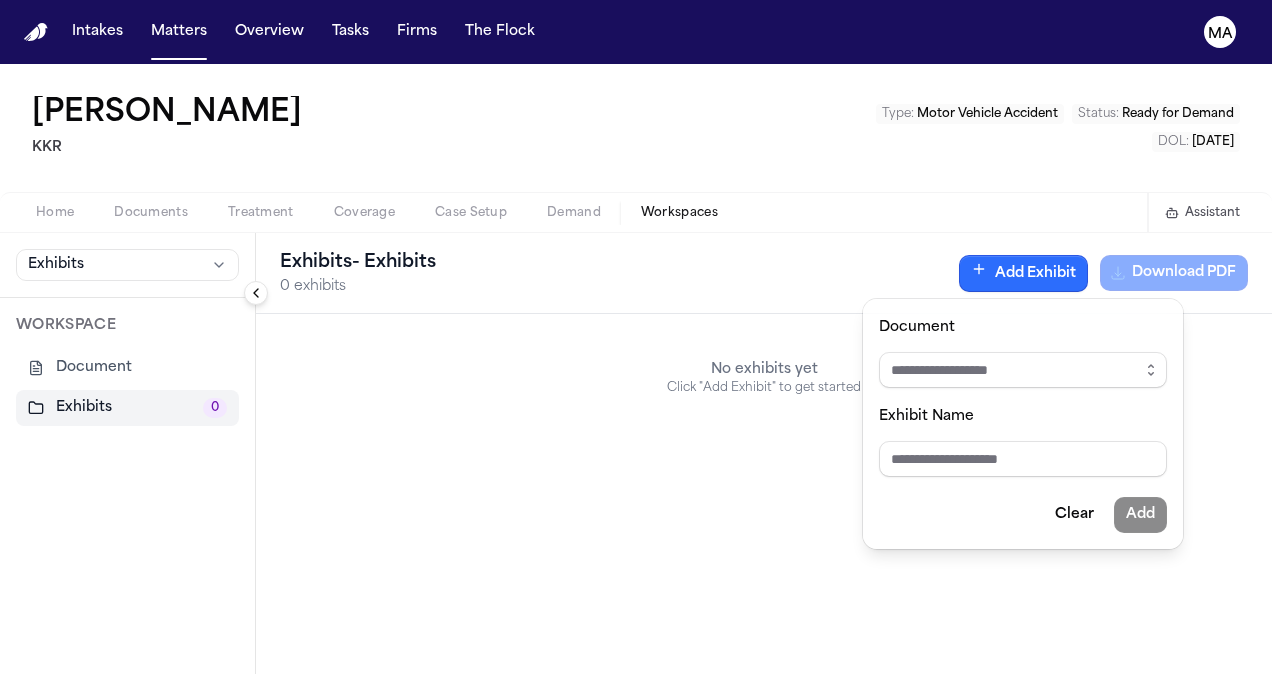 click on "Exhibits   - Exhibits 0 exhibits Add Exhibit Download PDF No exhibits yet Click "Add Exhibit" to get started
To pick up a draggable item, press the space bar.
While dragging, use the arrow keys to move the item.
Press space again to drop the item in its new position, or press escape to cancel." at bounding box center (764, 453) 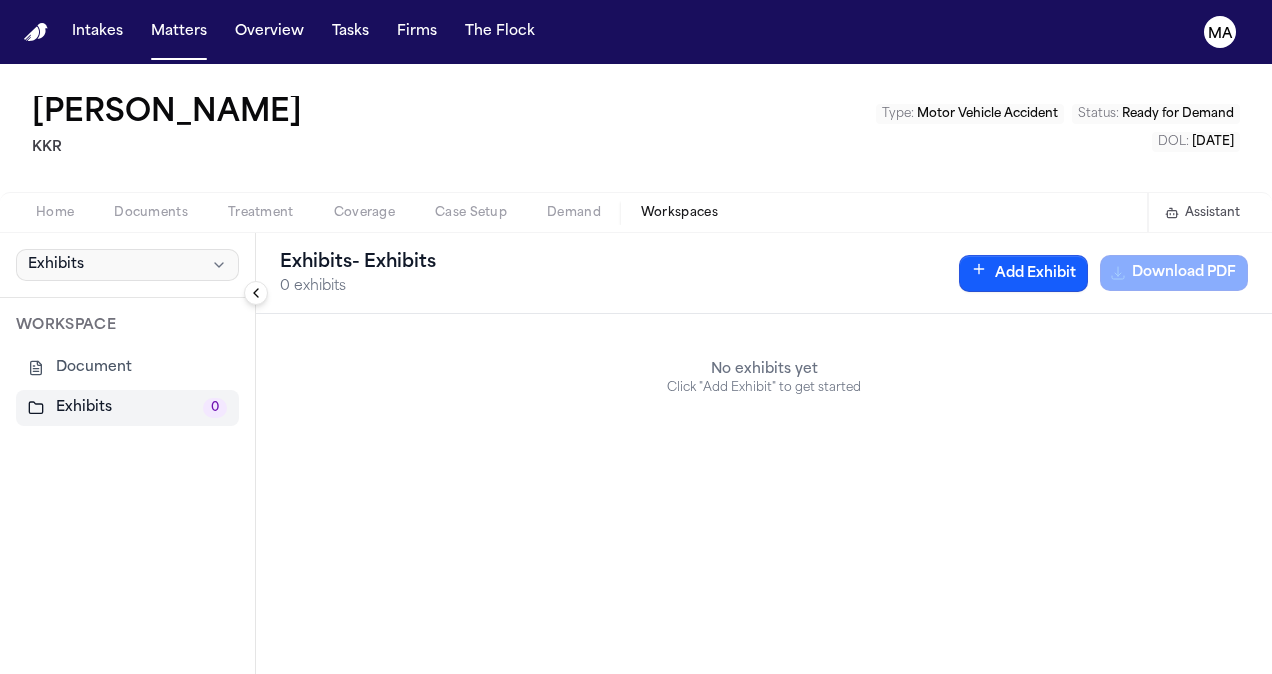 click on "Documents" at bounding box center (151, 213) 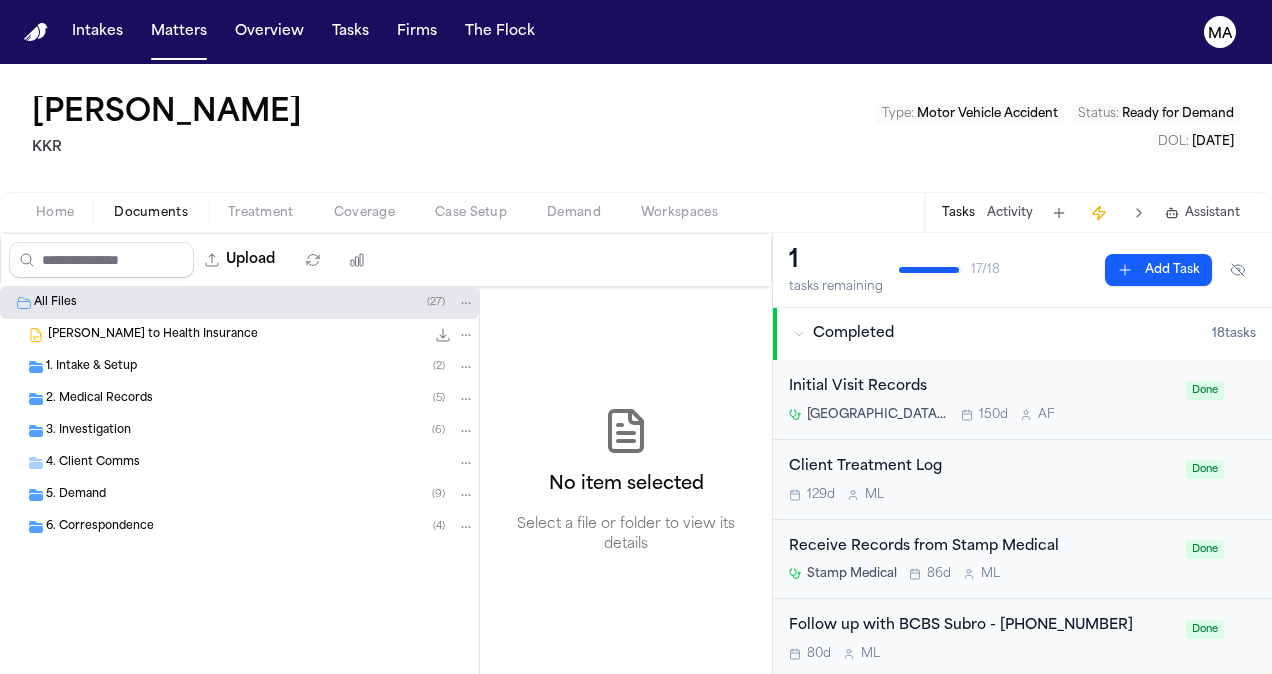 click on "2. Medical Records" at bounding box center [99, 399] 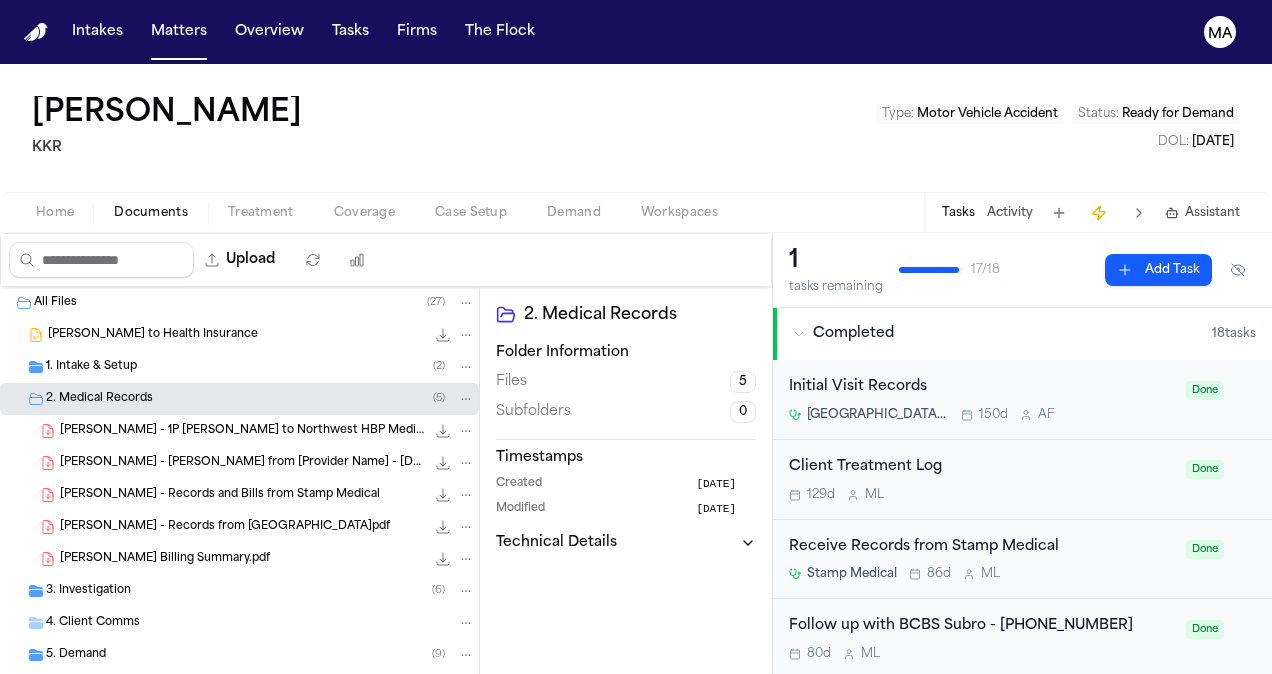 click on "2. Medical Records" at bounding box center (99, 399) 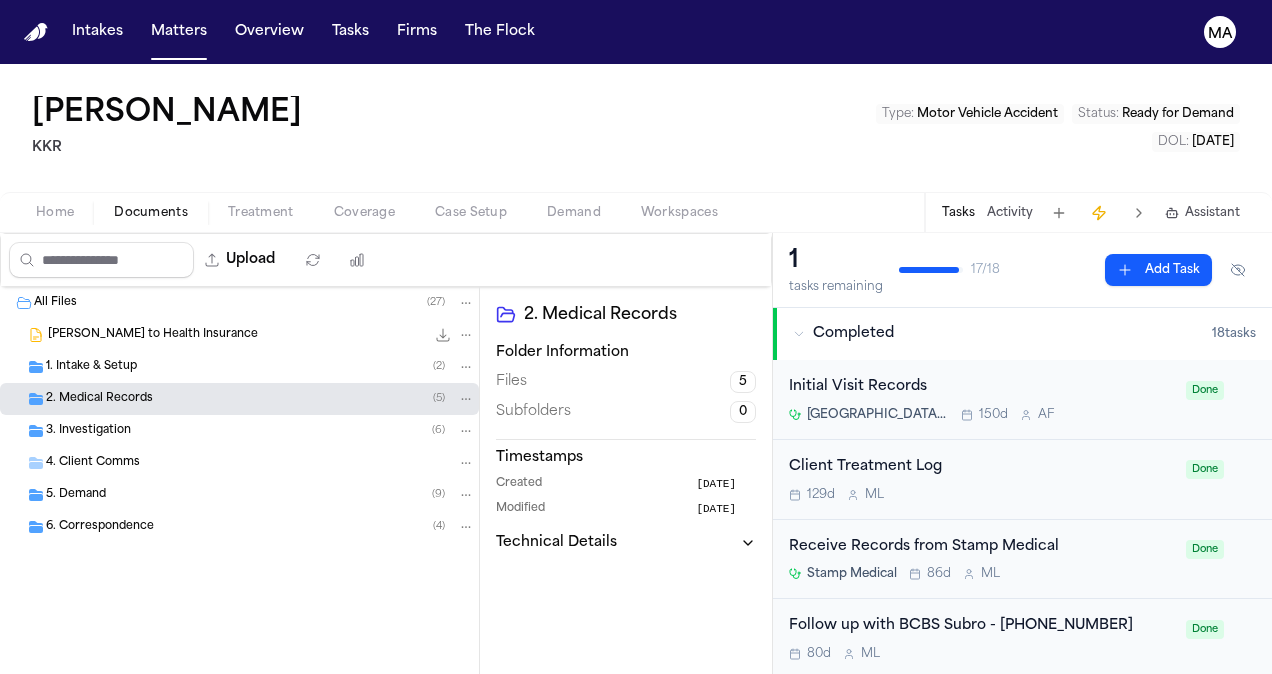 click on "3. Investigation ( 6 )" at bounding box center [260, 431] 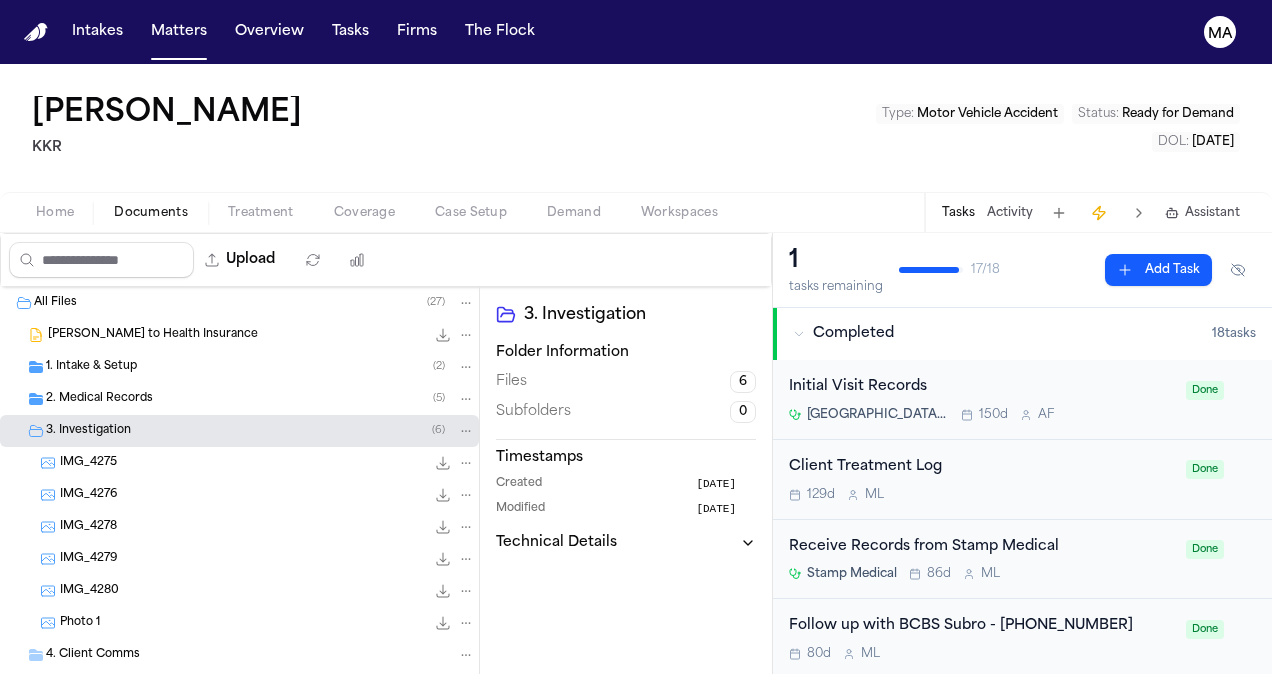 click on "3. Investigation ( 6 )" at bounding box center (260, 431) 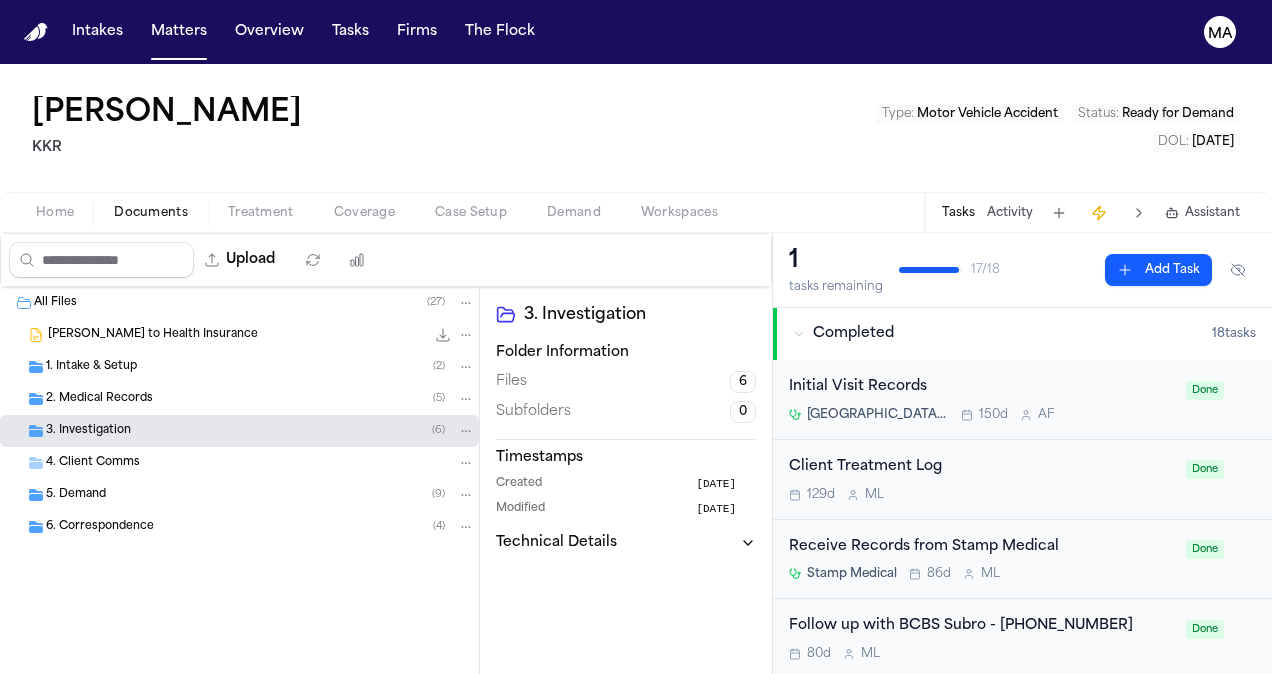 click on "5. Demand ( 9 )" at bounding box center (260, 495) 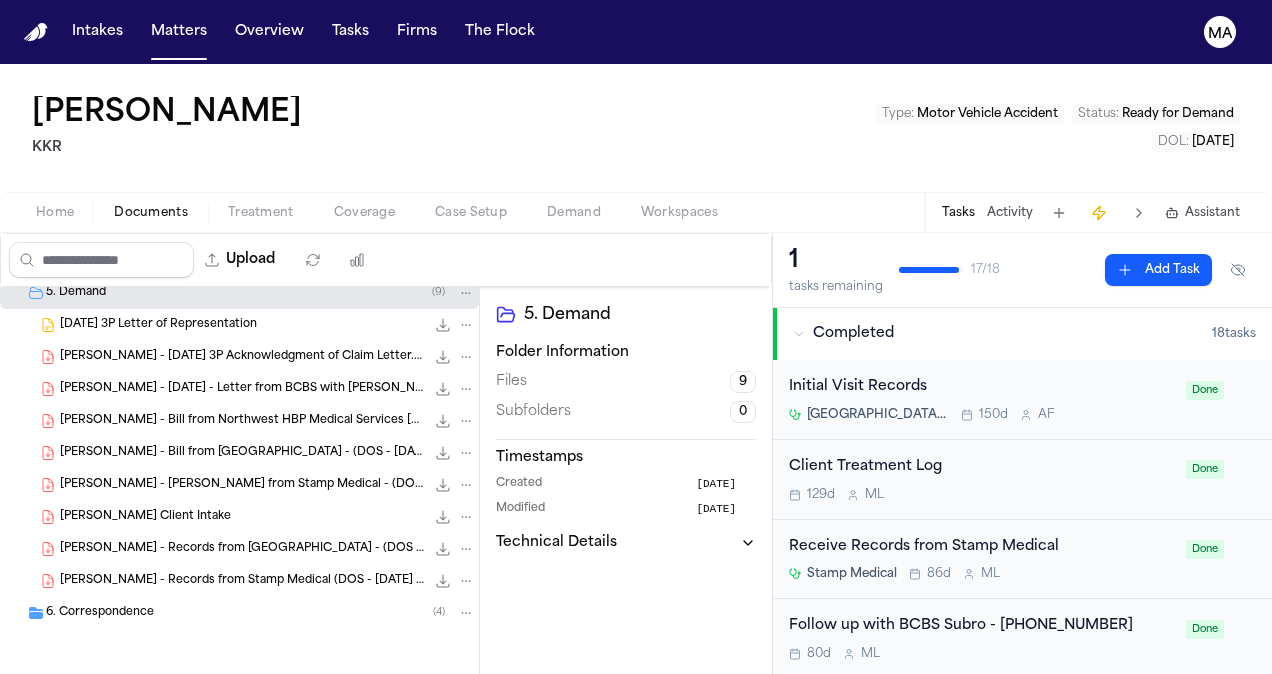 scroll, scrollTop: 0, scrollLeft: 0, axis: both 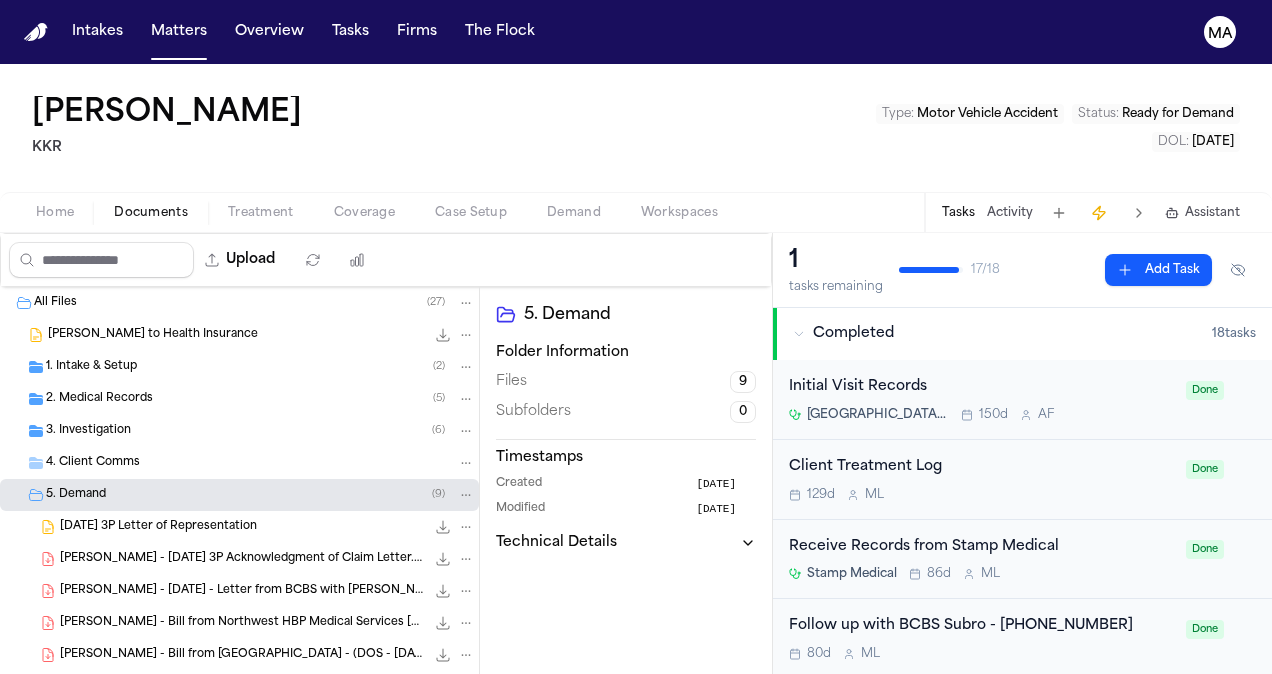 click on "3. Investigation ( 6 )" at bounding box center (260, 431) 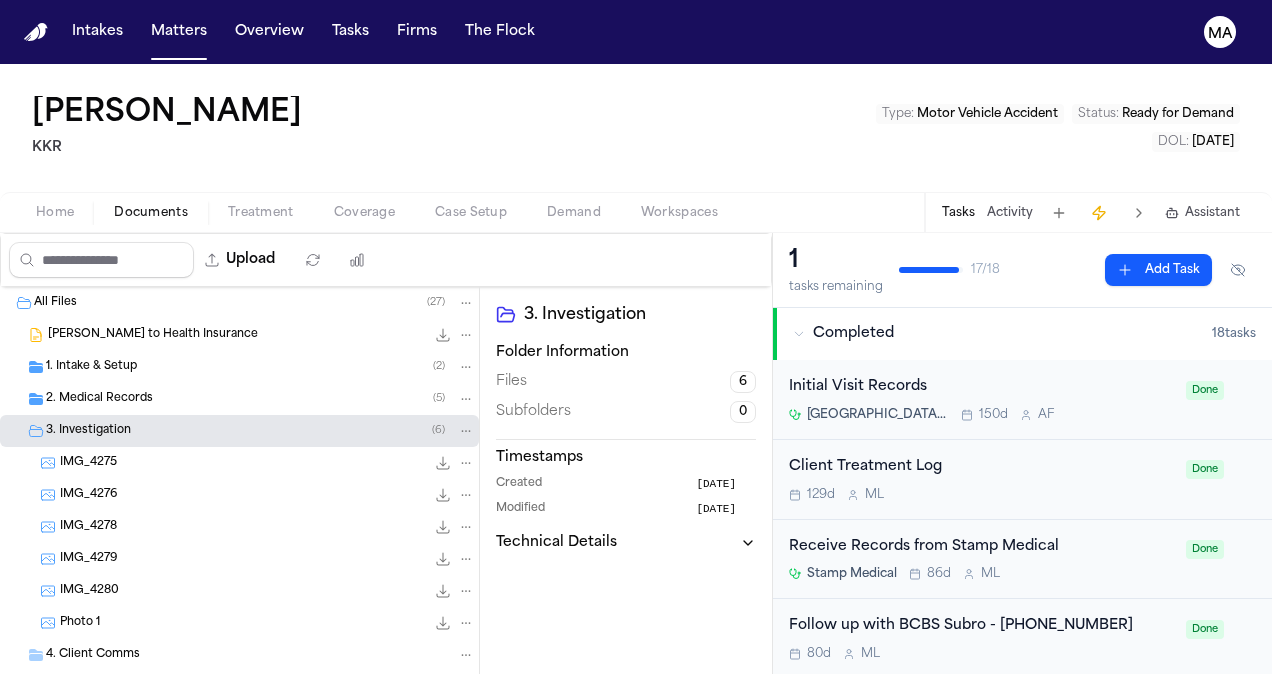 click on "2. Medical Records ( 5 )" at bounding box center [260, 399] 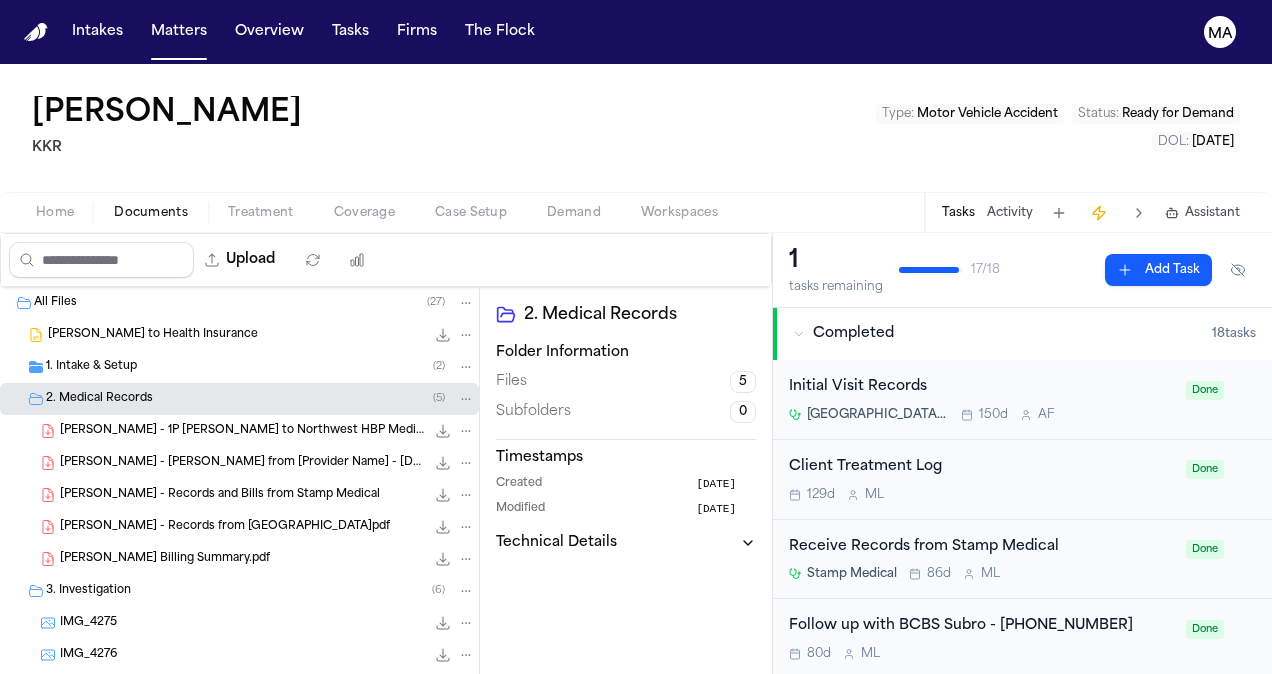 click on "[PERSON_NAME] - [PERSON_NAME] from [Provider Name] - [DATE] to [DATE] 31.8 KB  • PDF" at bounding box center [239, 463] 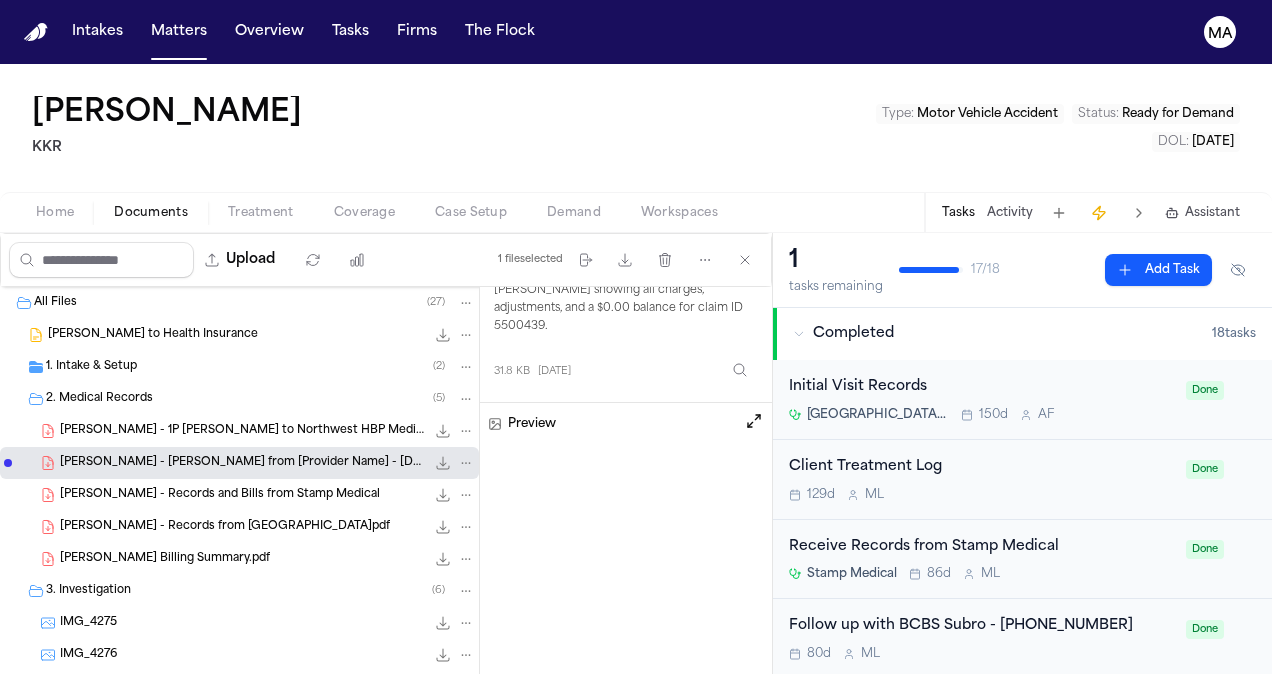 scroll, scrollTop: 82, scrollLeft: 0, axis: vertical 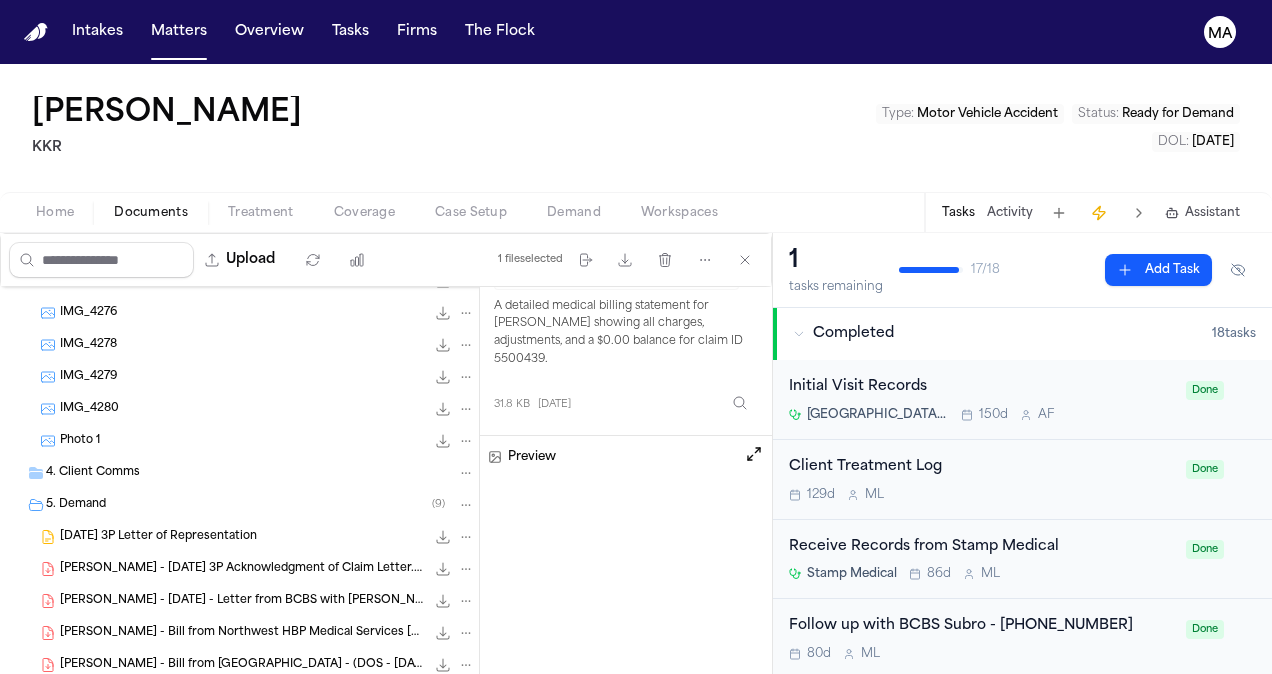 click on "Tasks Activity Assistant" at bounding box center (1090, 212) 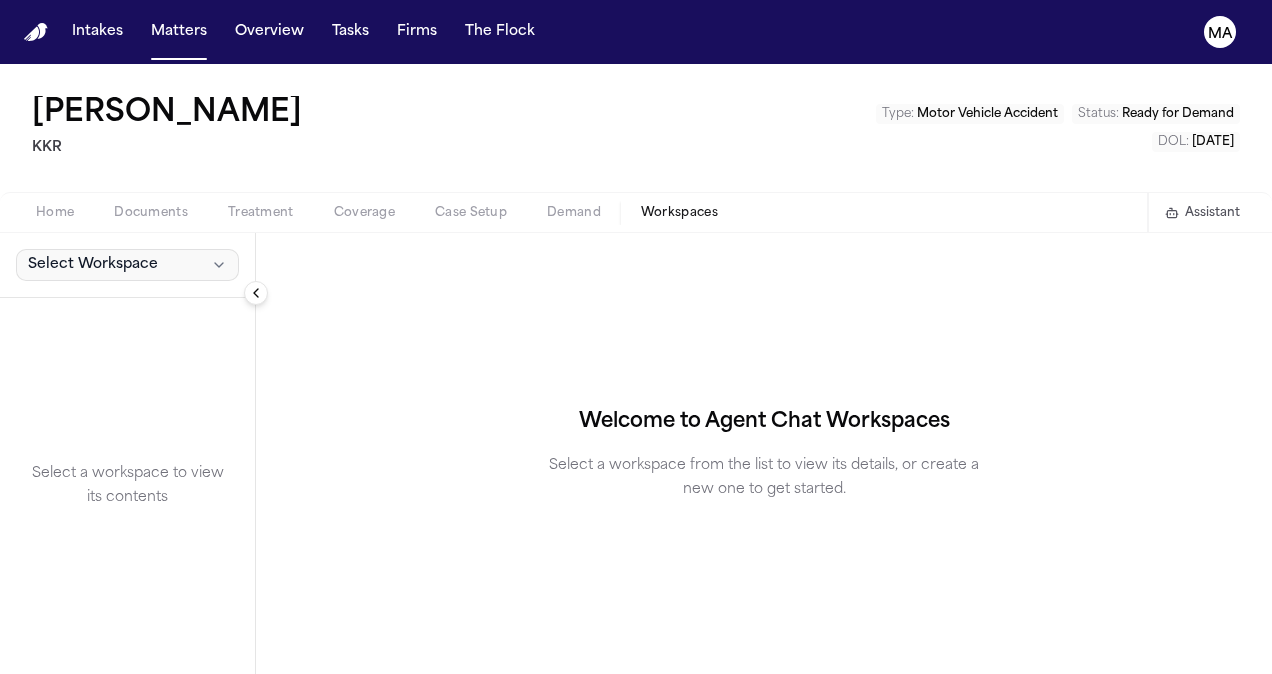 click on "Select Workspace" at bounding box center [127, 265] 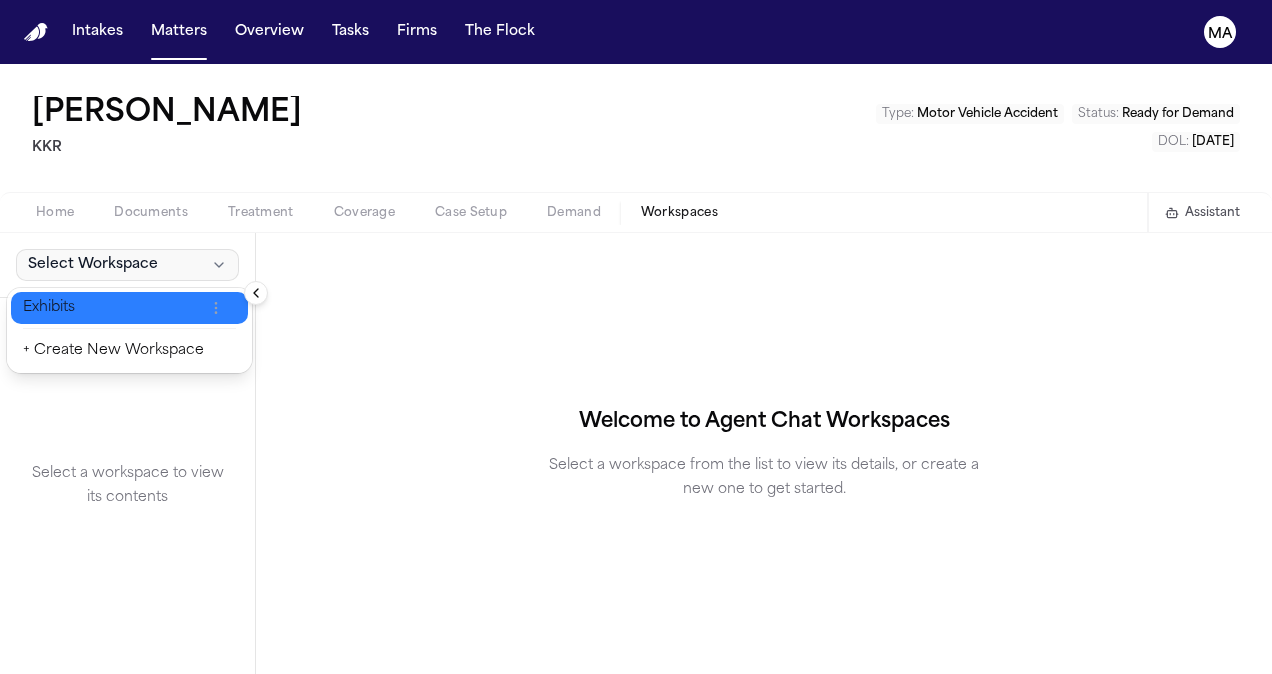 click on "Exhibits" at bounding box center [113, 308] 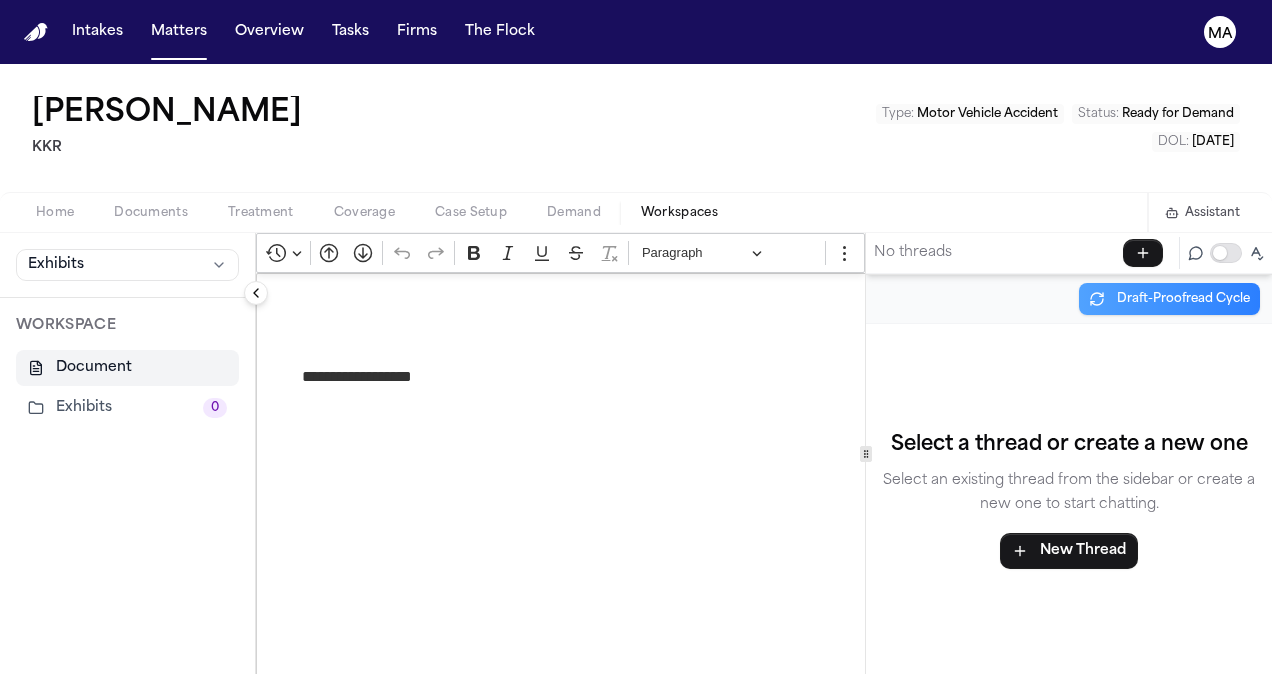 click on "Exhibits 0" at bounding box center (127, 408) 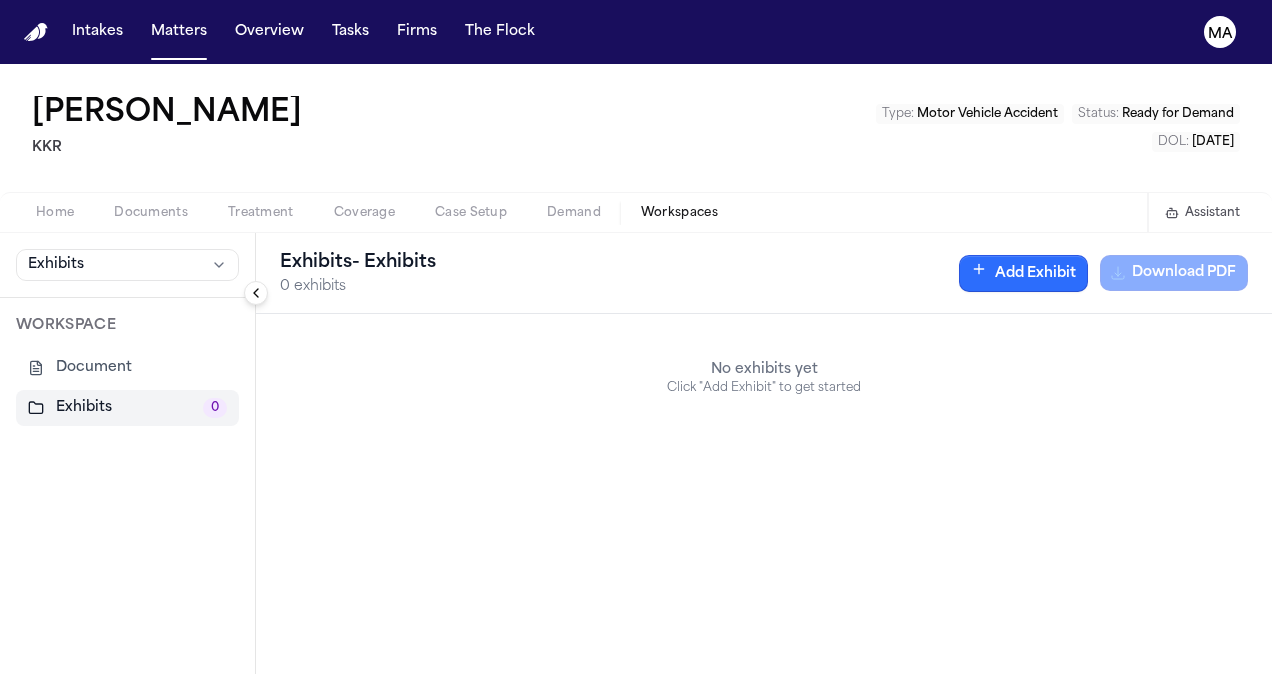 click 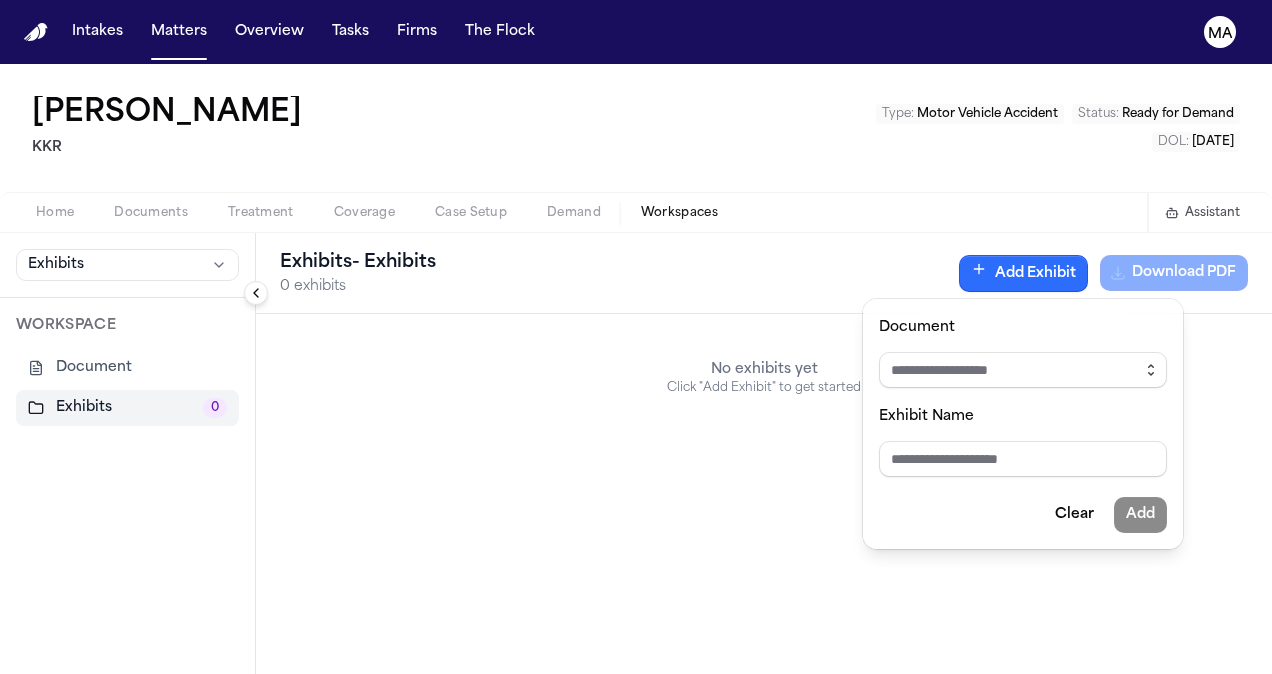 click 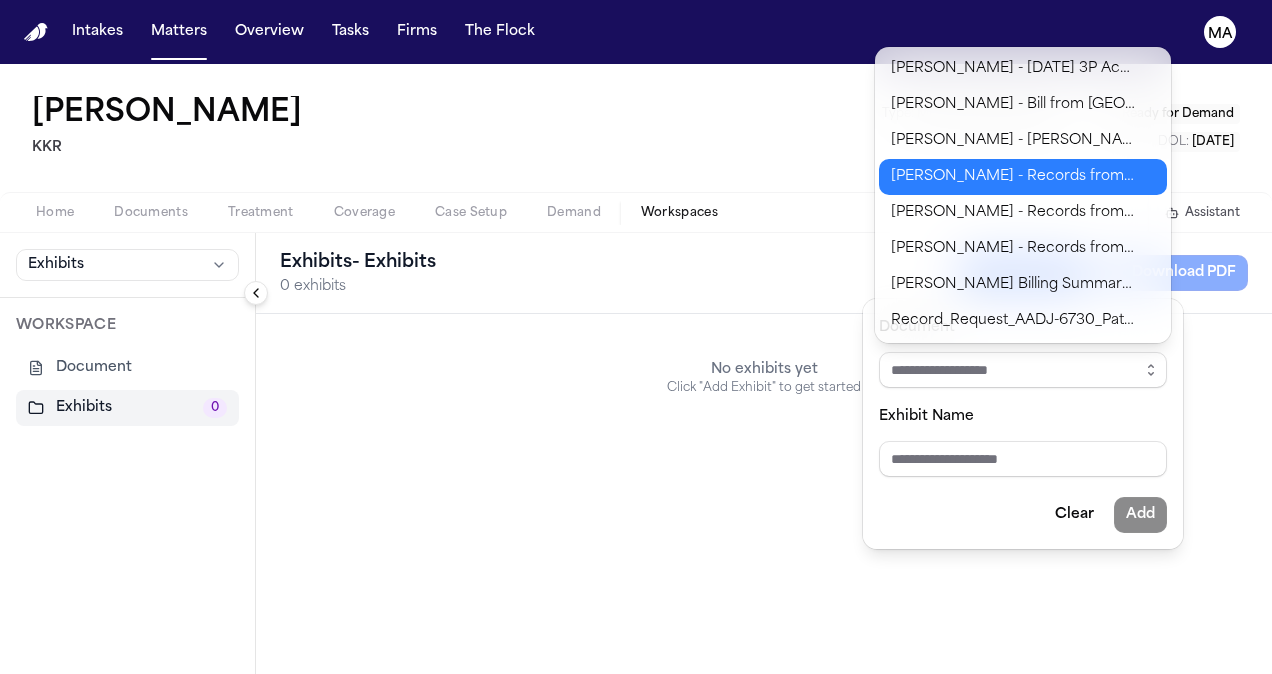 click on "**********" at bounding box center [636, 337] 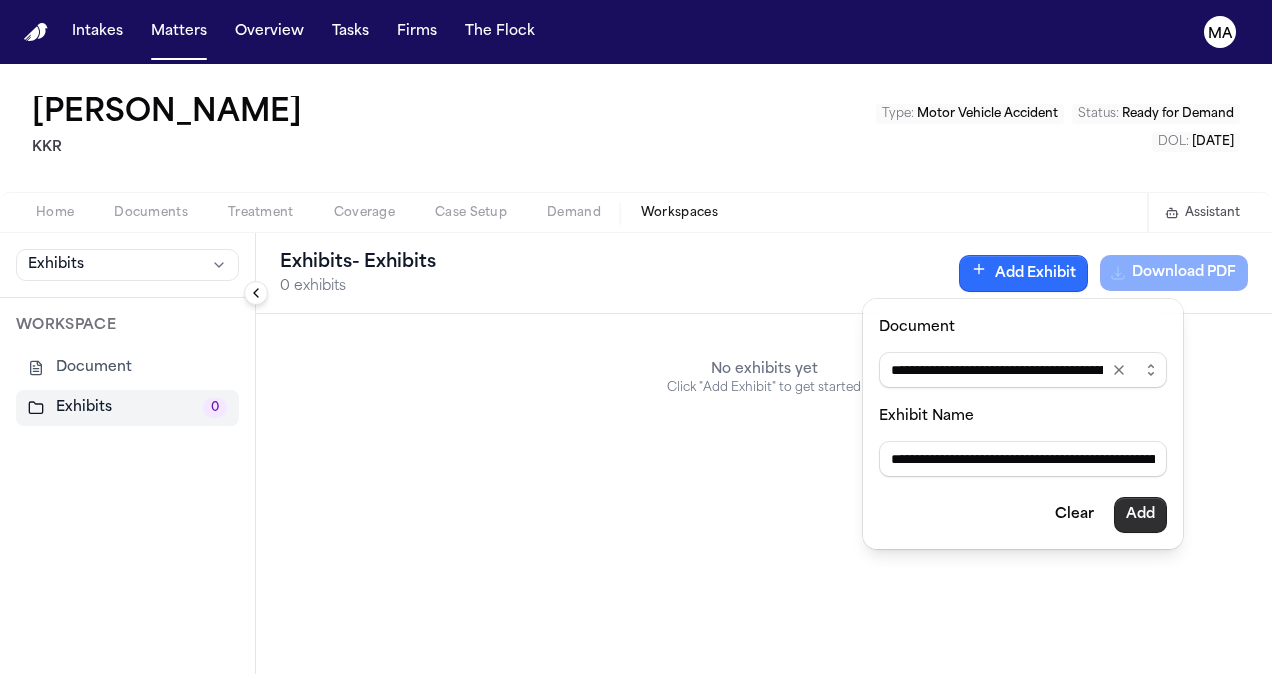 click on "Add" at bounding box center [1140, 515] 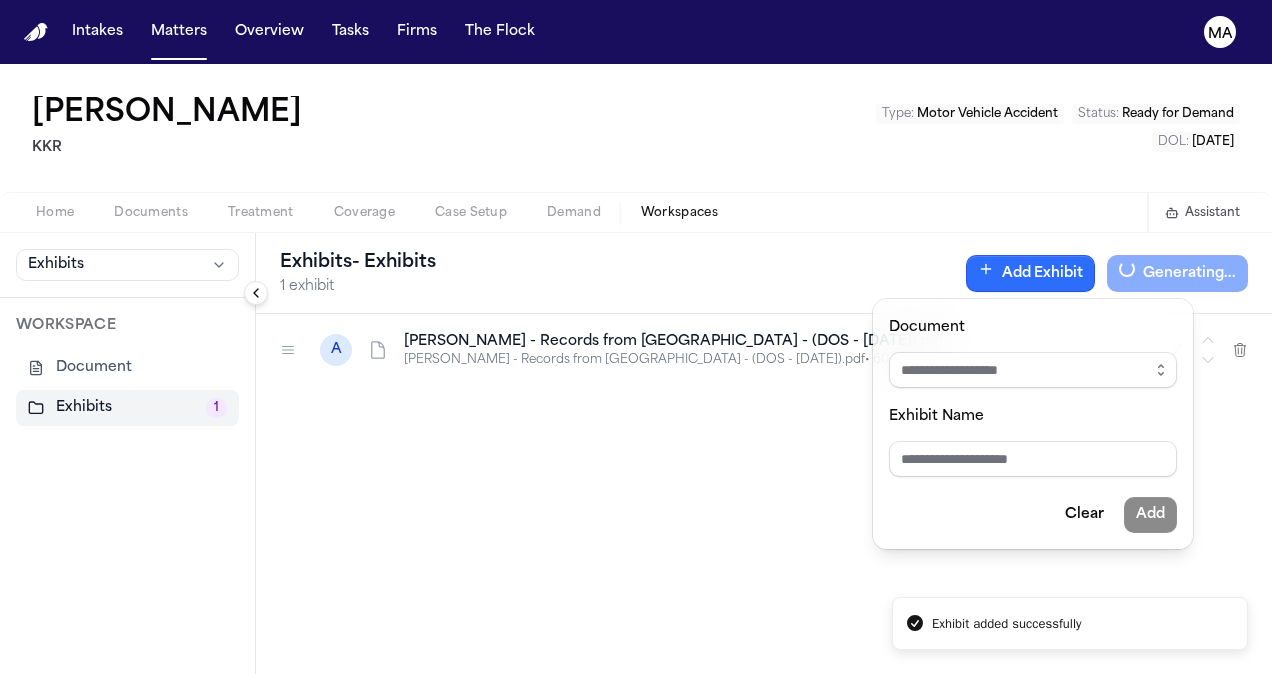 click on "Add Exhibit" at bounding box center (1030, 273) 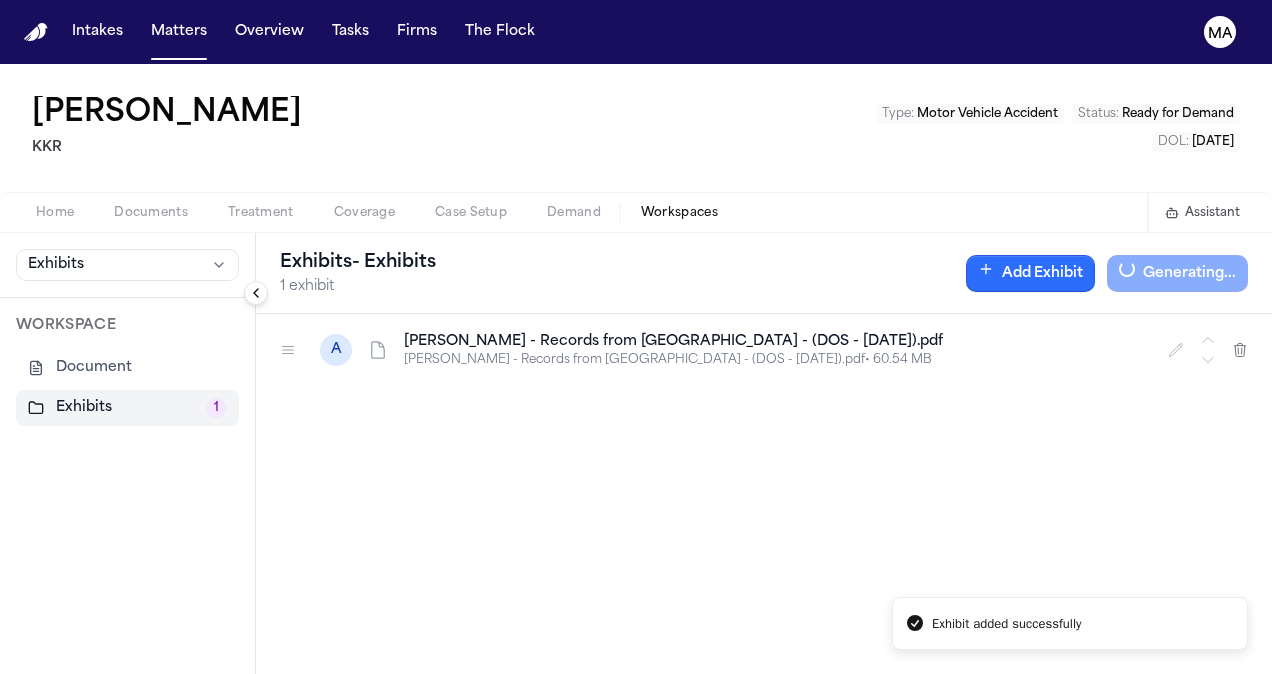 click on "Add Exhibit" at bounding box center [1030, 273] 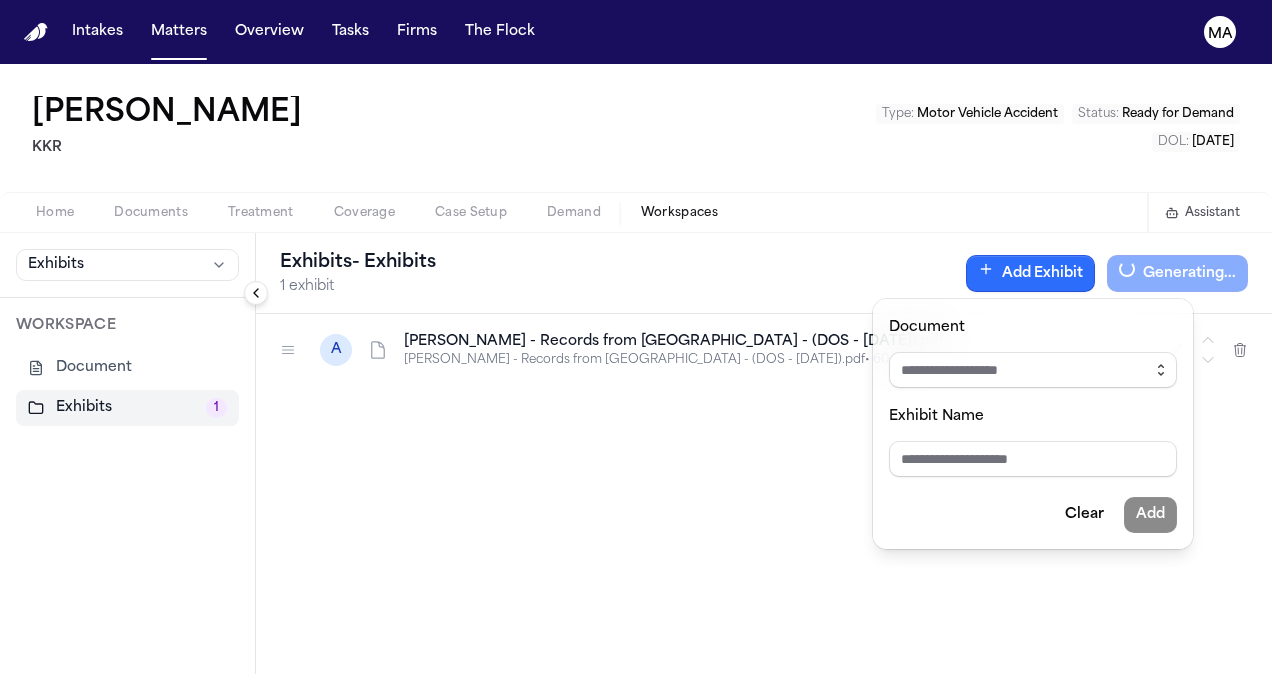 click 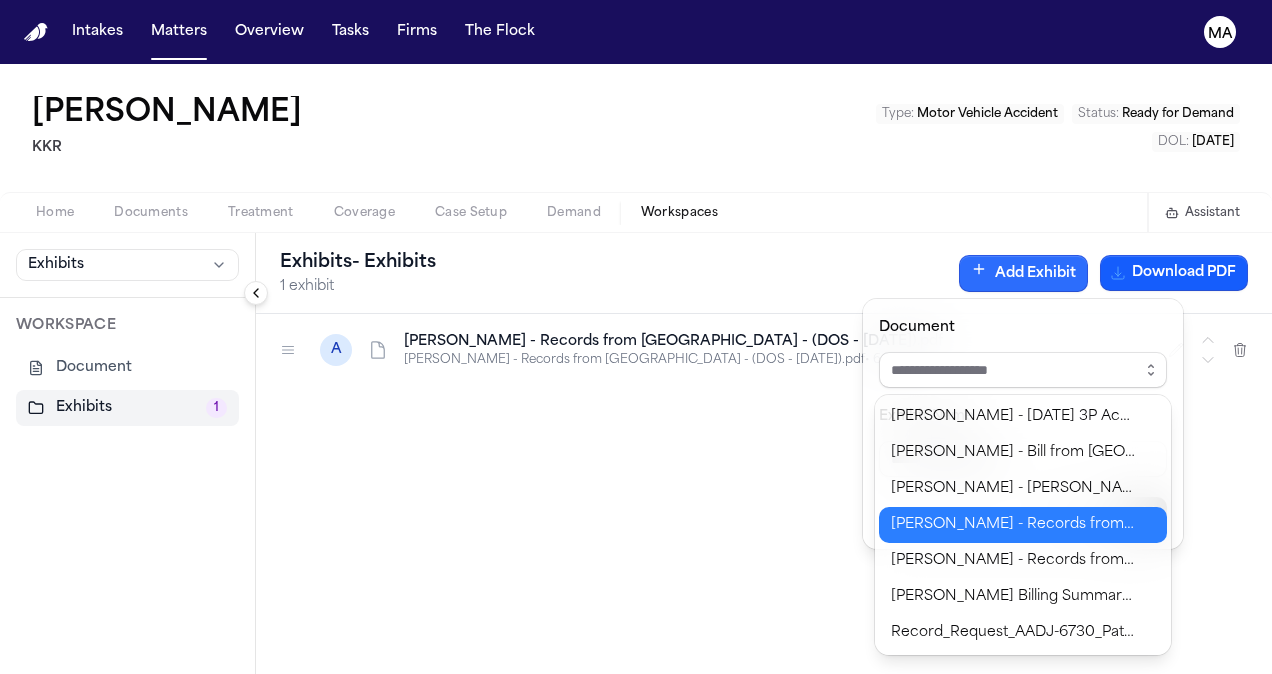 click on "Document Exhibit Name Clear Add [PERSON_NAME] - [DATE] 3P Acknowledgment of Claim Letter.pdf [PERSON_NAME] - Bill from [GEOGRAPHIC_DATA] - (DOS - [DATE]).pdf [PERSON_NAME] - [PERSON_NAME] from [GEOGRAPHIC_DATA] - (DOS - [DATE] - [DATE]).pdf [PERSON_NAME] - Records from [GEOGRAPHIC_DATA]pdf [PERSON_NAME] - Records from Stamp Medical (DOS - [DATE] - [DATE]).pdf [PERSON_NAME] Billing Summary.pdf Record_Request_AADJ-6730_Patterson_03-28-2025_16-07.pdf" at bounding box center (636, 674) 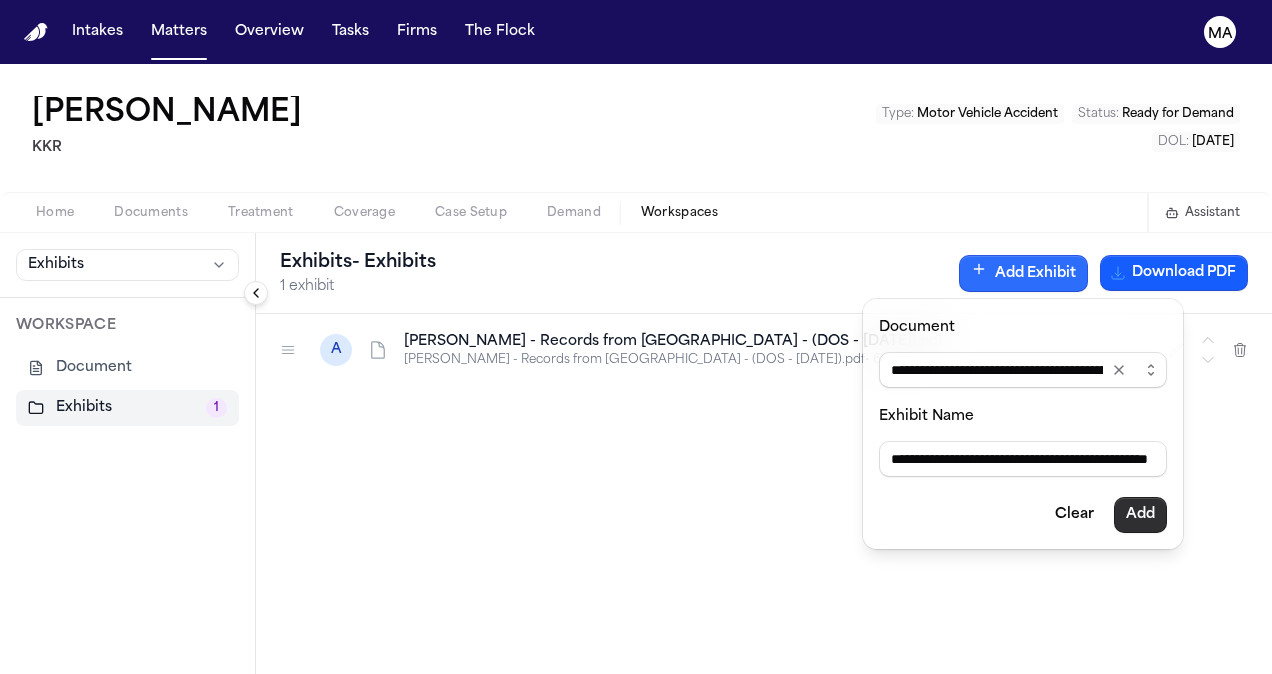 click on "Add" at bounding box center (1140, 515) 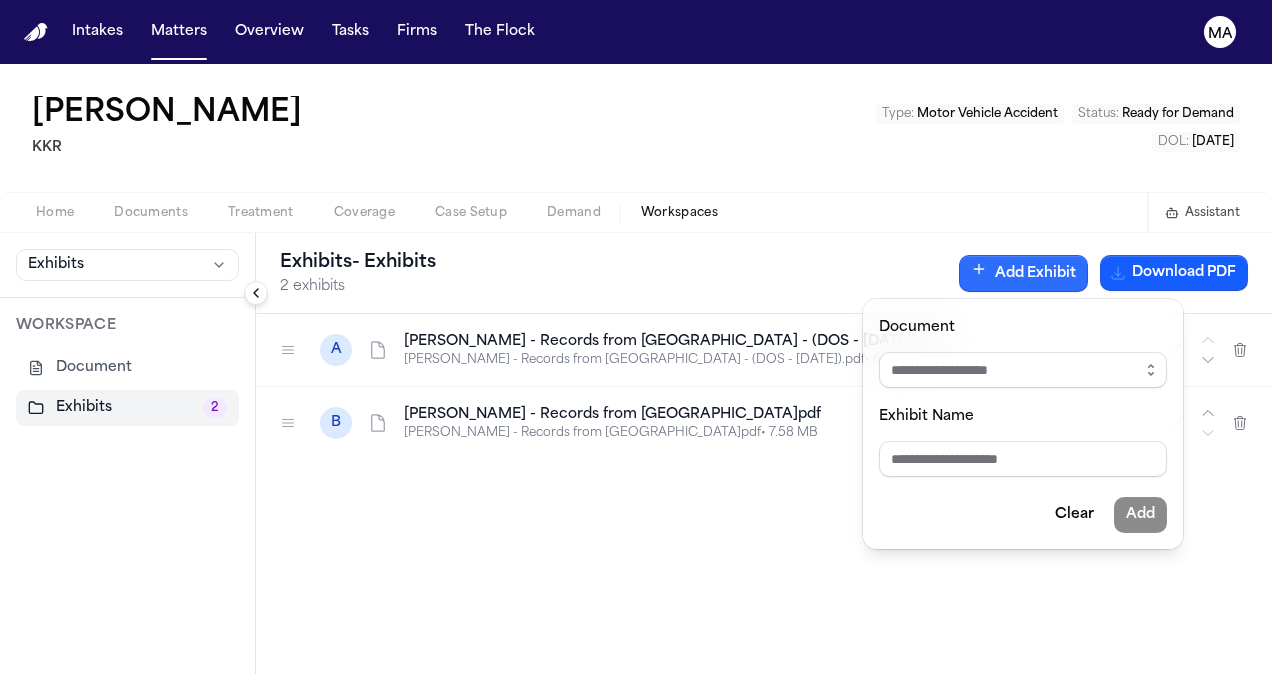 click on "Exhibits   - Exhibits 2 exhibits Add Exhibit Download PDF A [PERSON_NAME] - Records from [GEOGRAPHIC_DATA] - (DOS - [DATE]).pdf [PERSON_NAME] - Records from [GEOGRAPHIC_DATA] - (DOS - [DATE]).pdf  •   60.54 MB B [PERSON_NAME] - Records from [GEOGRAPHIC_DATA]pdf [PERSON_NAME] - Records from [GEOGRAPHIC_DATA]pdf  •   7.58 MB
To pick up a draggable item, press the space bar.
While dragging, use the arrow keys to move the item.
Press space again to drop the item in its new position, or press escape to cancel." at bounding box center [764, 453] 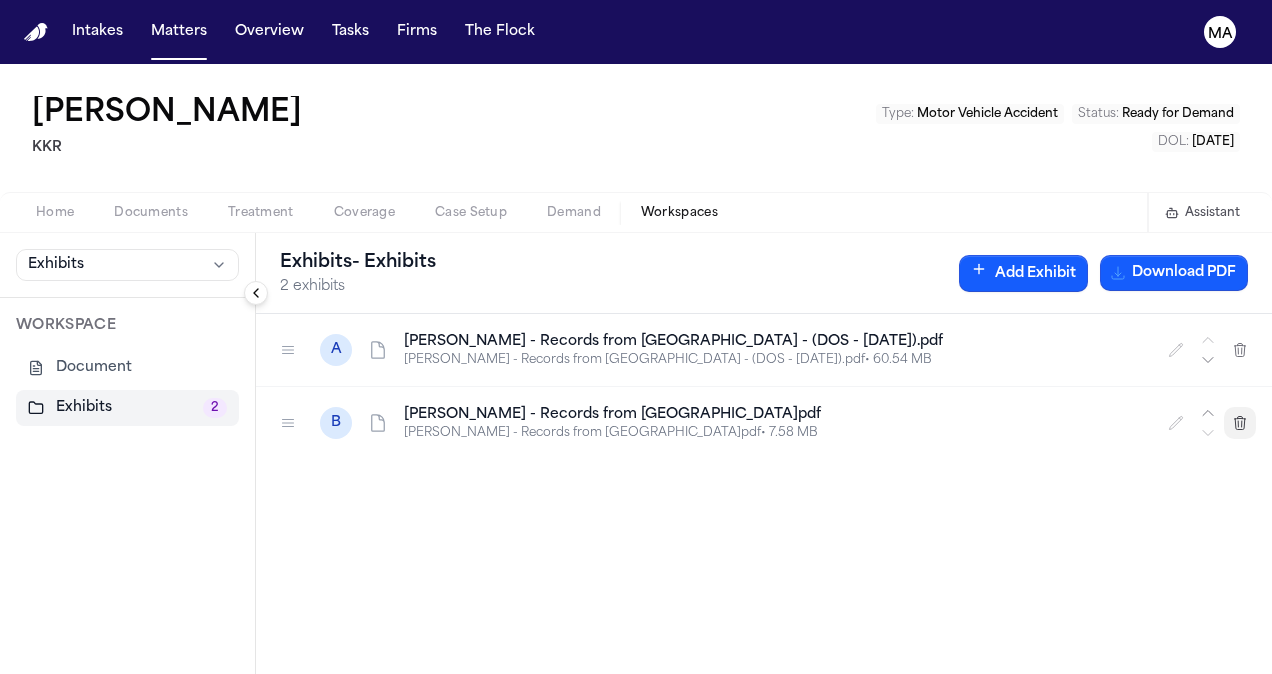 click 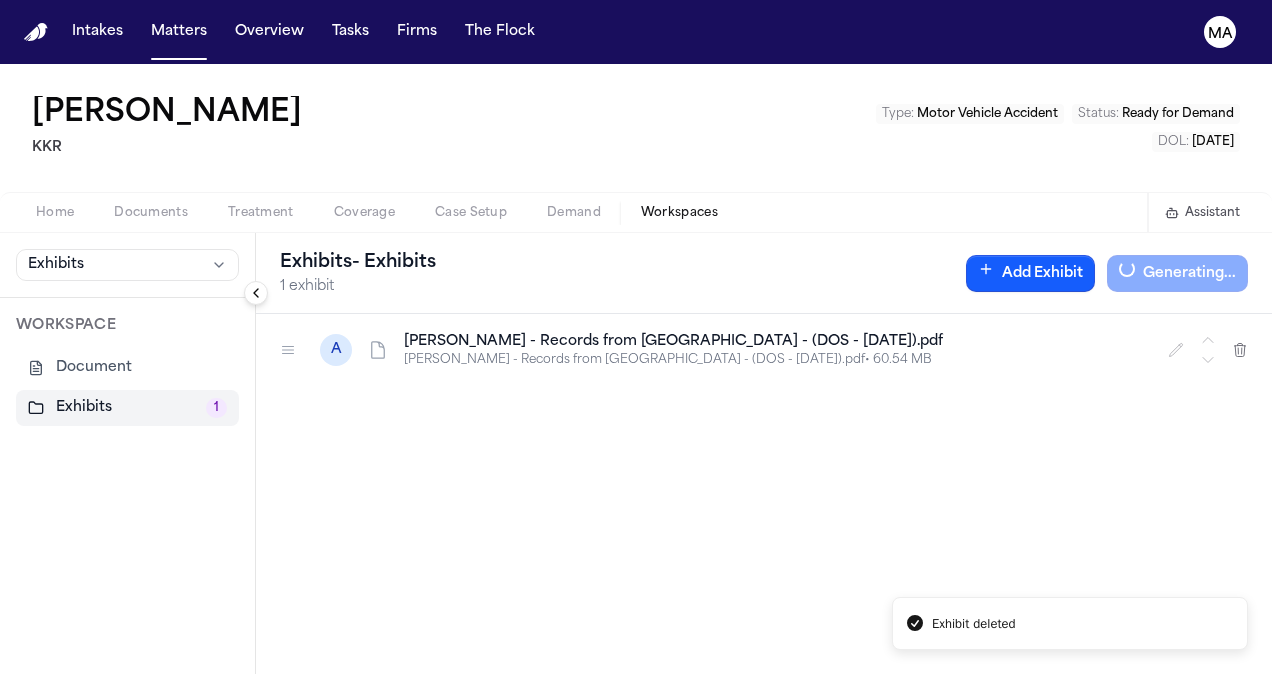 click on "Documents" at bounding box center [151, 213] 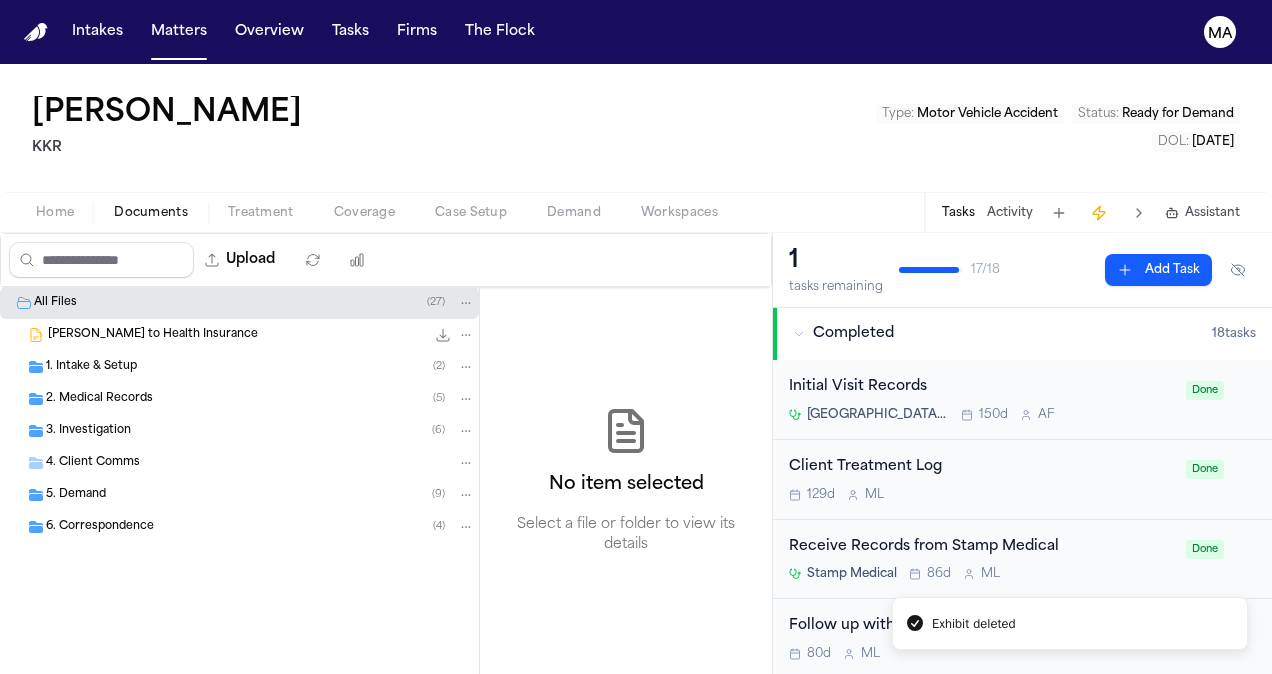 click on "5. Demand ( 9 )" at bounding box center [260, 495] 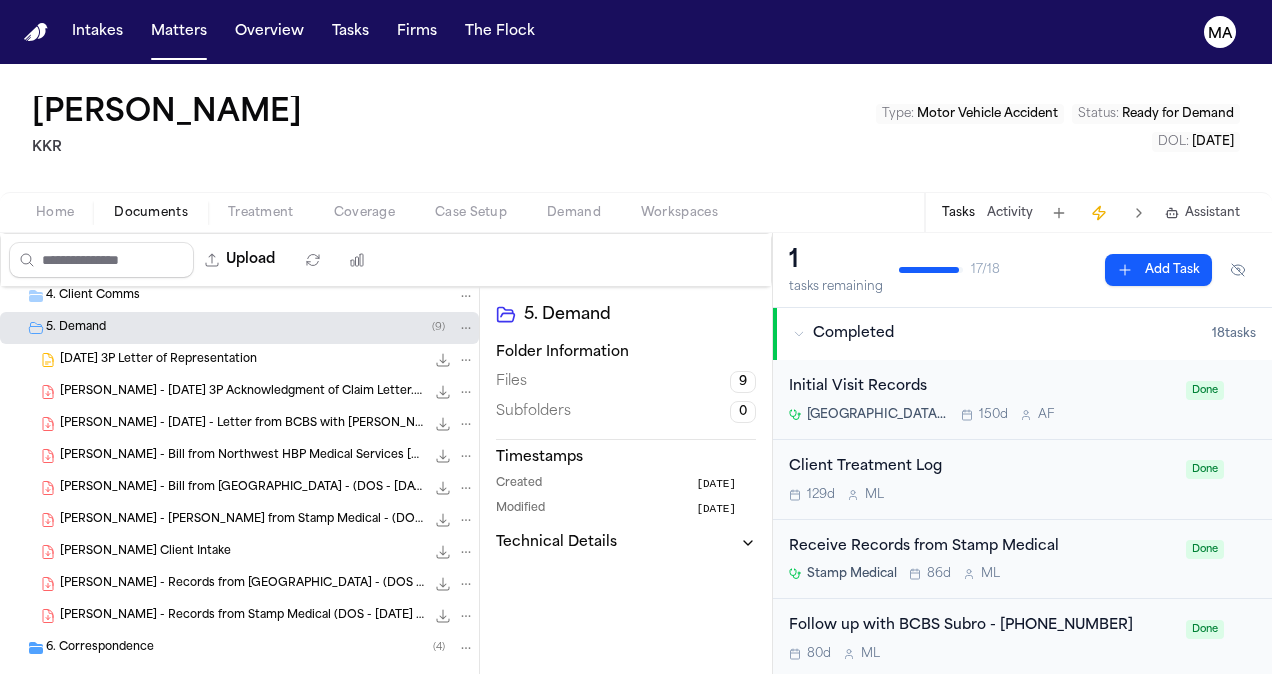 scroll, scrollTop: 172, scrollLeft: 0, axis: vertical 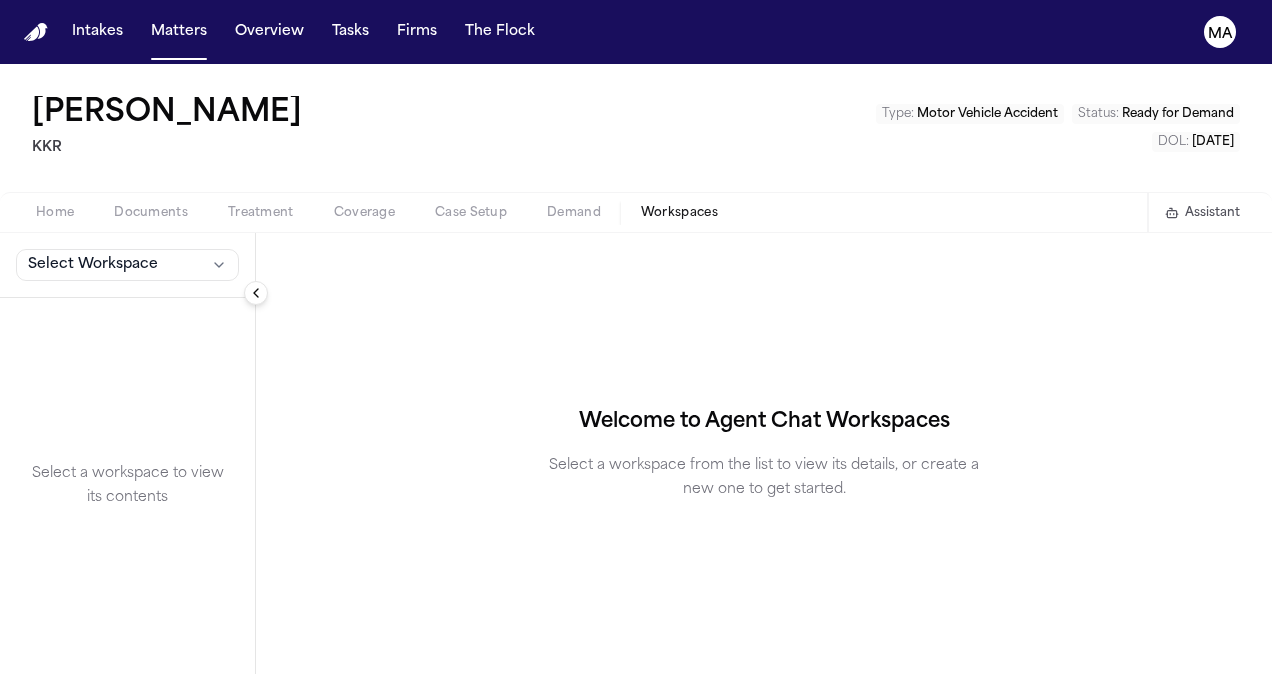 click on "Workspaces" at bounding box center [679, 213] 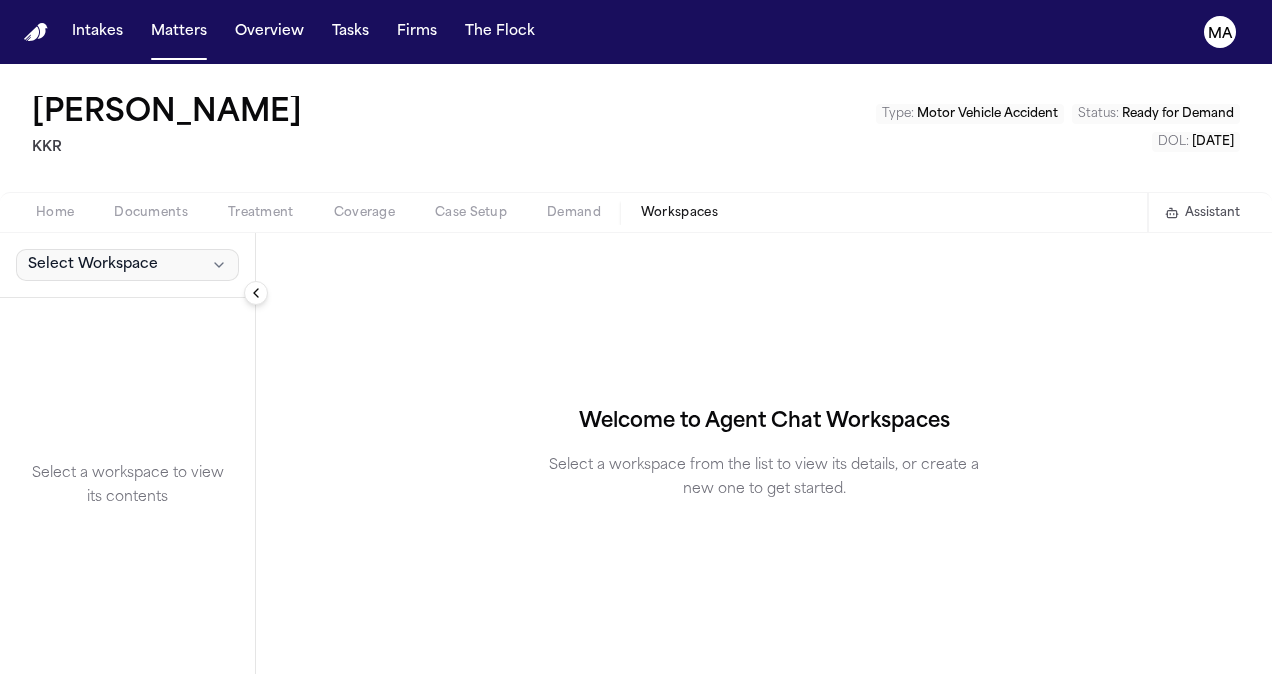 click on "Select Workspace" at bounding box center (127, 265) 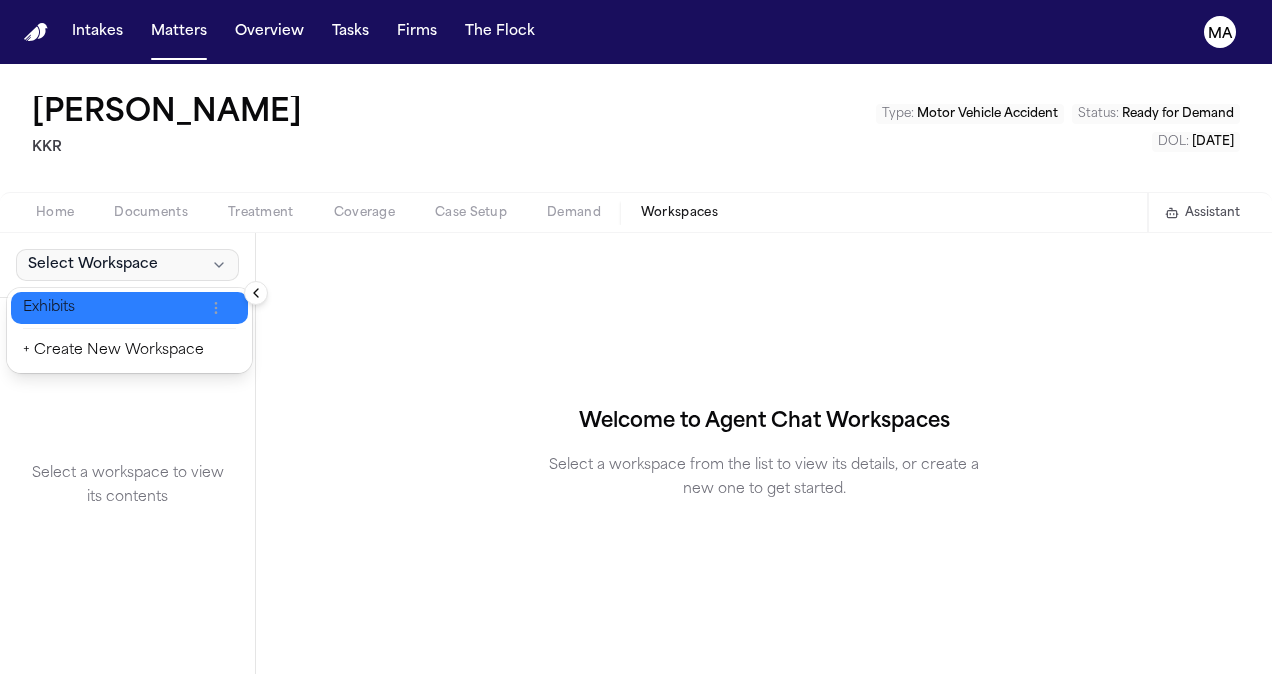 click on "Exhibits" at bounding box center [113, 308] 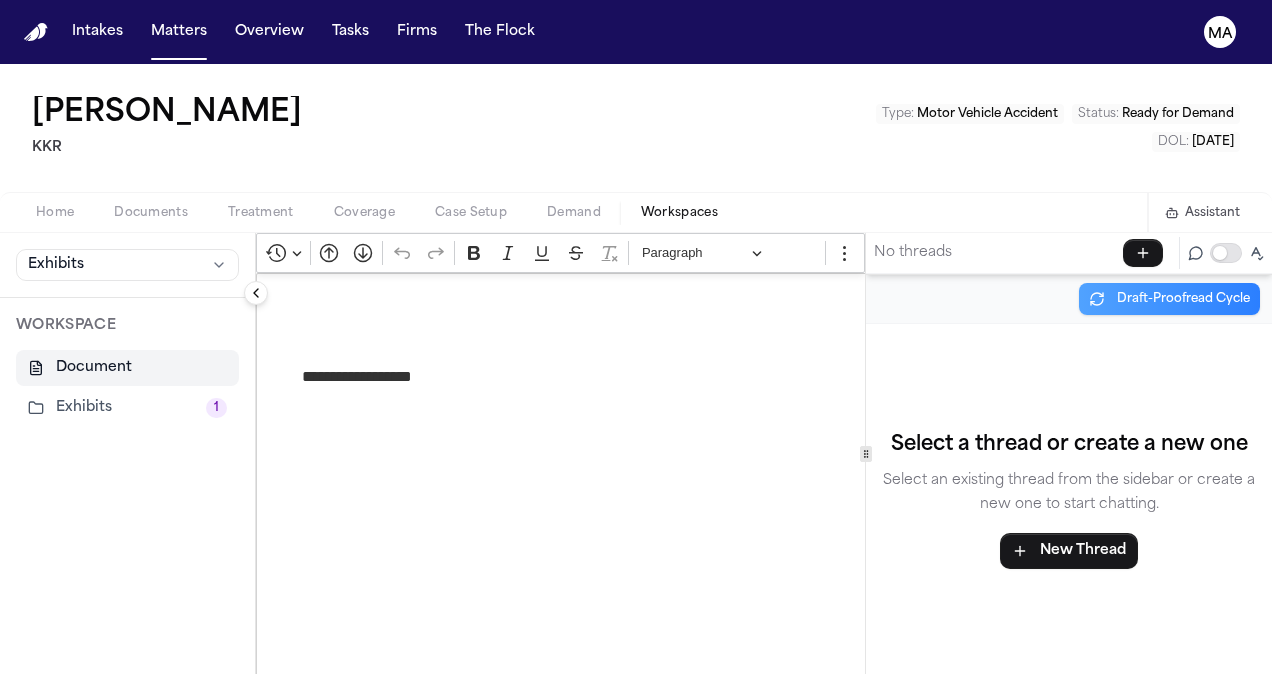 click on "Exhibits 1" at bounding box center (127, 408) 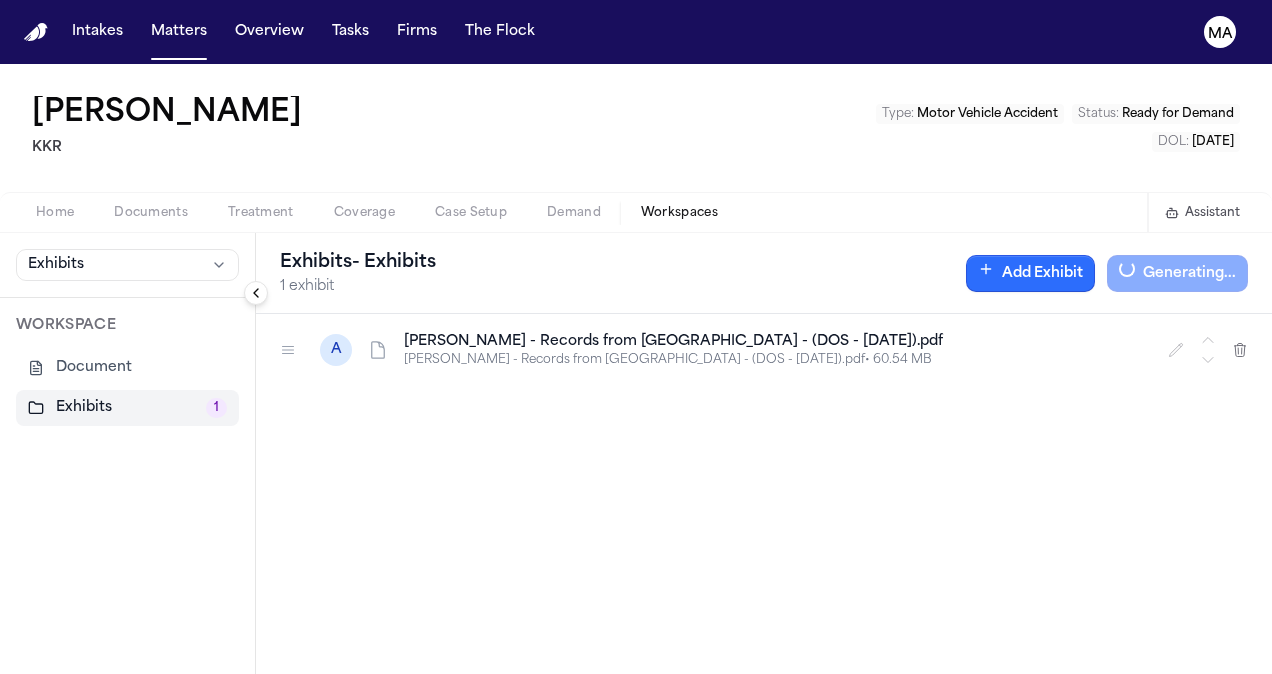 click on "Add Exhibit" at bounding box center (1030, 273) 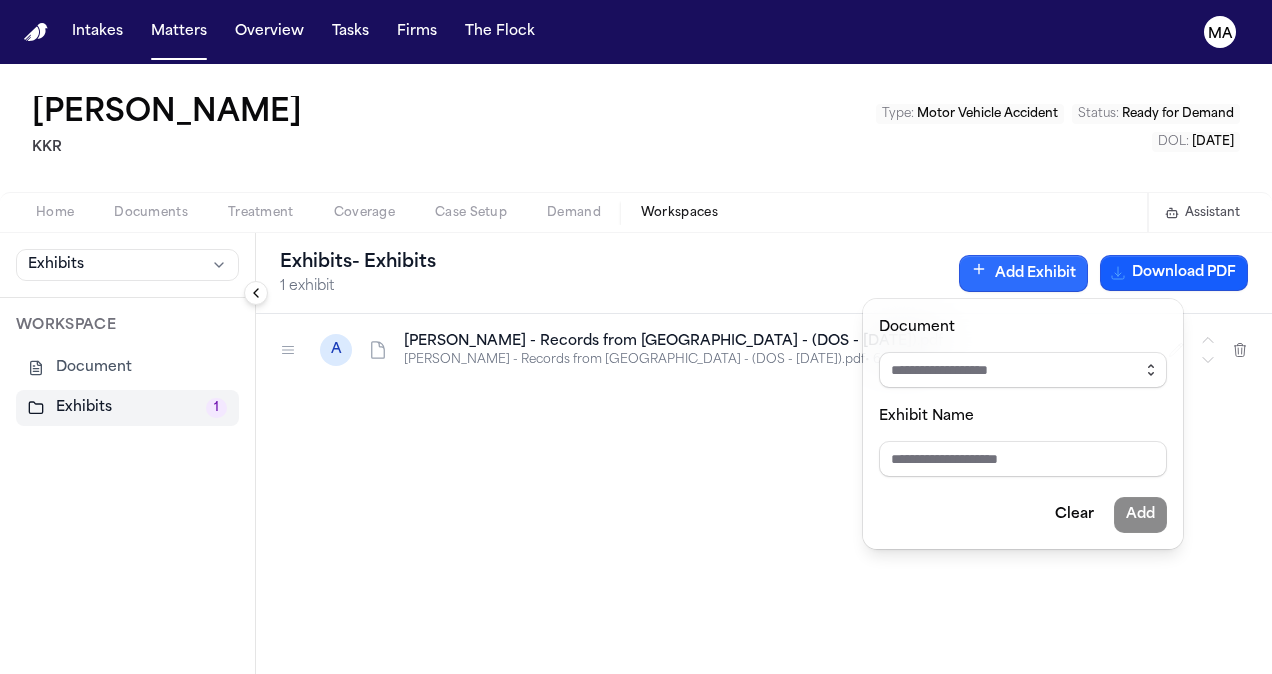 click at bounding box center [1151, 370] 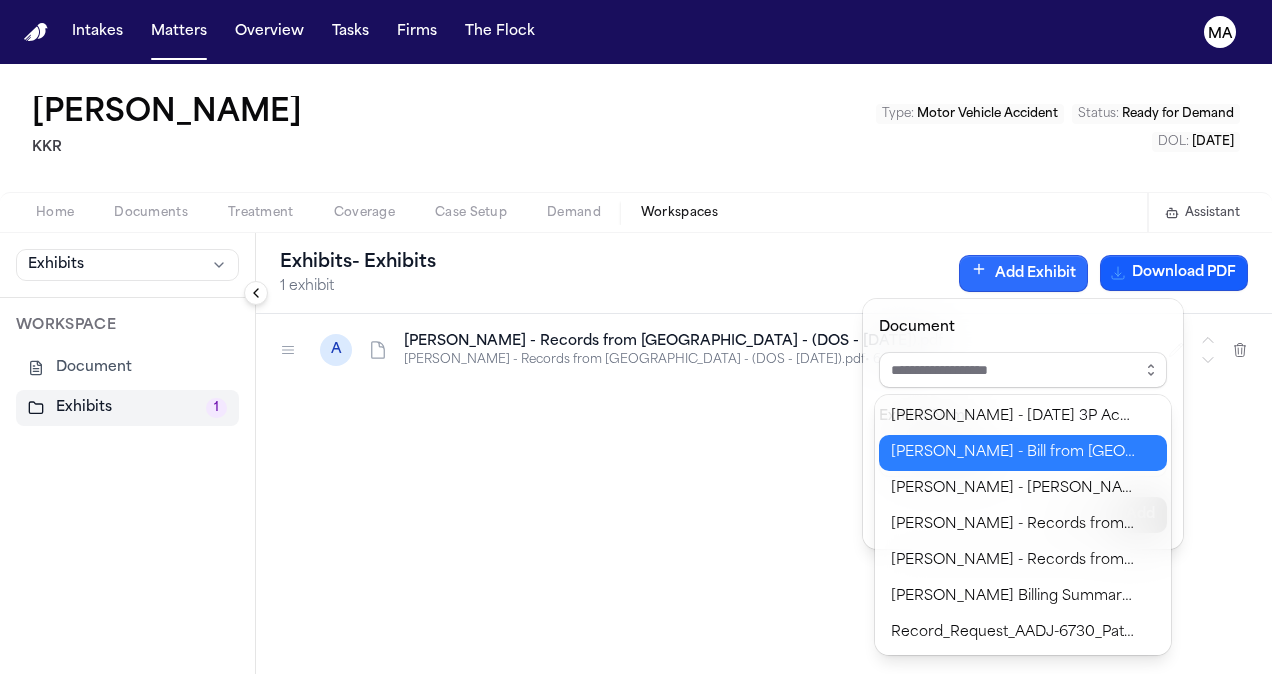 click on "Document Exhibit Name Clear Add [PERSON_NAME] - [DATE] 3P Acknowledgment of Claim Letter.pdf [PERSON_NAME] - Bill from [GEOGRAPHIC_DATA] - (DOS - [DATE]).pdf [PERSON_NAME] - [PERSON_NAME] from [GEOGRAPHIC_DATA] - (DOS - [DATE] - [DATE]).pdf [PERSON_NAME] - Records from [GEOGRAPHIC_DATA]pdf [PERSON_NAME] - Records from Stamp Medical (DOS - [DATE] - [DATE]).pdf [PERSON_NAME] Billing Summary.pdf Record_Request_AADJ-6730_Patterson_03-28-2025_16-07.pdf" at bounding box center [636, 674] 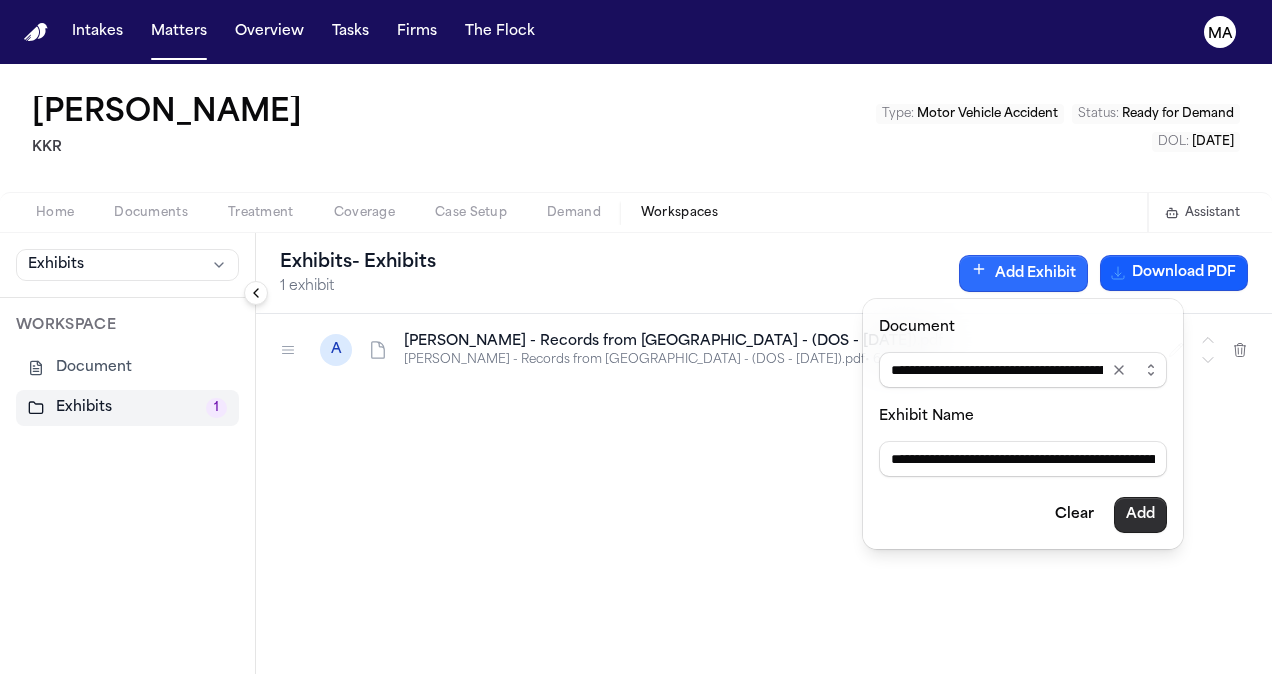 click on "Add" at bounding box center [1140, 515] 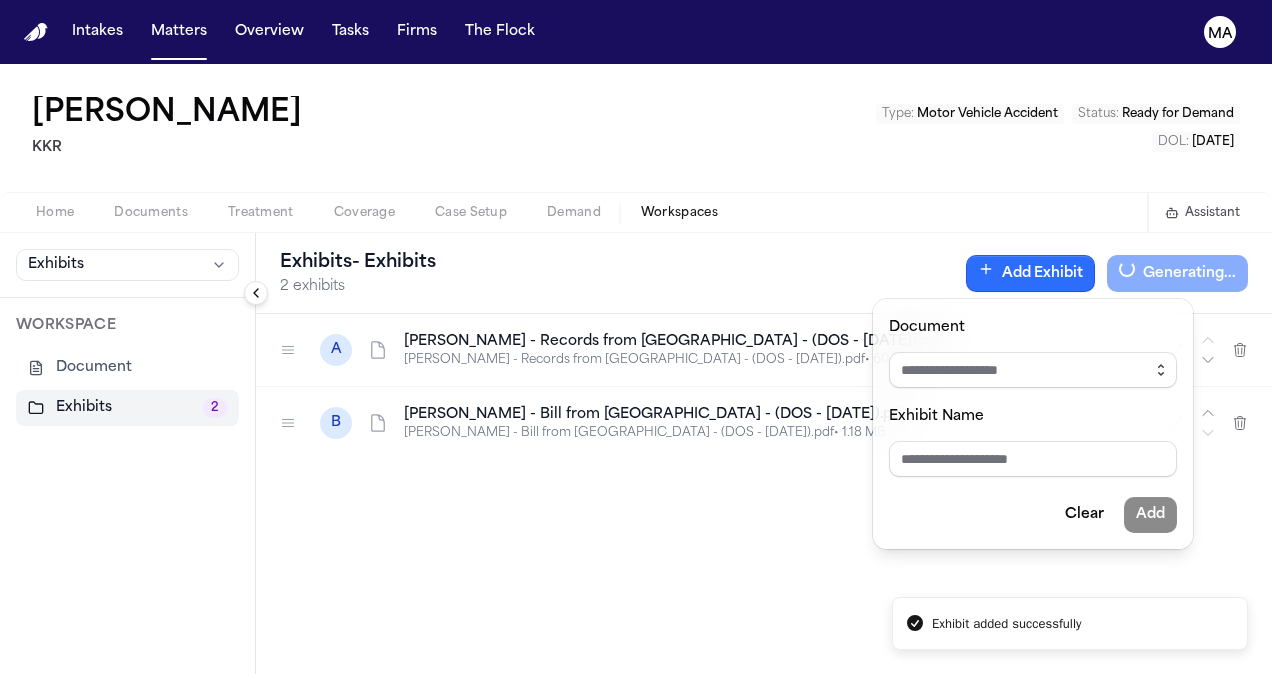 click 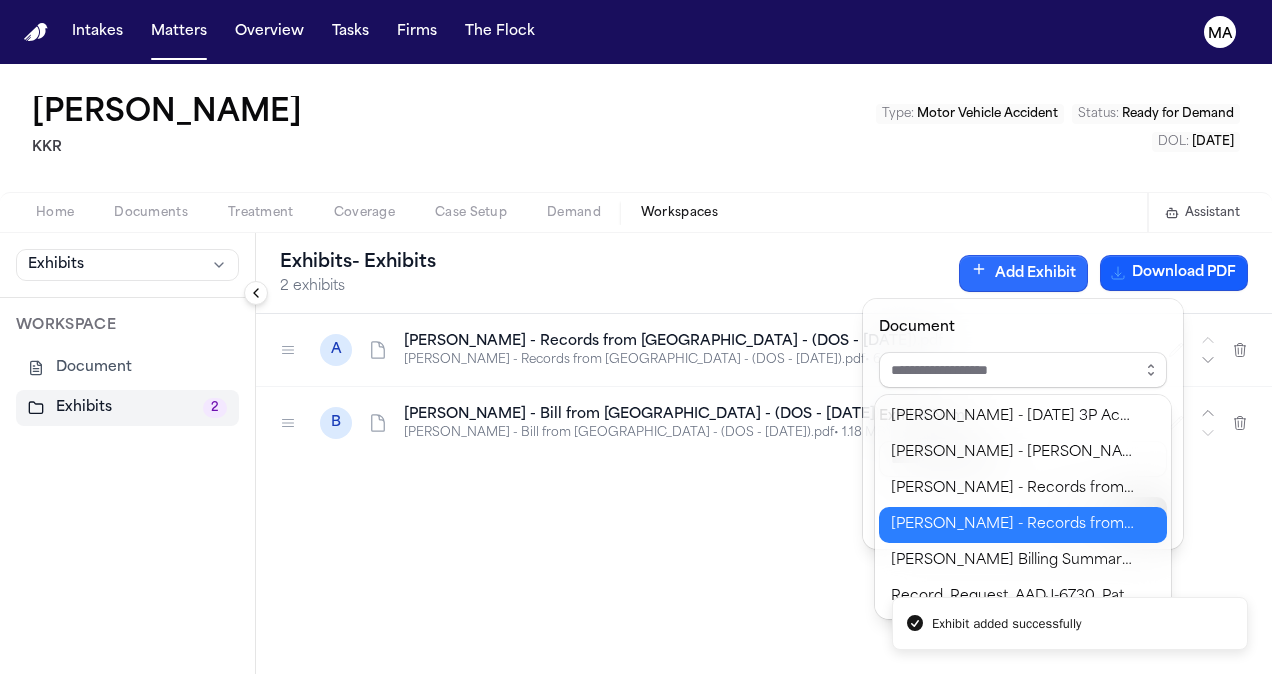 click on "Document Exhibit Name Clear Add [PERSON_NAME] - [DATE] 3P Acknowledgment of Claim Letter.pdf [PERSON_NAME] - [PERSON_NAME] from Stamp Medical - (DOS - [DATE] - [DATE]).pdf [PERSON_NAME] - Records from [GEOGRAPHIC_DATA]pdf [PERSON_NAME] - Records from Stamp Medical (DOS - [DATE] - [DATE]).pdf [PERSON_NAME] Billing Summary.pdf Record_Request_AADJ-6730_Patterson_03-28-2025_16-07.pdf" at bounding box center (636, 674) 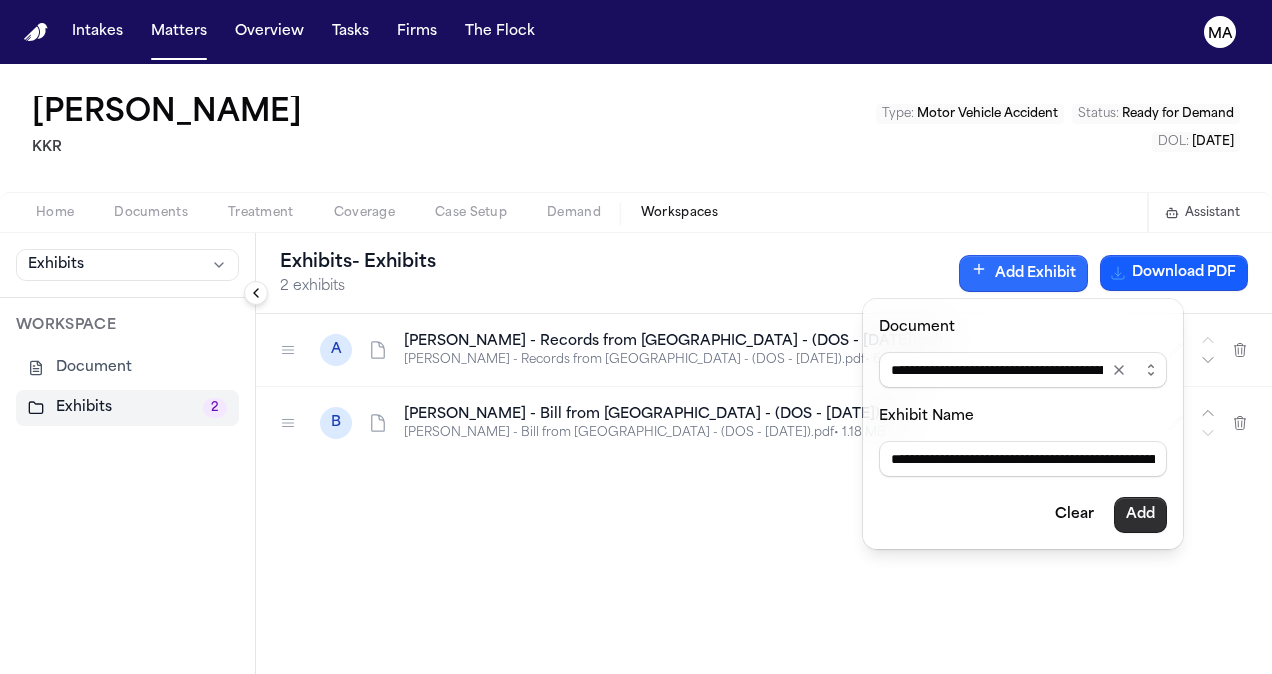 click on "Add" at bounding box center (1140, 515) 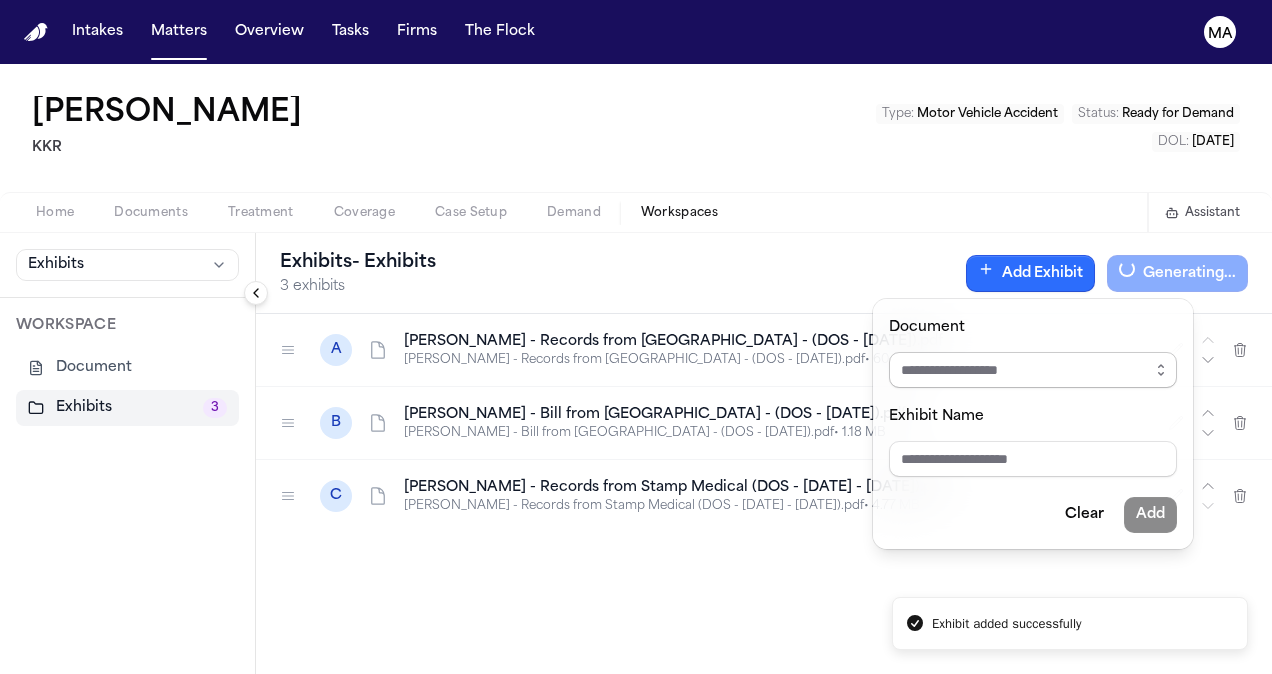 click on "Document" at bounding box center [1033, 370] 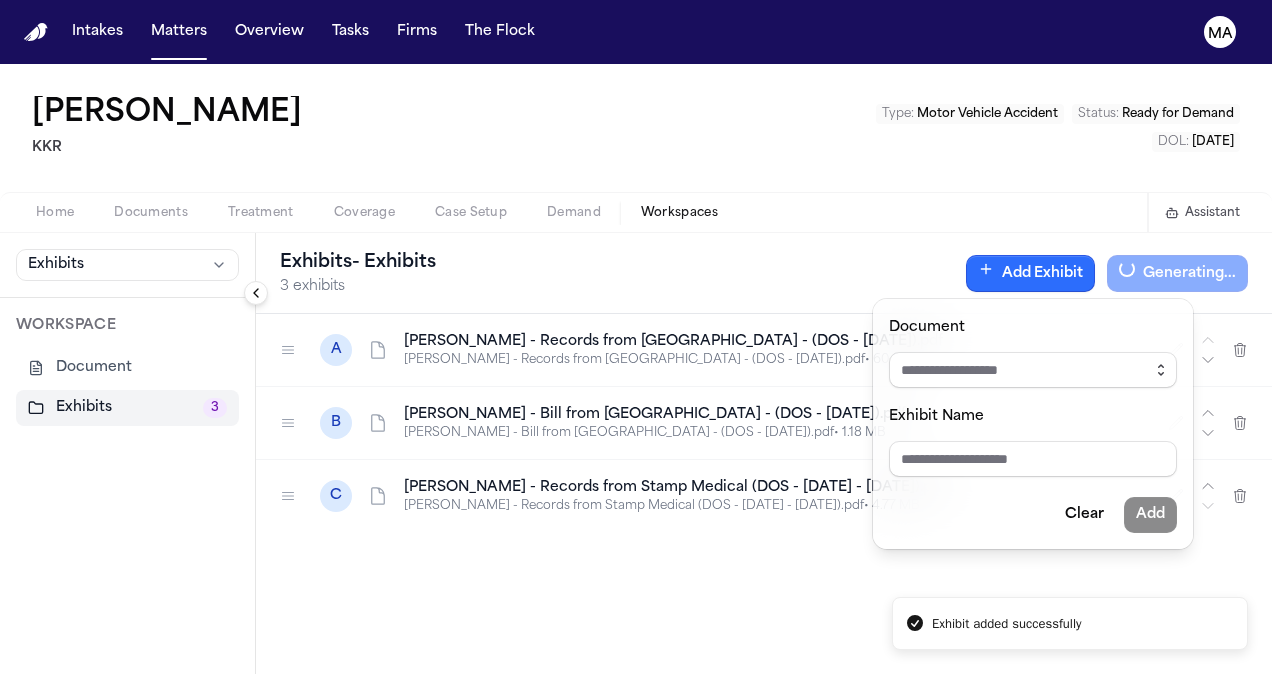 click 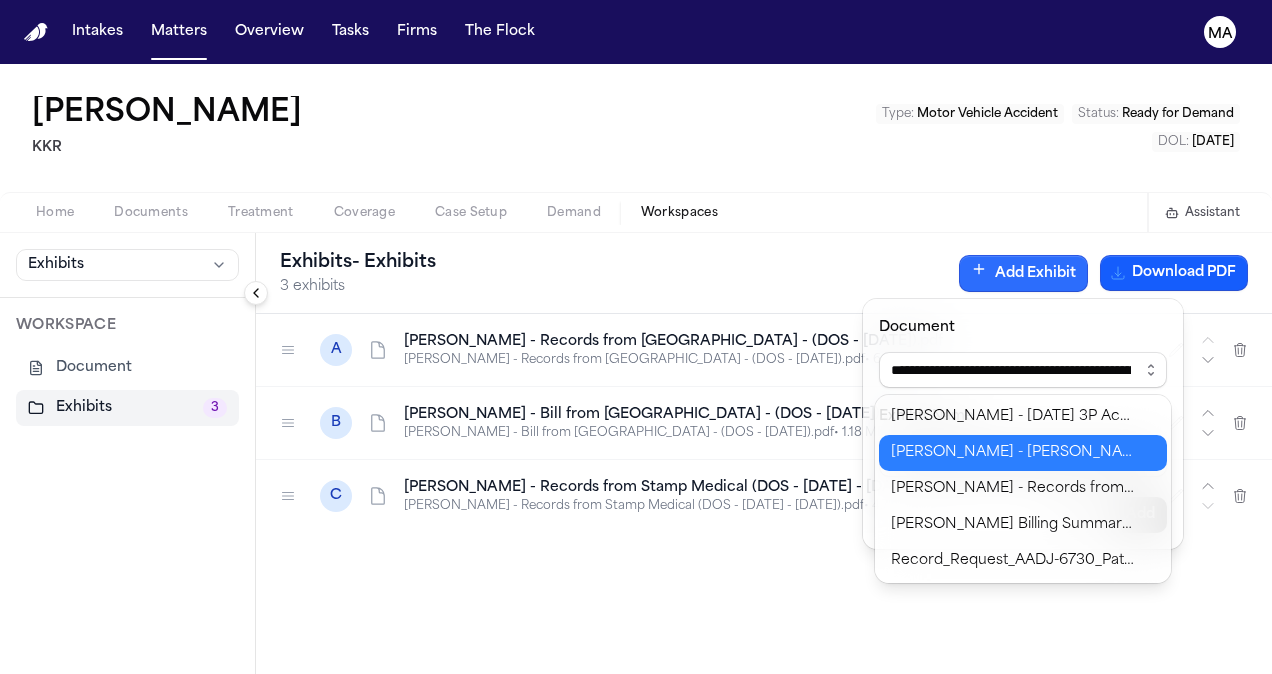 click on "**********" at bounding box center [636, 674] 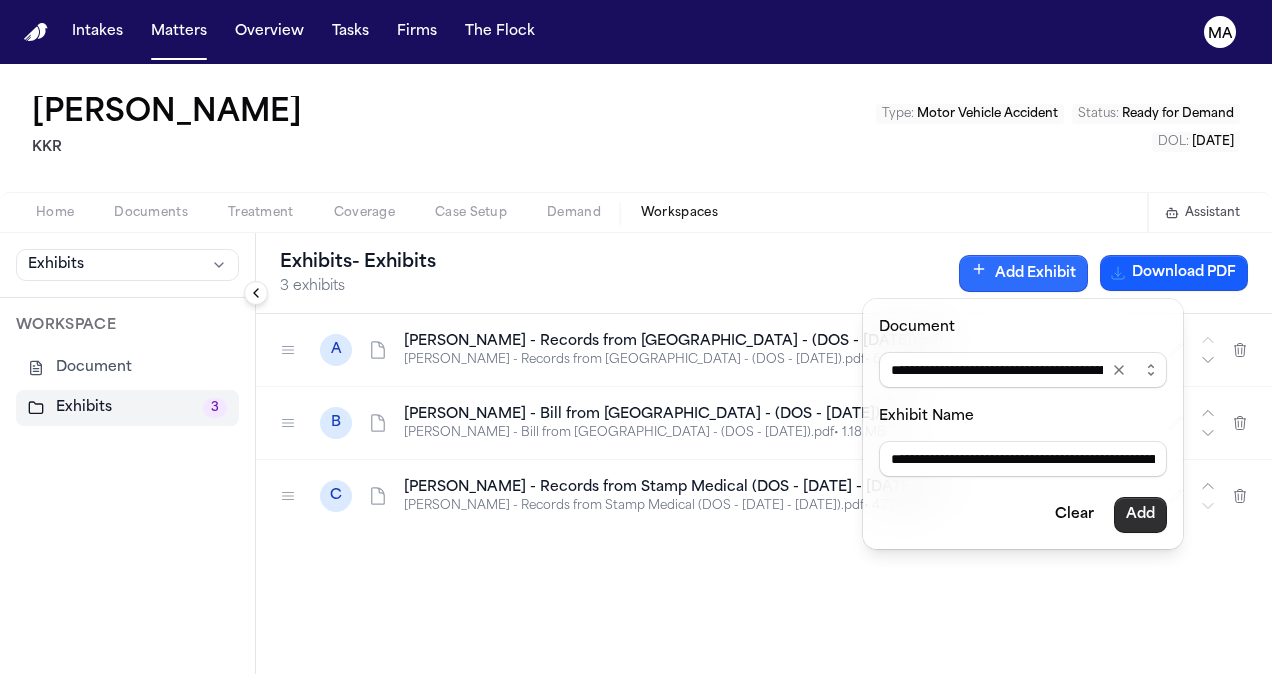 click on "Add" at bounding box center (1140, 515) 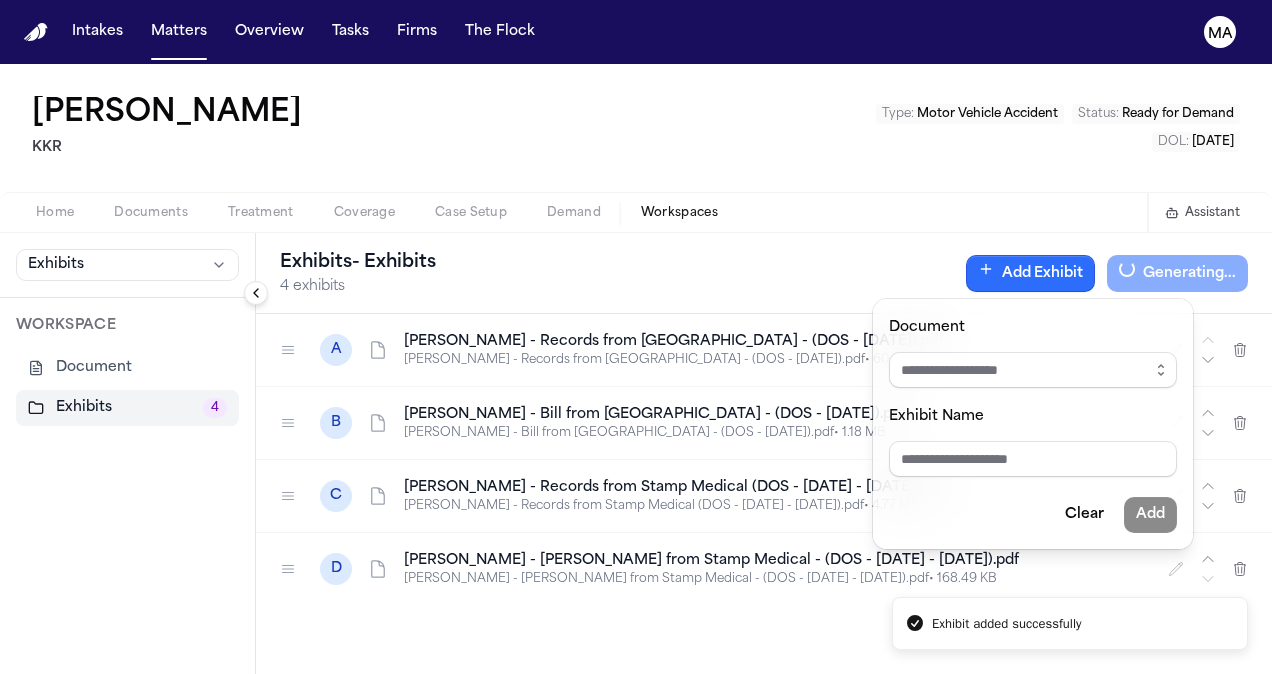 click on "Exhibits   - Exhibits 4 exhibits Add Exhibit Generating... A [PERSON_NAME] - Records from [GEOGRAPHIC_DATA] - (DOS - [DATE]).pdf [PERSON_NAME] - Records from [GEOGRAPHIC_DATA] - (DOS - [DATE]).pdf  •   60.54 MB B [PERSON_NAME] - Bill from [GEOGRAPHIC_DATA] - (DOS - [DATE]).pdf [PERSON_NAME] - Bill from [GEOGRAPHIC_DATA] - (DOS - [DATE]).pdf  •   1.18 MB C [PERSON_NAME] - Records from Stamp Medical (DOS - [DATE] - [DATE]).pdf [PERSON_NAME] - Records from Stamp Medical (DOS - [DATE] - [DATE]).pdf  •   4.77 MB D [PERSON_NAME] - [PERSON_NAME] from Stamp Medical - (DOS - [DATE] - [DATE]).pdf [PERSON_NAME] - [PERSON_NAME] from Stamp Medical - (DOS - [DATE] - [DATE]).pdf  •   168.49 KB
To pick up a draggable item, press the space bar.
While dragging, use the arrow keys to move the item.
Press space again to drop the item in its new position, or press escape to cancel." at bounding box center (764, 453) 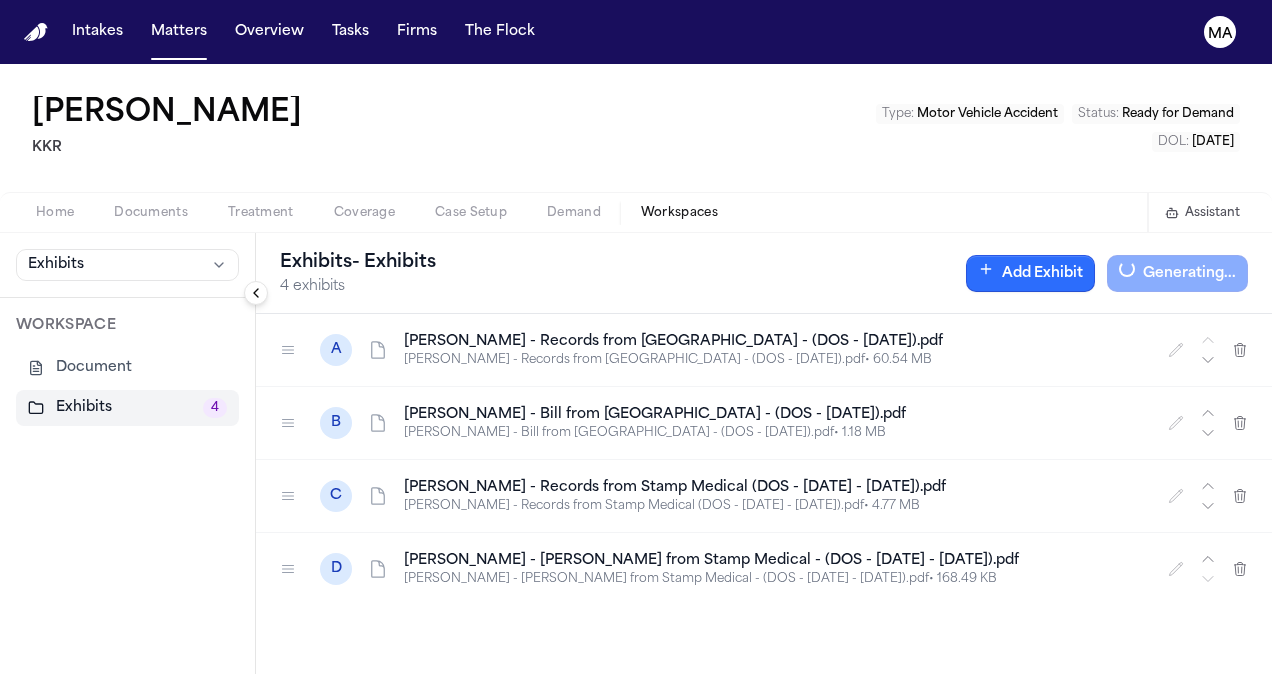 click on "Add Exhibit" at bounding box center [1030, 273] 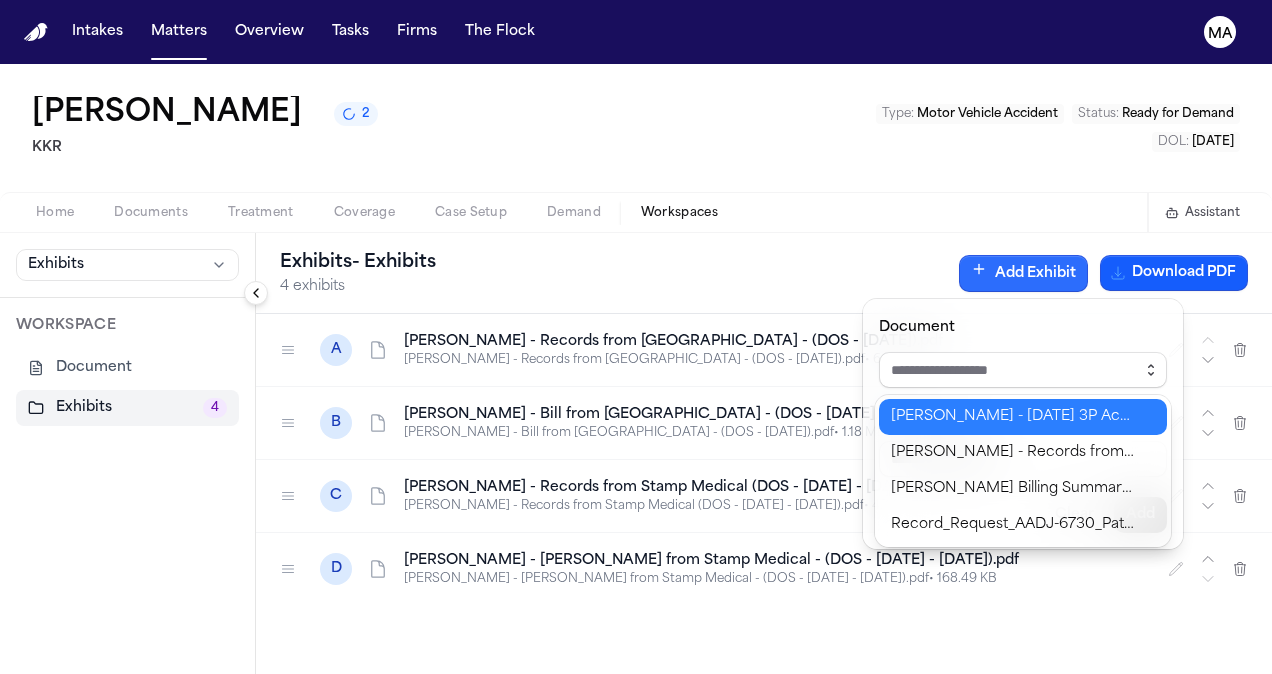 click 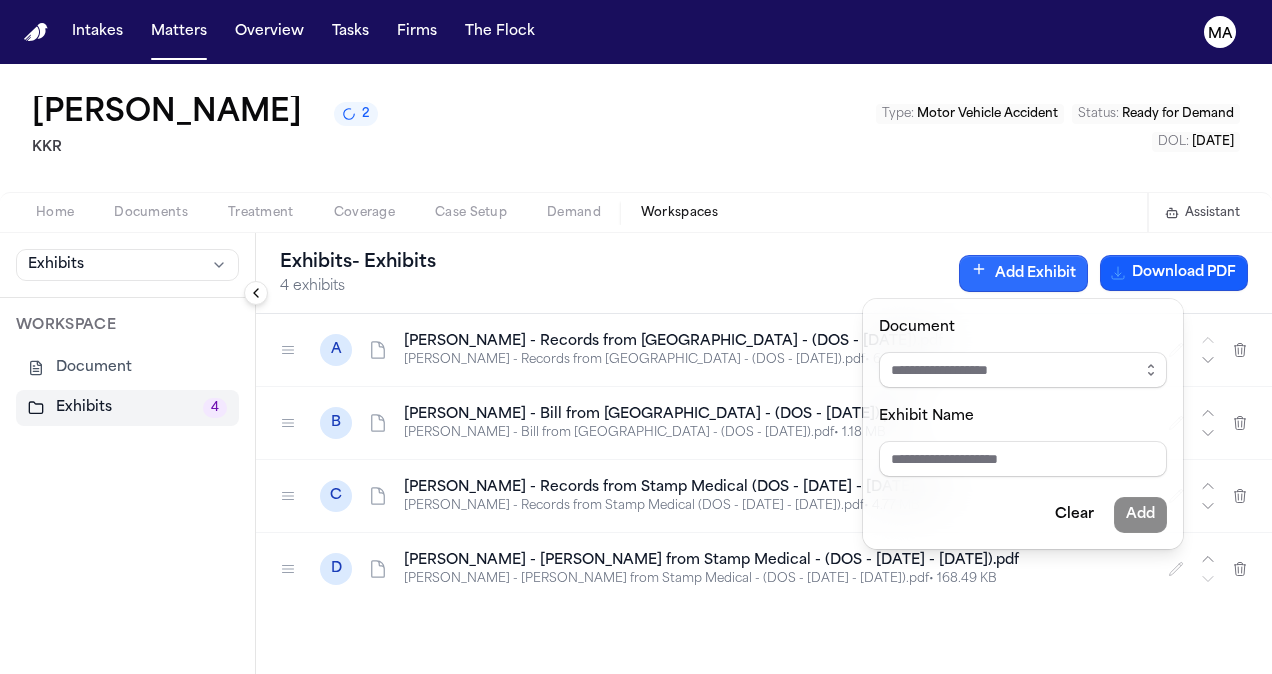 click on "Exhibits   - Exhibits 4 exhibits Add Exhibit Download PDF" at bounding box center (764, 273) 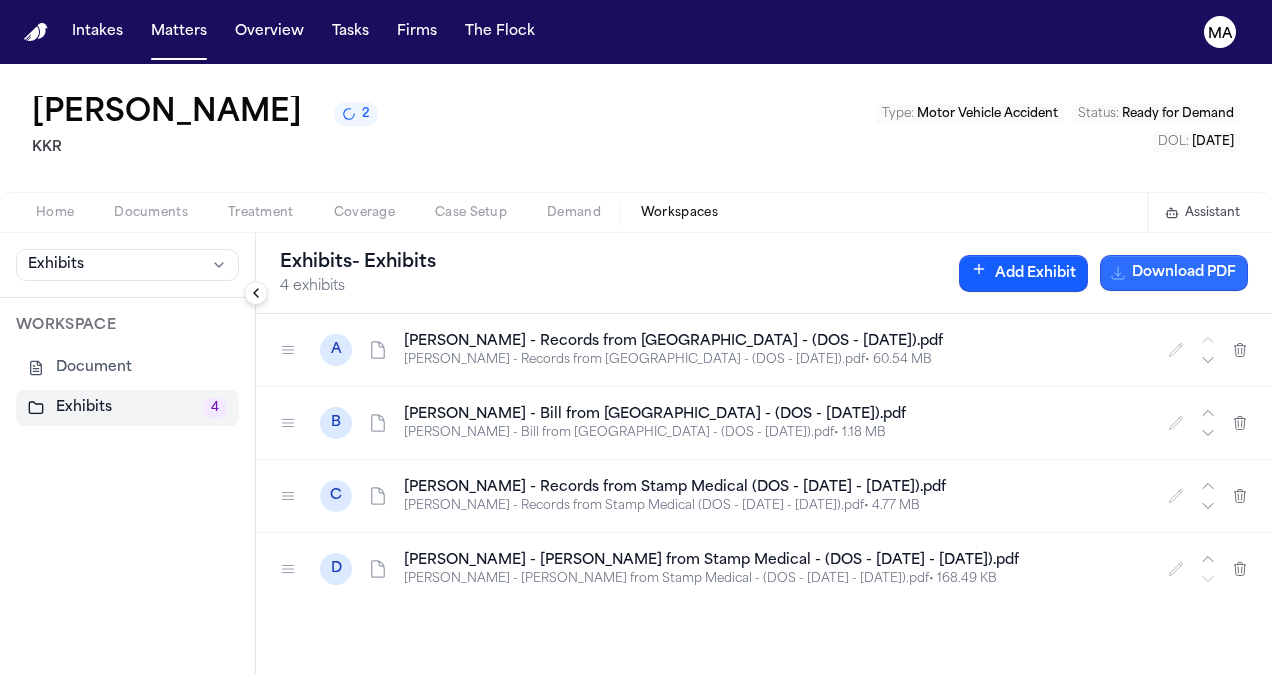 click on "Download PDF" at bounding box center (1174, 273) 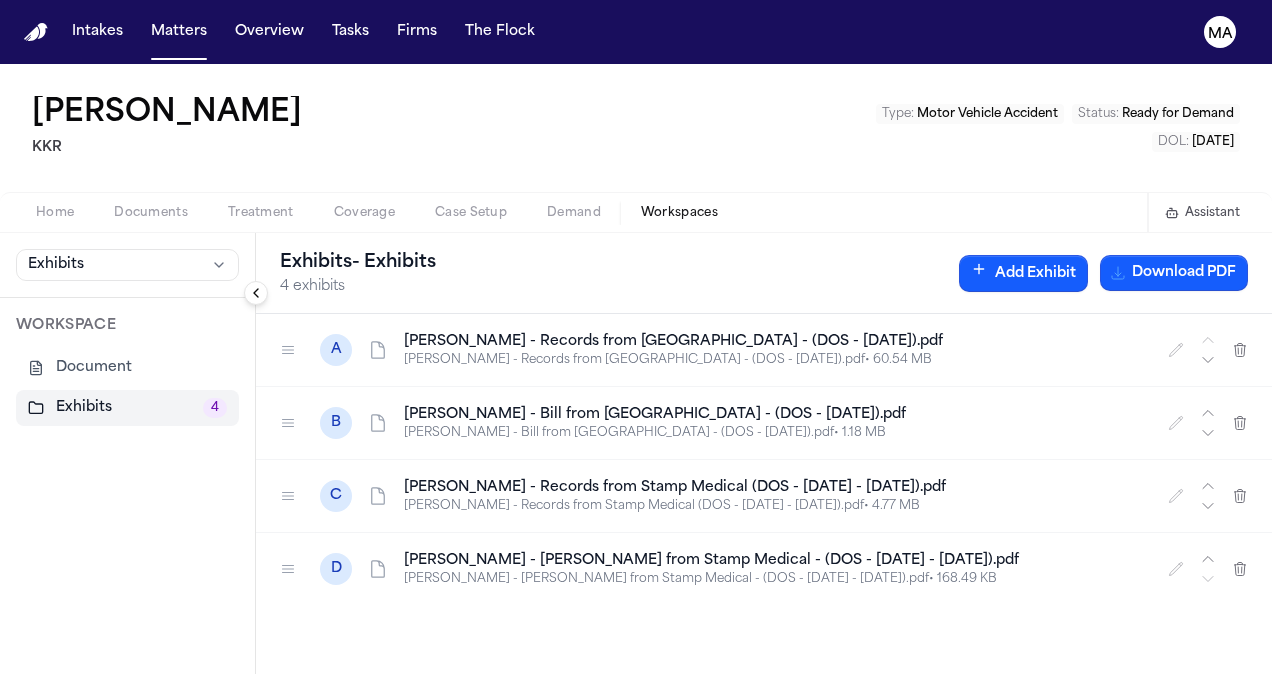 click on "Home Documents Treatment Coverage Case Setup Demand Workspaces Assistant" at bounding box center [636, 212] 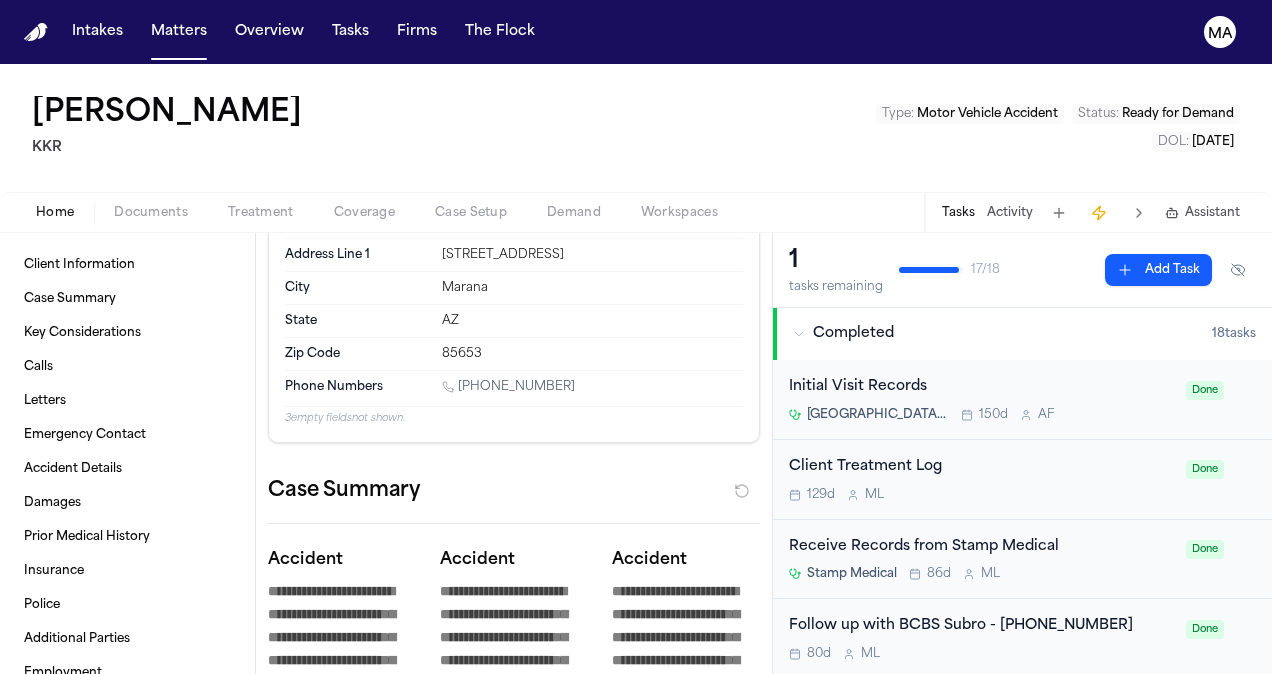 scroll, scrollTop: 0, scrollLeft: 0, axis: both 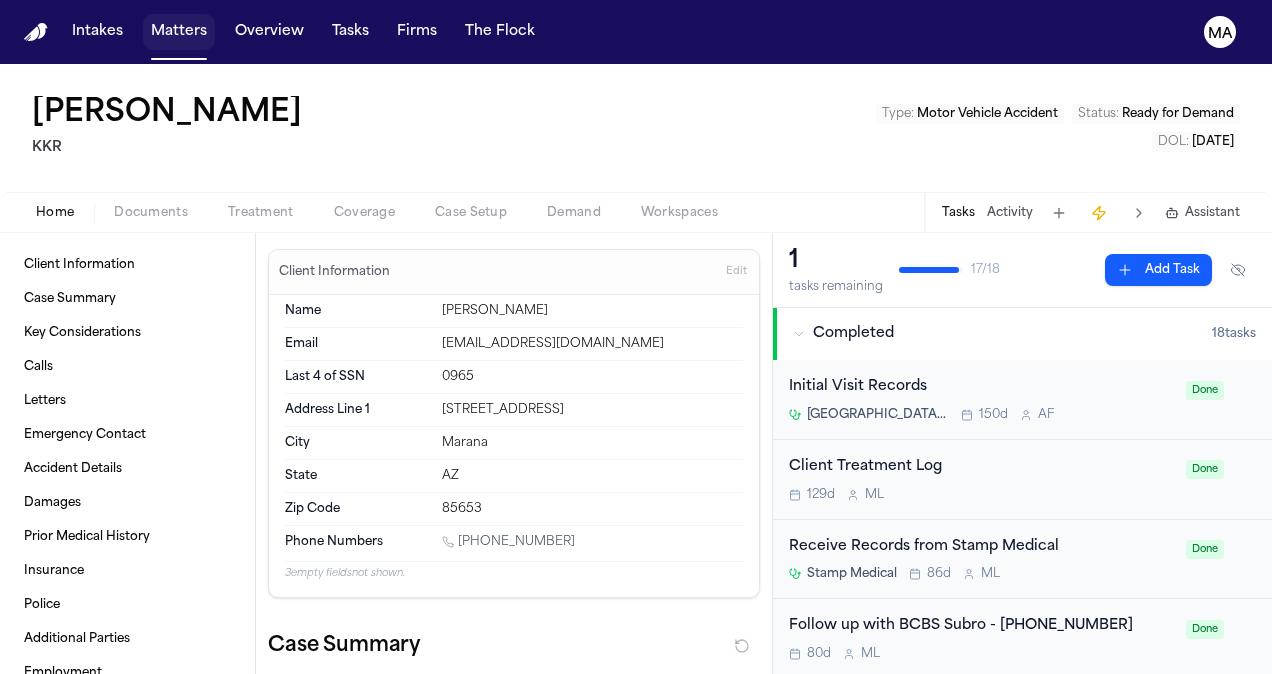 click on "Matters" at bounding box center (179, 32) 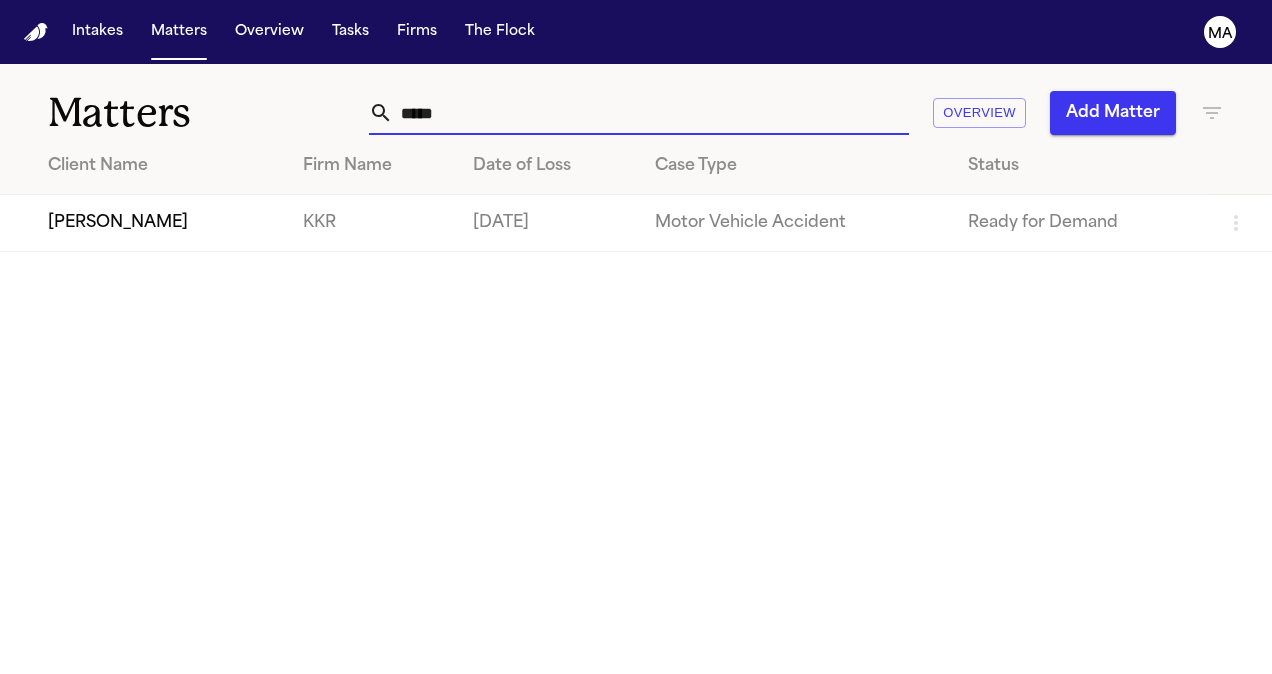 drag, startPoint x: 510, startPoint y: 112, endPoint x: 234, endPoint y: 101, distance: 276.21912 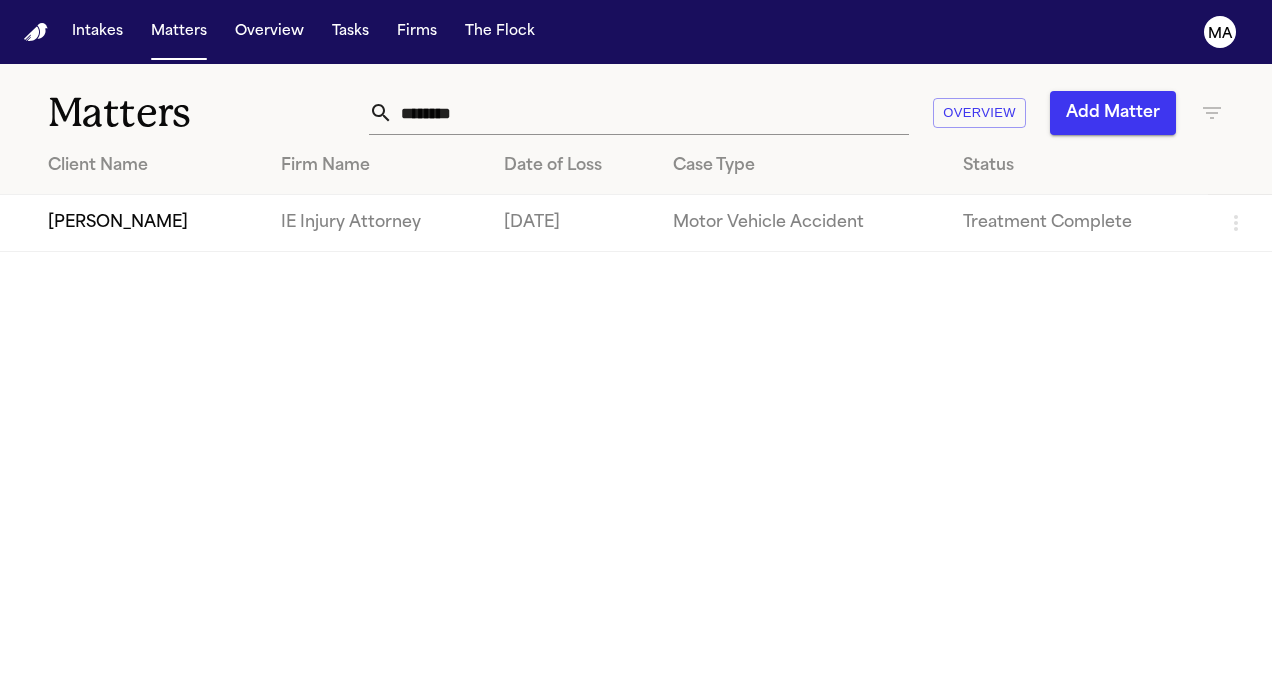 click on "[PERSON_NAME]" at bounding box center (132, 223) 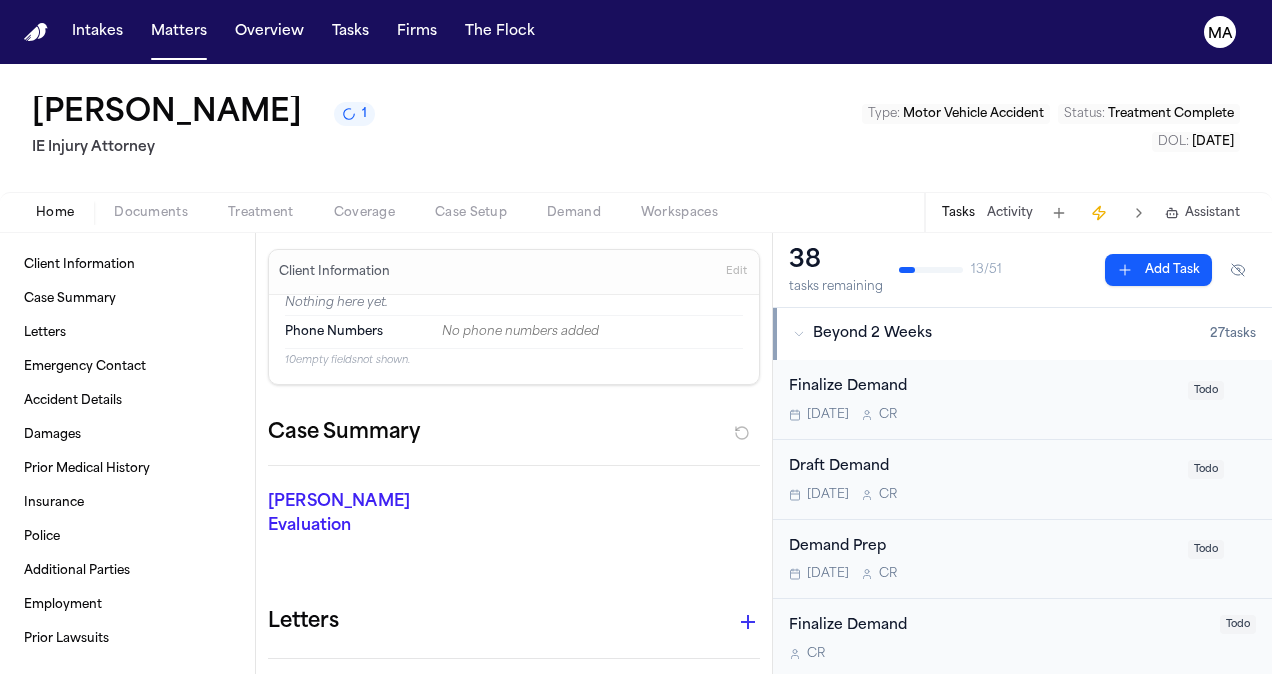 click on "Documents" at bounding box center (151, 213) 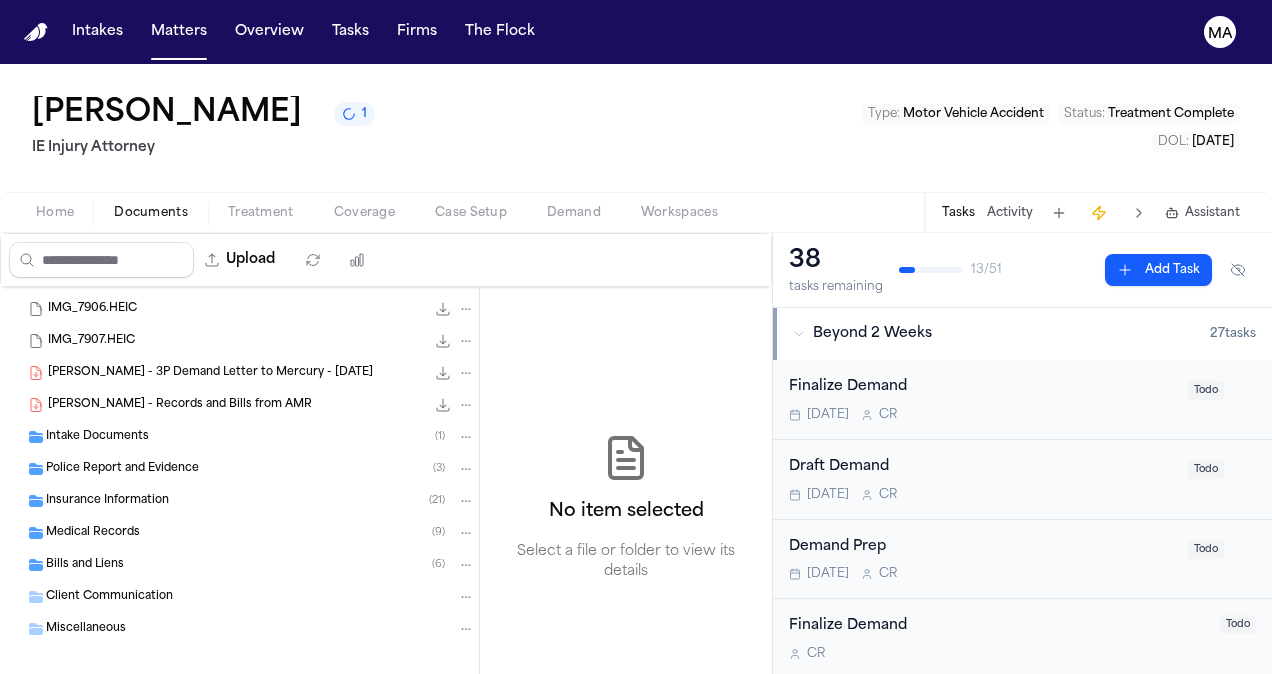 scroll, scrollTop: 330, scrollLeft: 0, axis: vertical 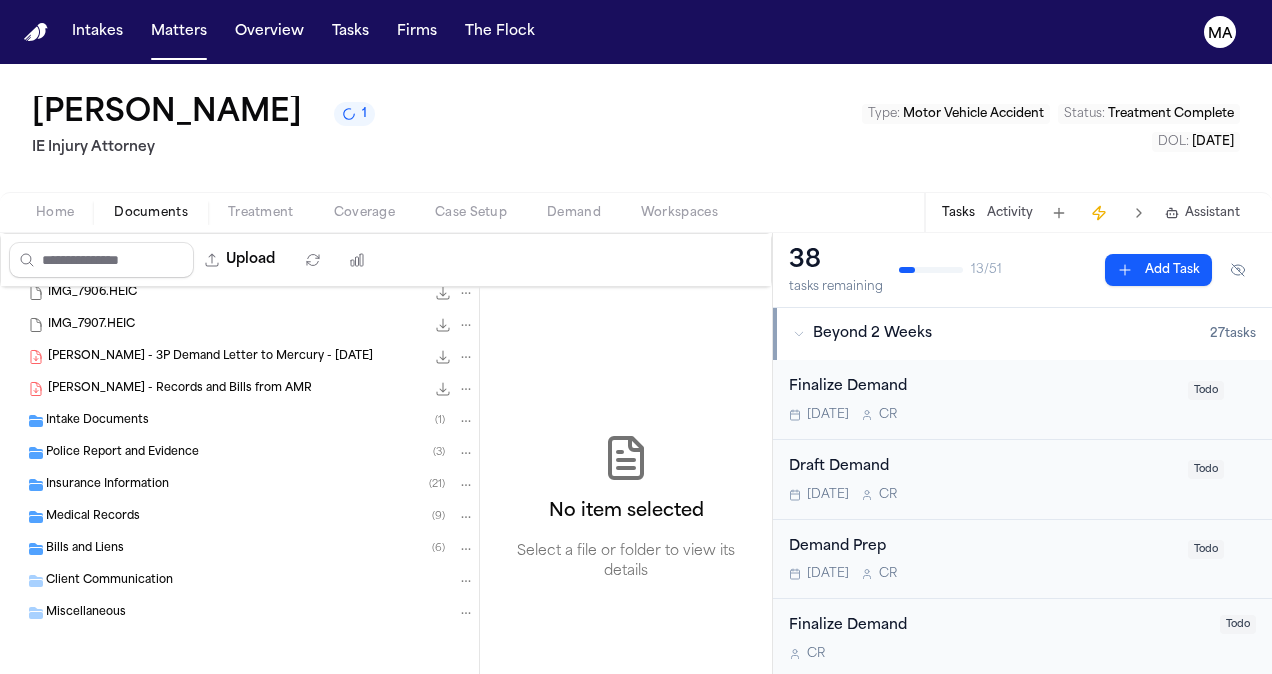 click on "[PERSON_NAME] - 3P Demand Letter to Mercury - [DATE]" at bounding box center [210, 357] 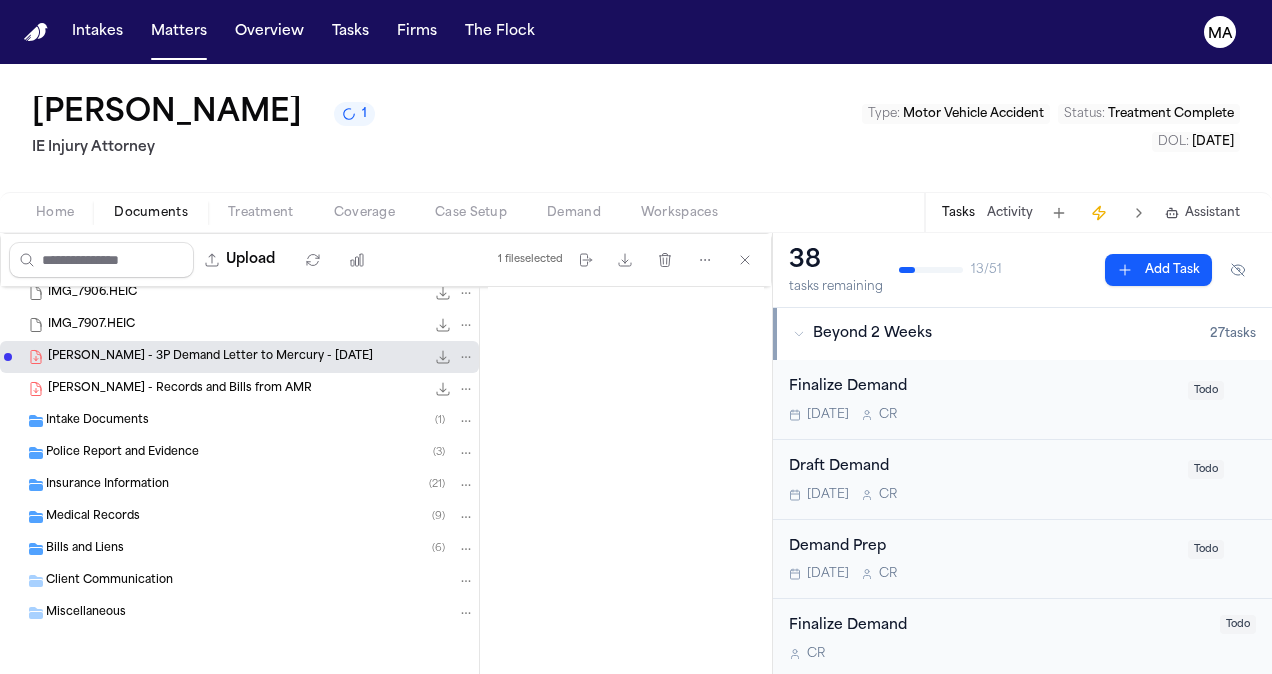 scroll, scrollTop: 560, scrollLeft: 0, axis: vertical 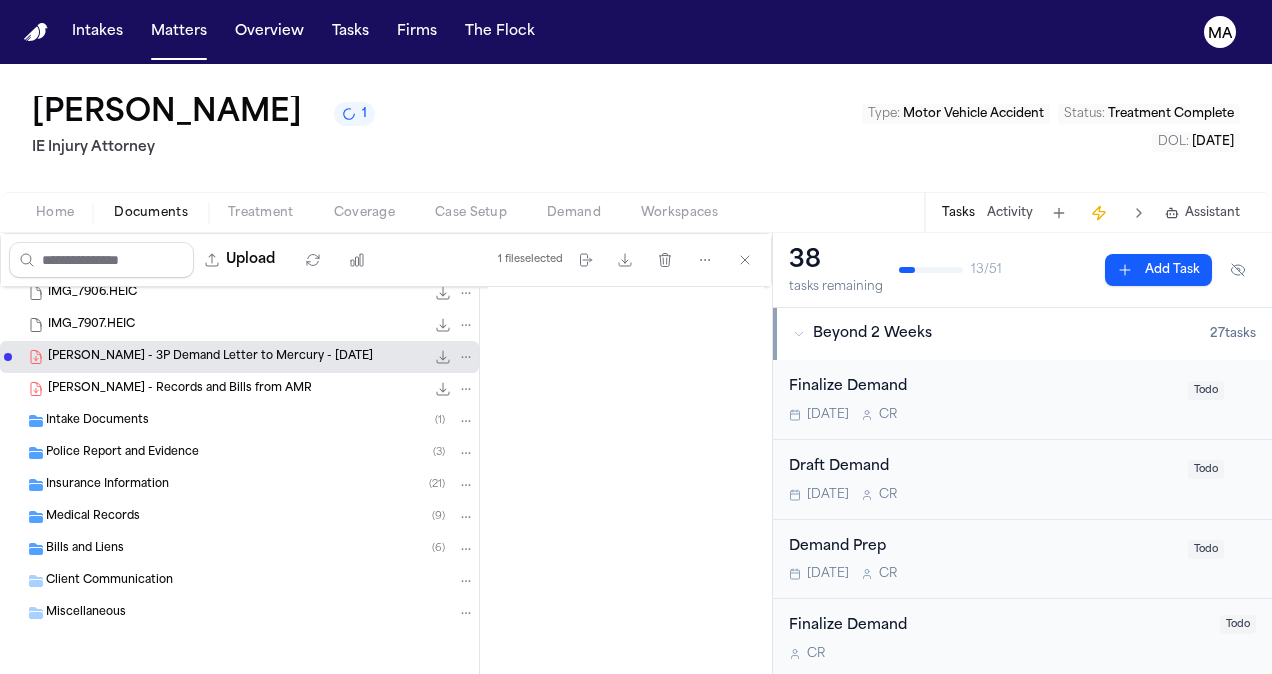 click on "Medical Records ( 9 )" at bounding box center (260, 517) 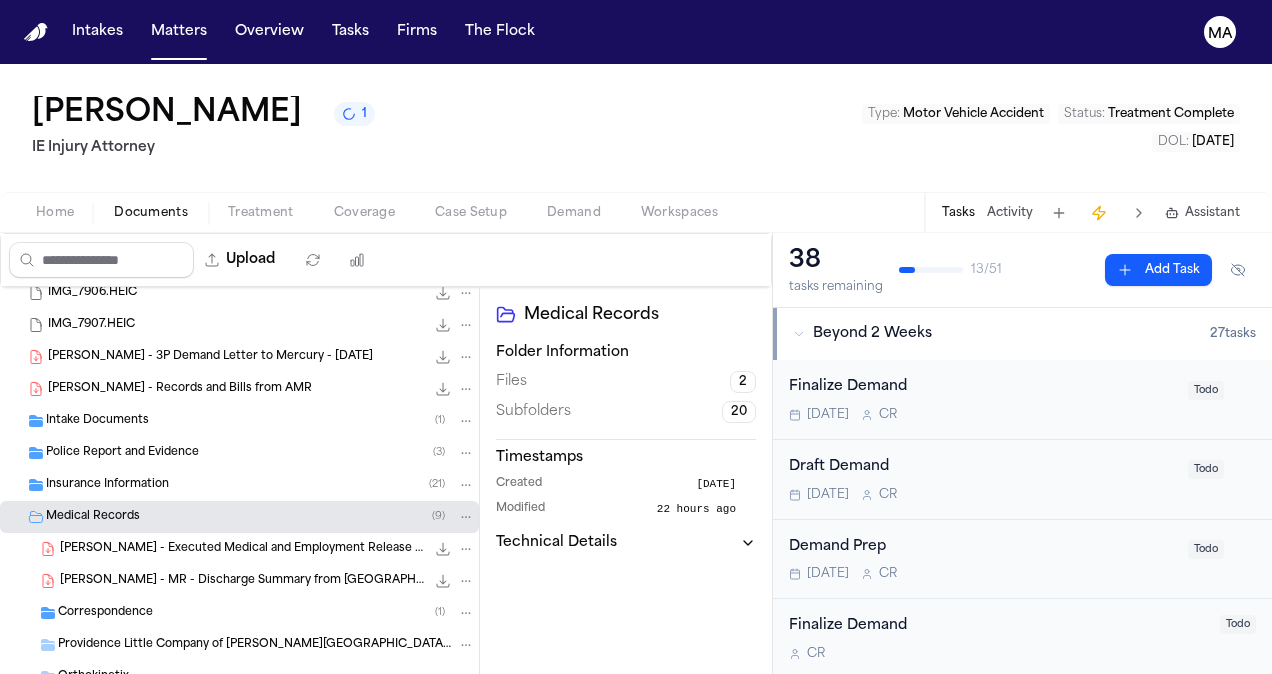 scroll, scrollTop: 0, scrollLeft: 0, axis: both 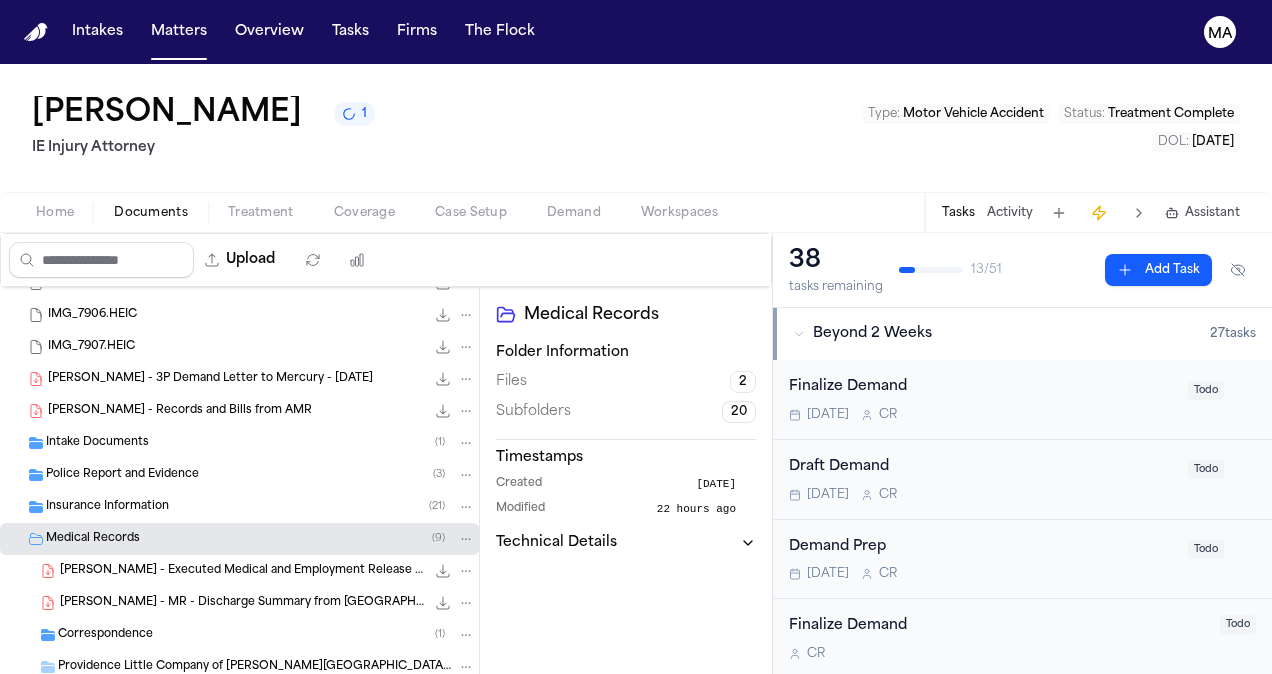 click on "[PERSON_NAME] - Records and Bills from AMR 4.8 MB  • PDF" at bounding box center [239, 411] 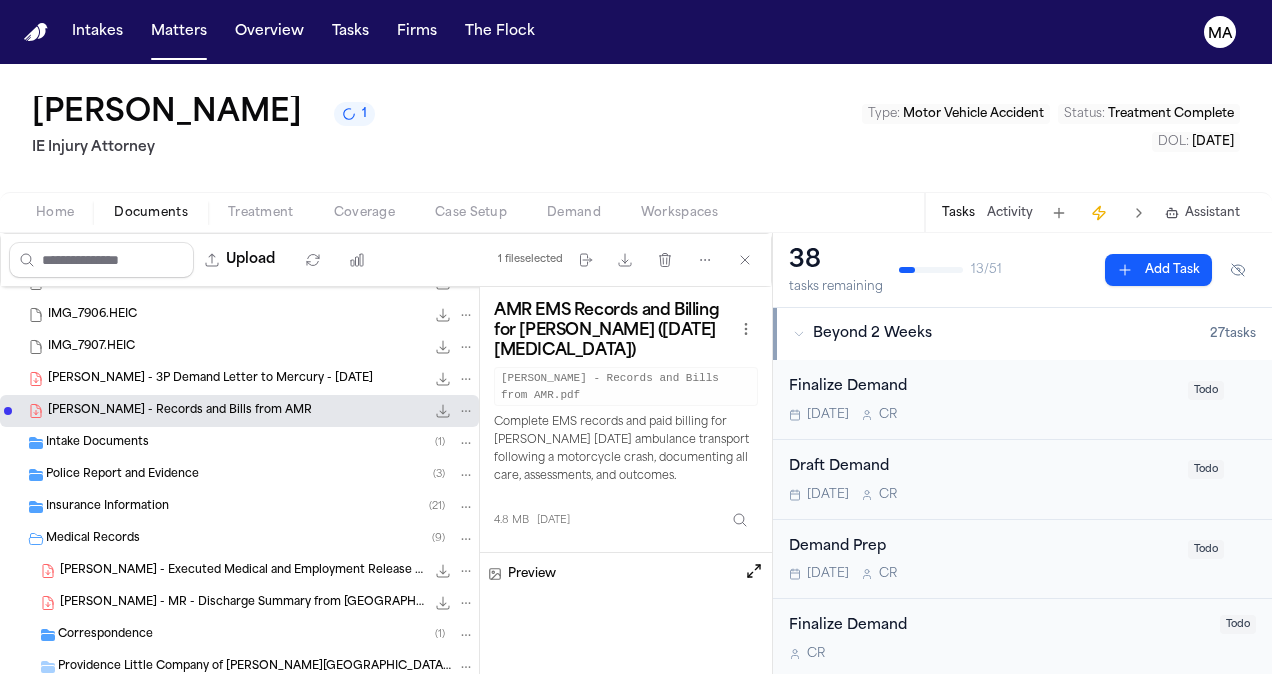 click on "[PERSON_NAME] - 3P Demand Letter to Mercury - [DATE]" at bounding box center (210, 379) 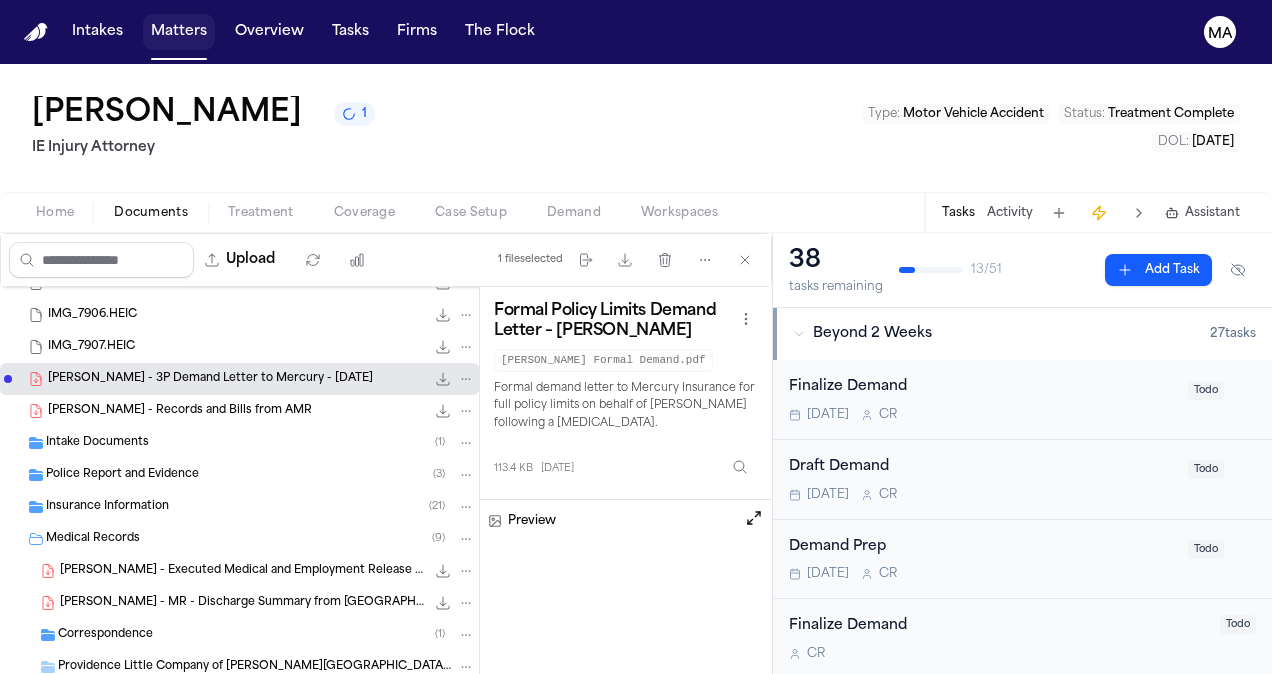 click on "Matters" at bounding box center [179, 32] 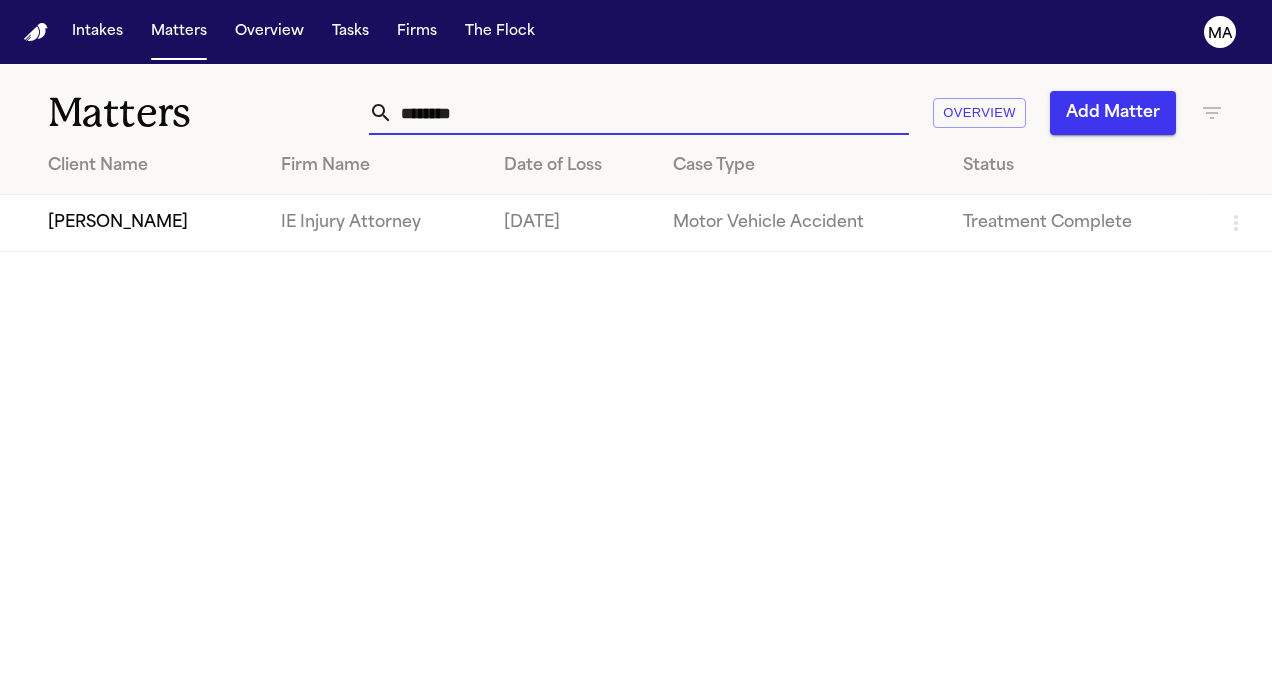drag, startPoint x: 586, startPoint y: 114, endPoint x: 0, endPoint y: 137, distance: 586.4512 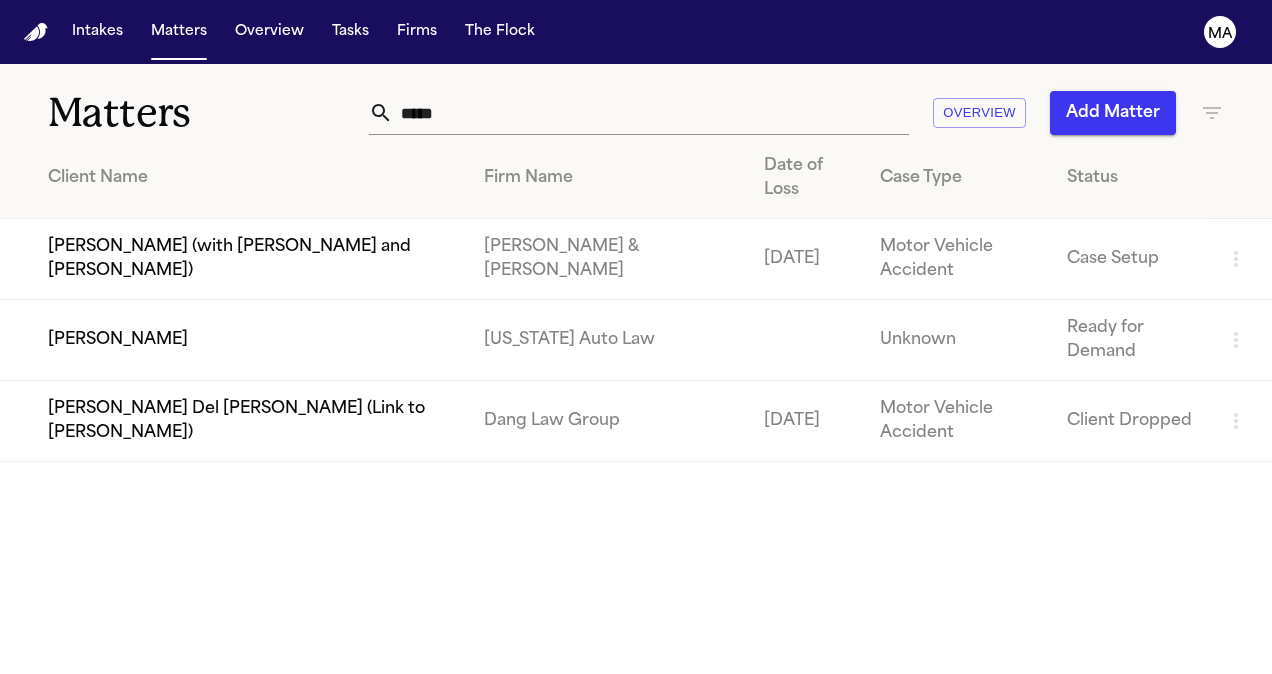 click on "[PERSON_NAME]" at bounding box center (234, 340) 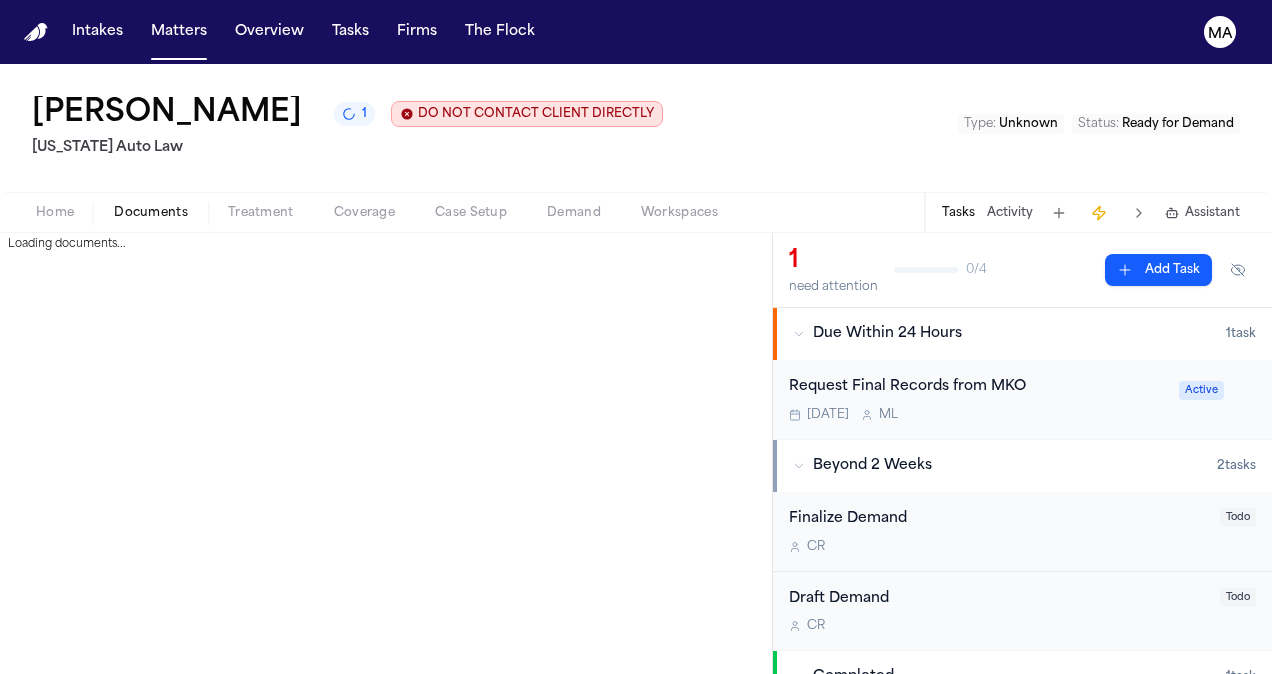click on "Documents" at bounding box center (151, 213) 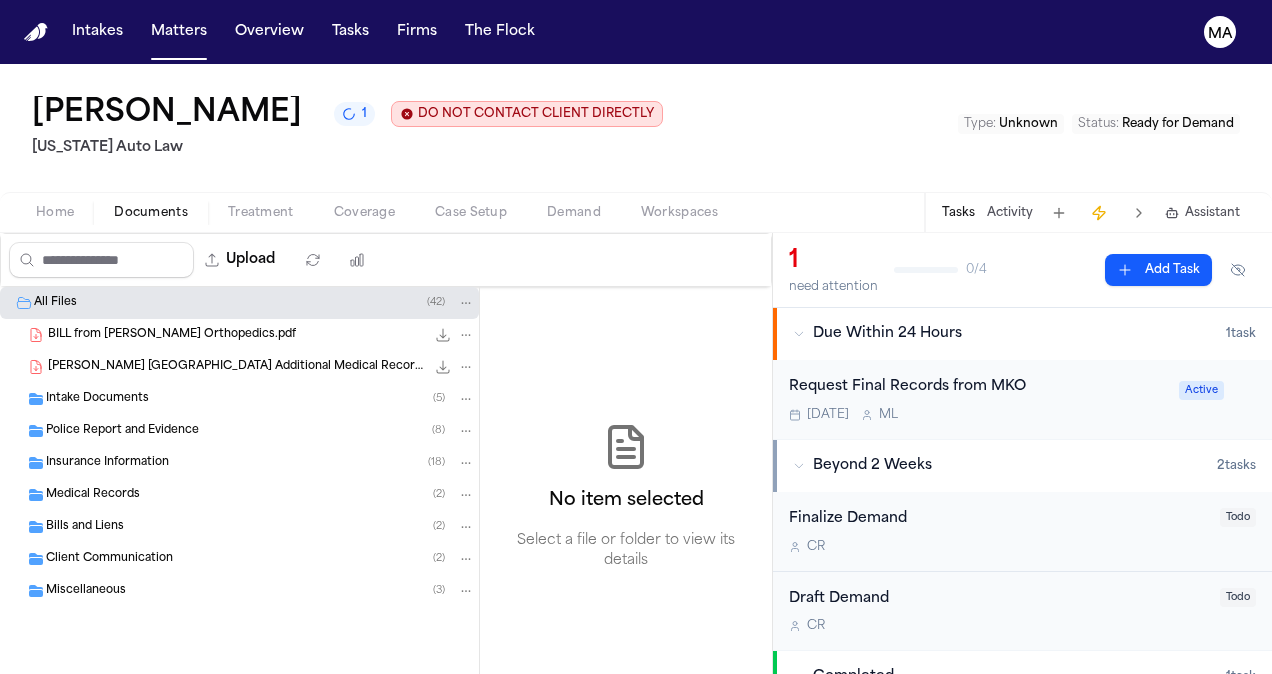 click on "Medical Records ( 2 )" at bounding box center [260, 495] 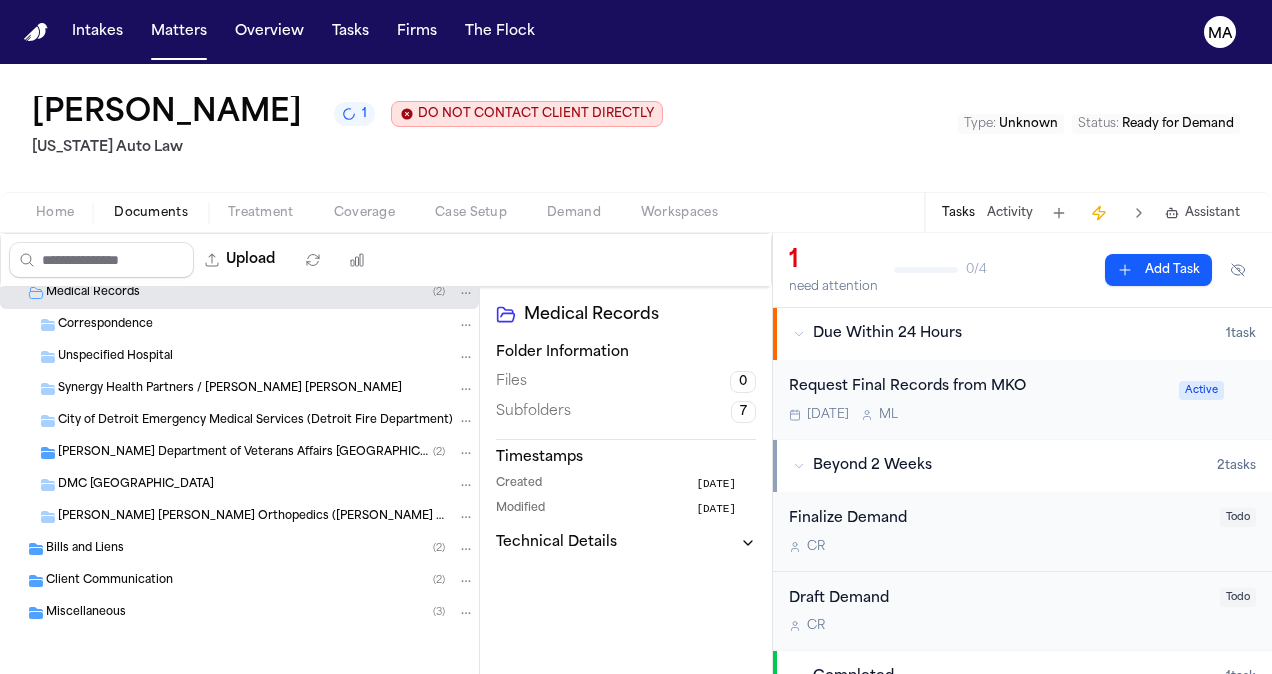 scroll, scrollTop: 202, scrollLeft: 0, axis: vertical 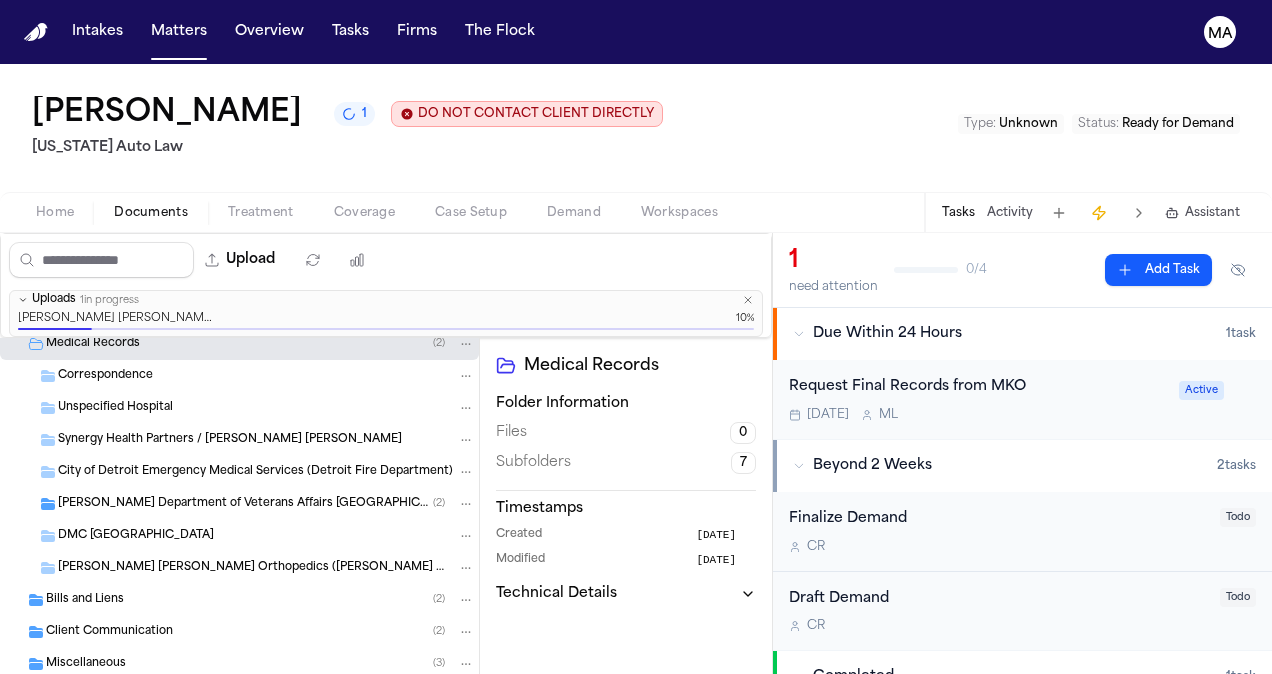 click on "[PERSON_NAME] 1 DO NOT CONTACT CLIENT DIRECTLY DO NOT CONTACT [US_STATE] Auto Law Type :   Unknown Status :   Ready for Demand" at bounding box center [636, 128] 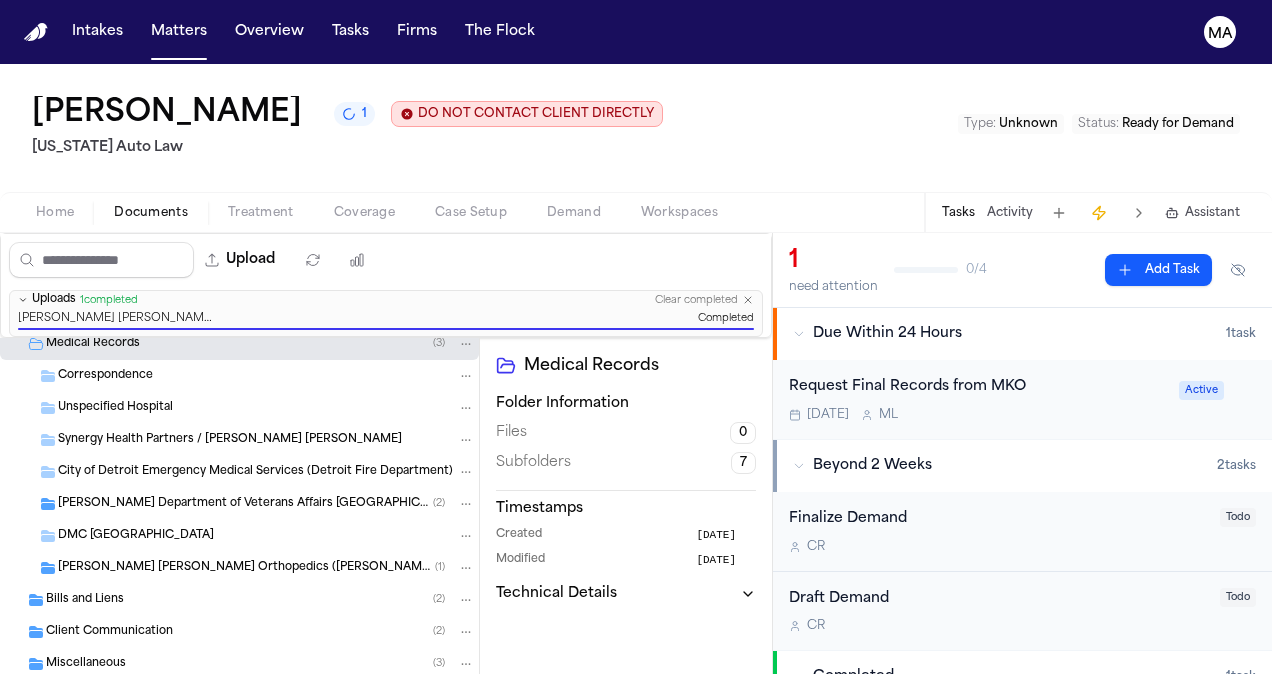 click on "Bills and Liens ( 2 )" at bounding box center [239, 600] 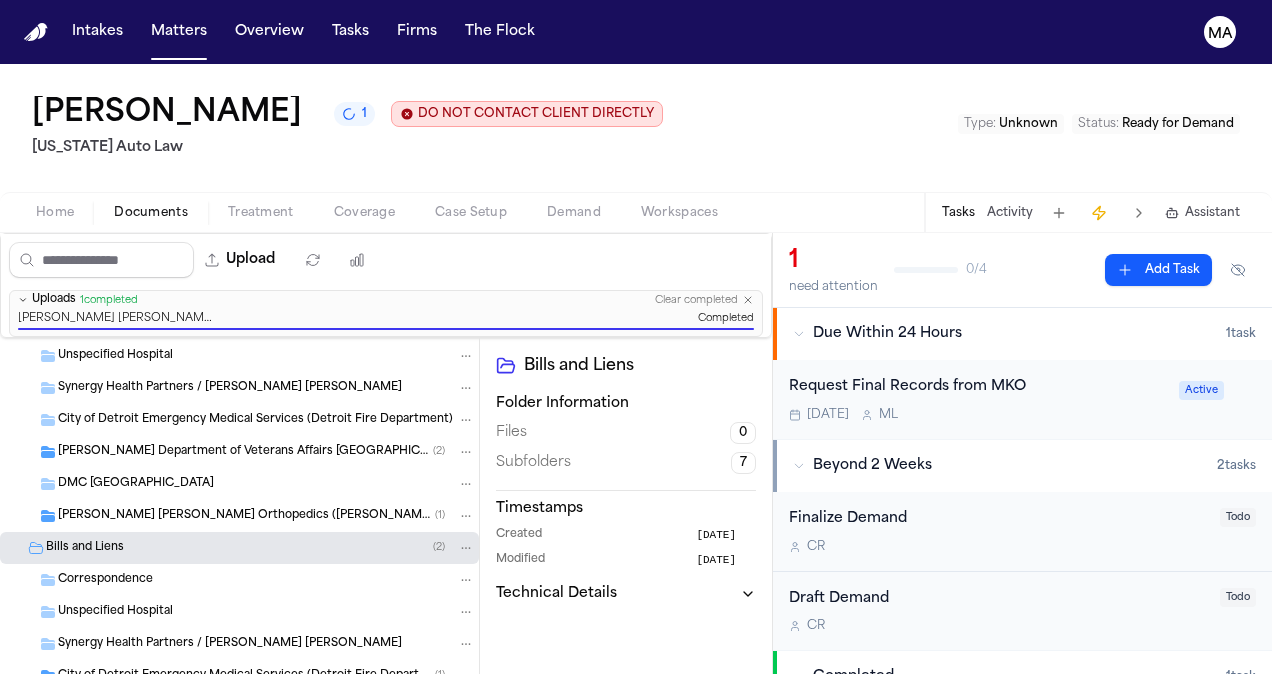 scroll, scrollTop: 254, scrollLeft: 0, axis: vertical 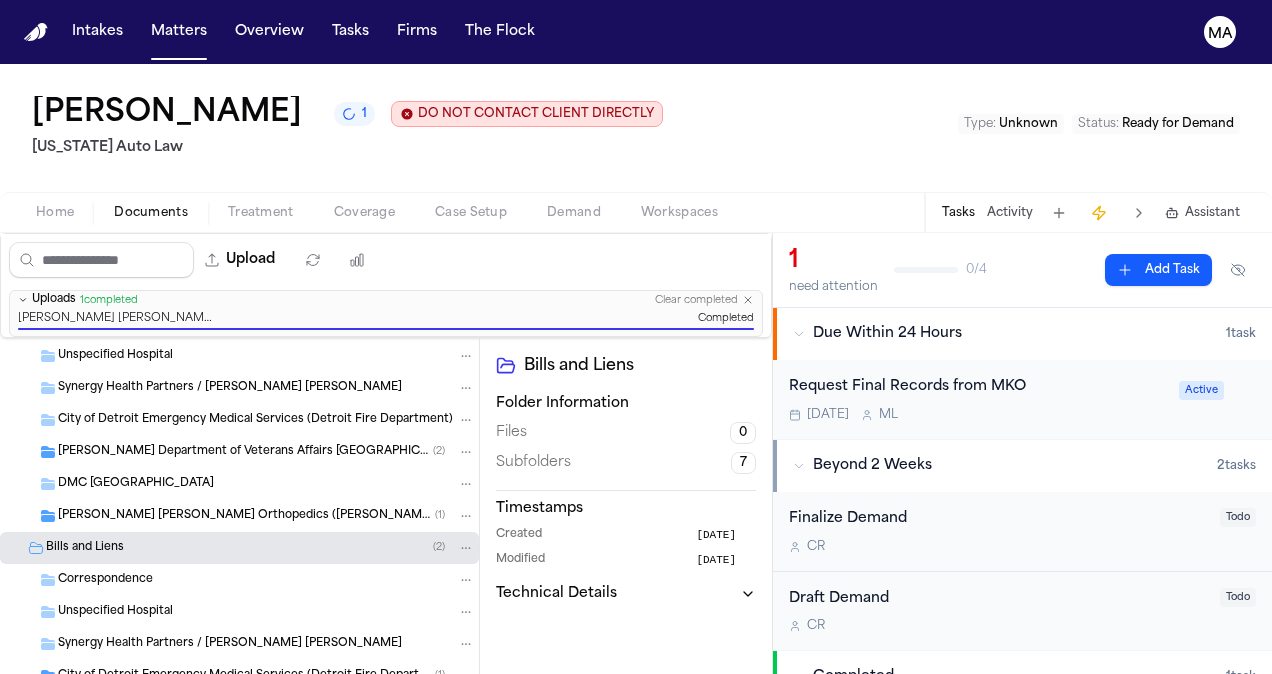 click on "[PERSON_NAME] [PERSON_NAME] Orthopedics ([PERSON_NAME] Orthopedics PC)" at bounding box center (246, 516) 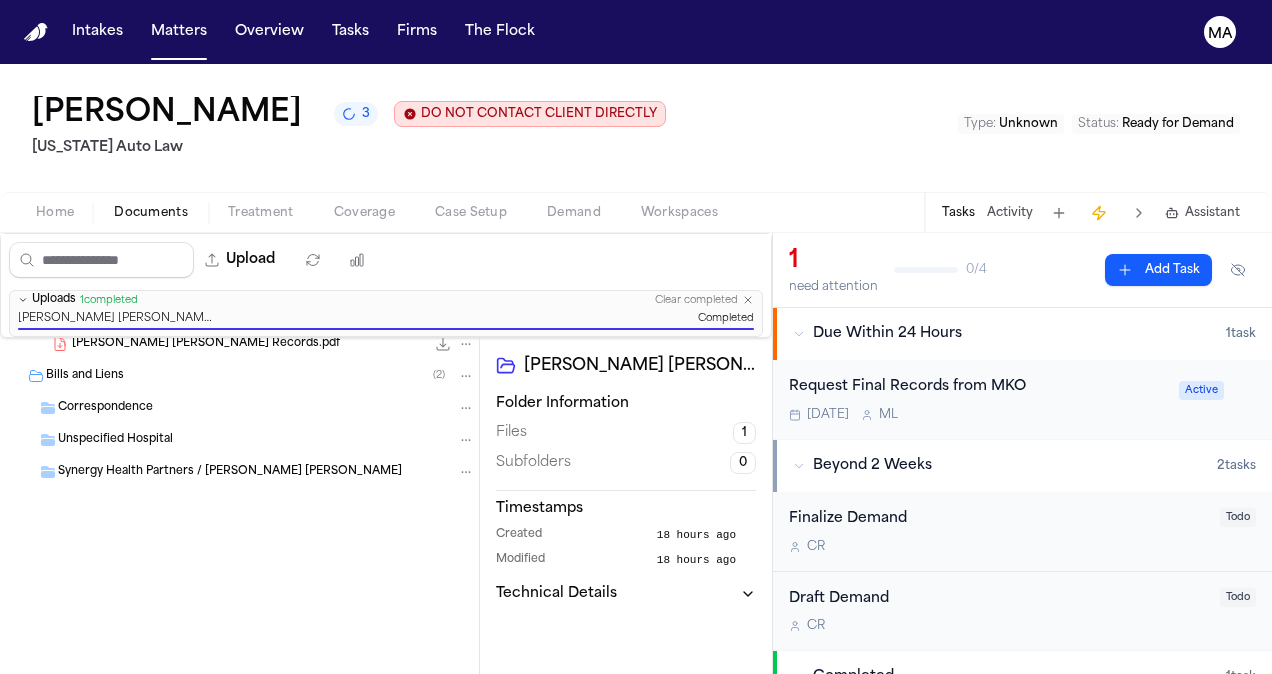scroll, scrollTop: 0, scrollLeft: 0, axis: both 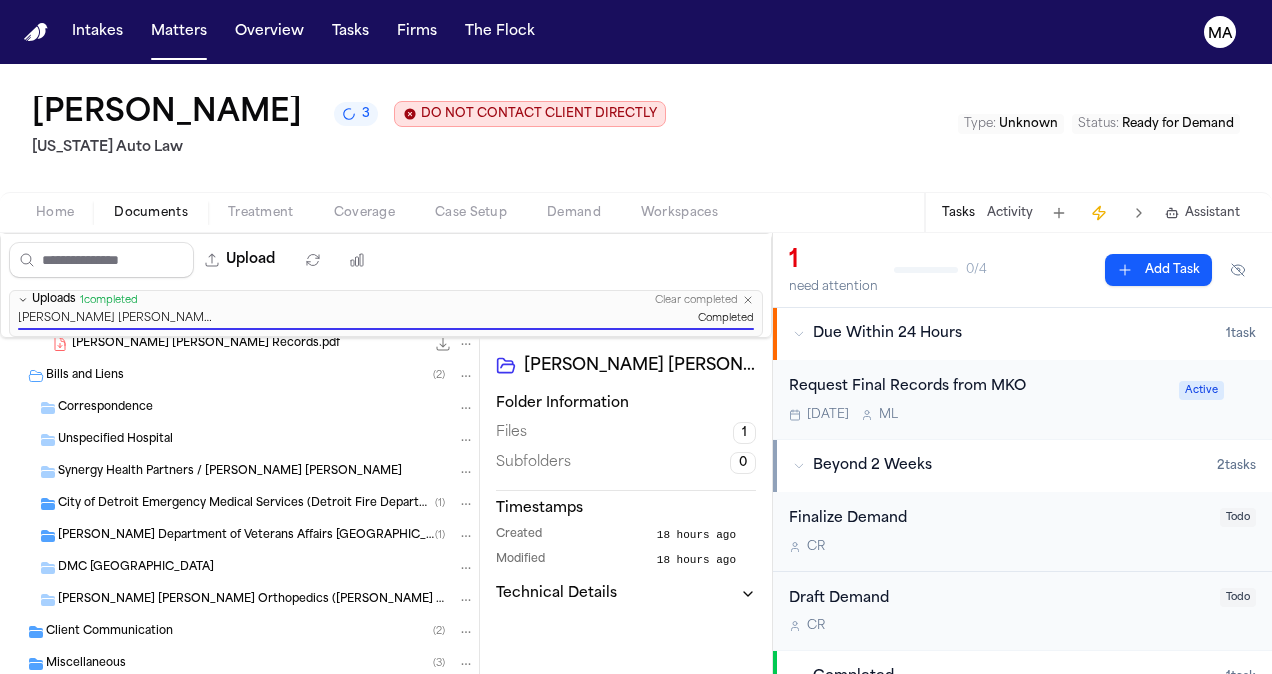 click on "Miscellaneous" at bounding box center [86, 664] 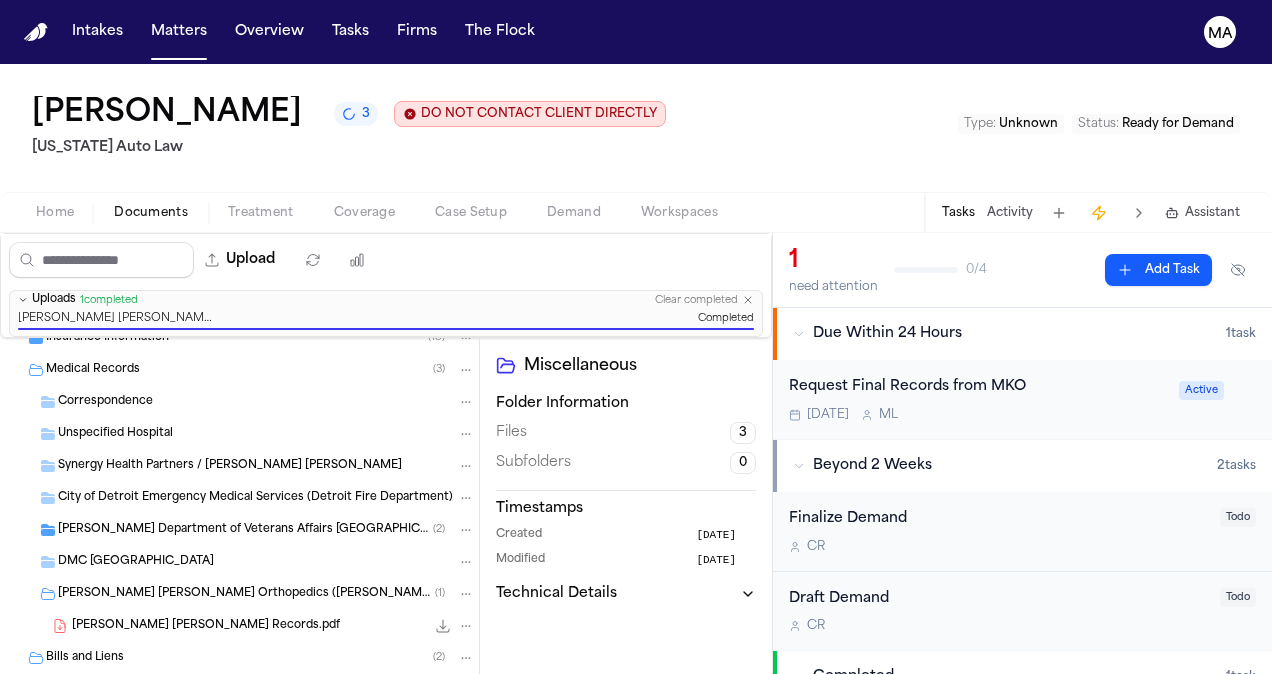 scroll, scrollTop: 0, scrollLeft: 0, axis: both 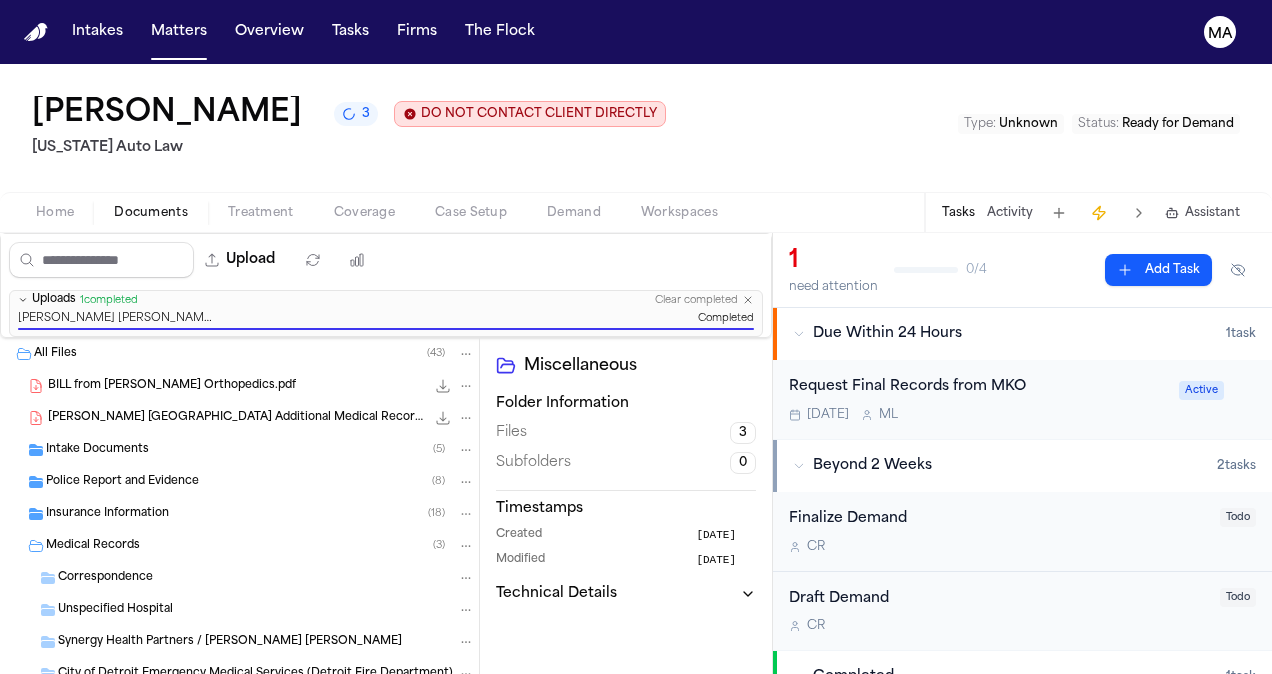 click on "BILL from [PERSON_NAME] Orthopedics.pdf 380.6 KB  • PDF" at bounding box center (261, 386) 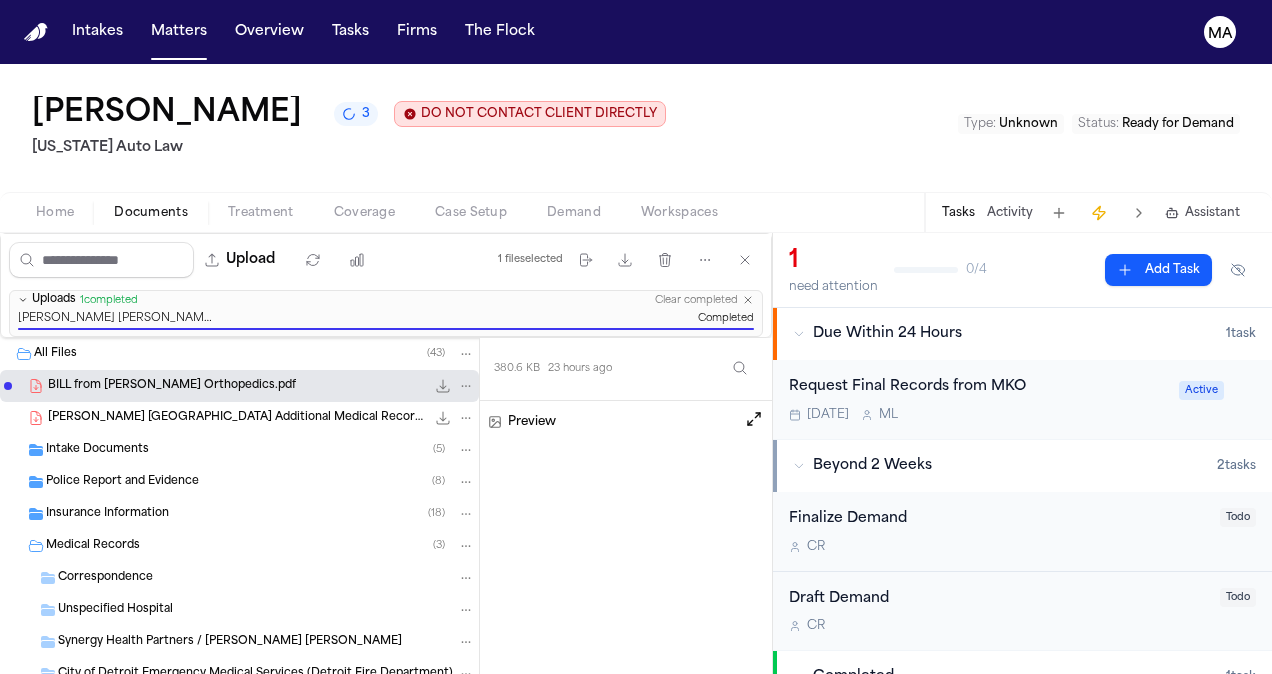 scroll, scrollTop: 262, scrollLeft: 0, axis: vertical 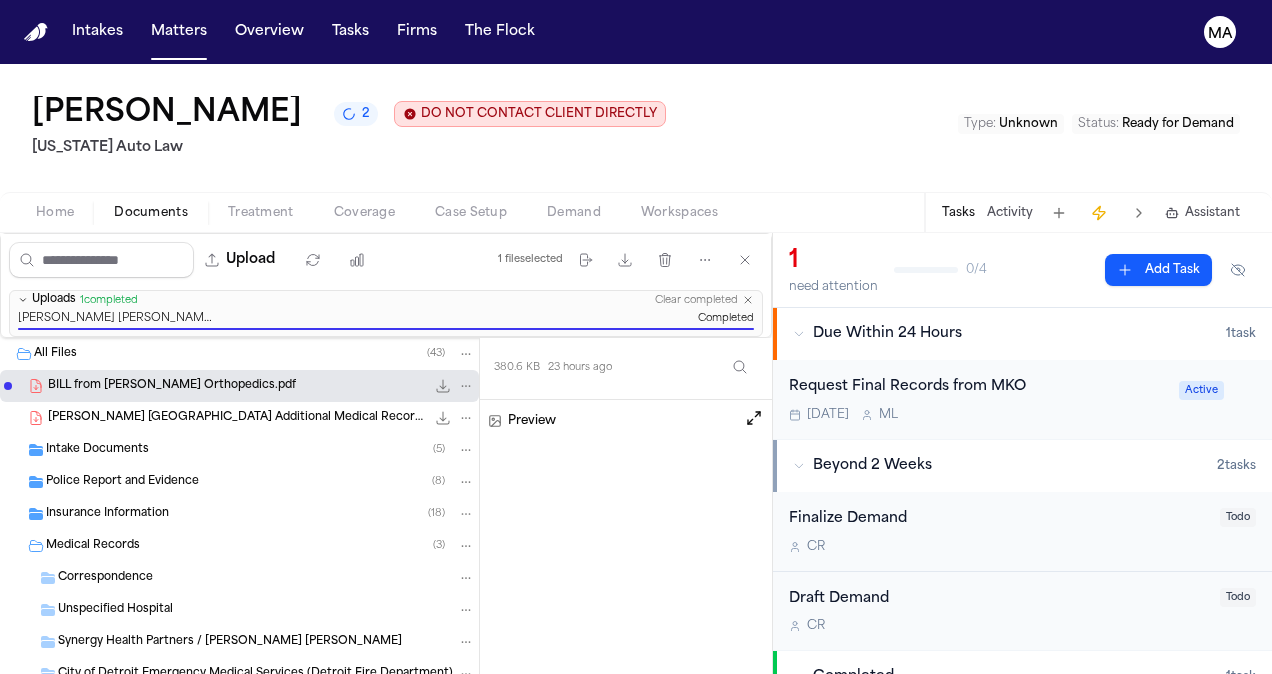 click on "Assistant" at bounding box center (1202, 213) 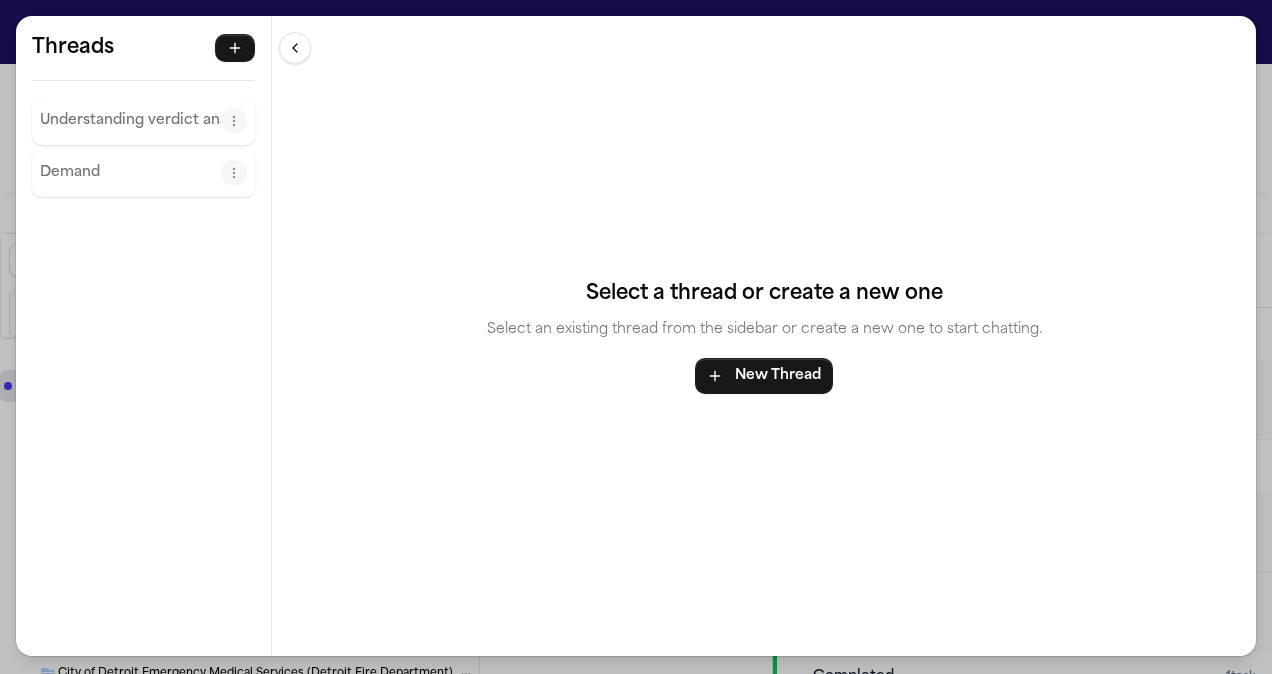 click on "Demand" at bounding box center [130, 173] 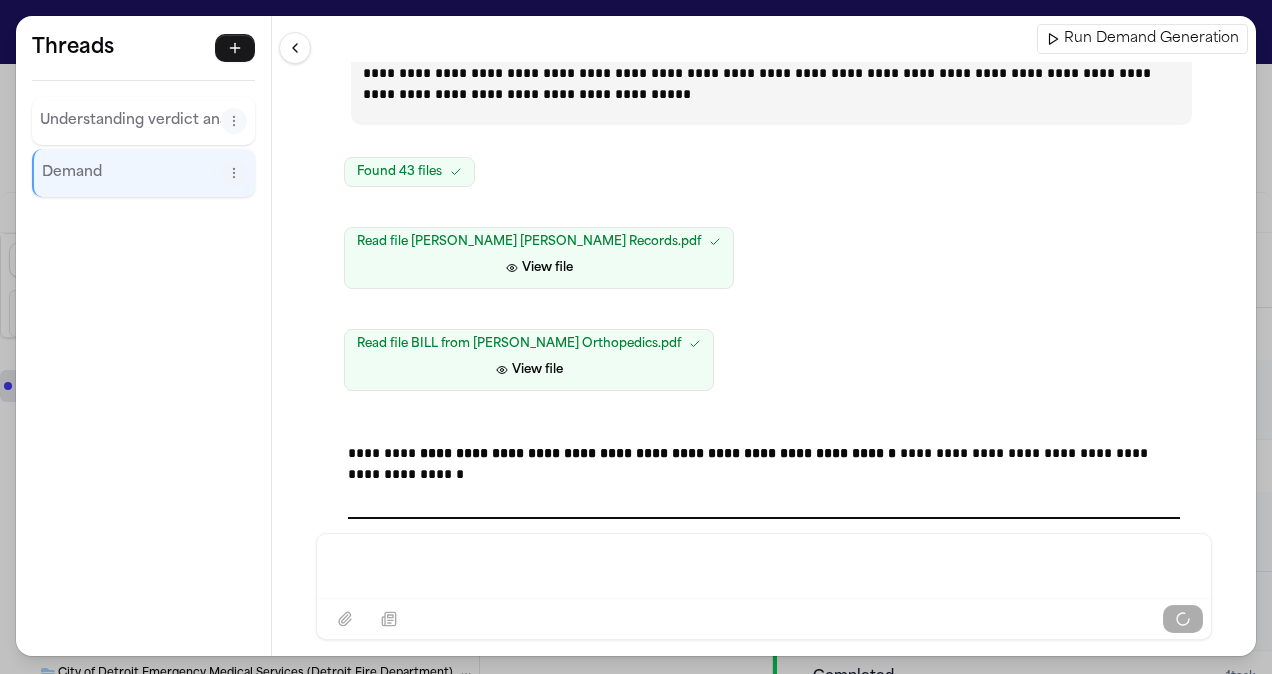 scroll, scrollTop: 111412, scrollLeft: 0, axis: vertical 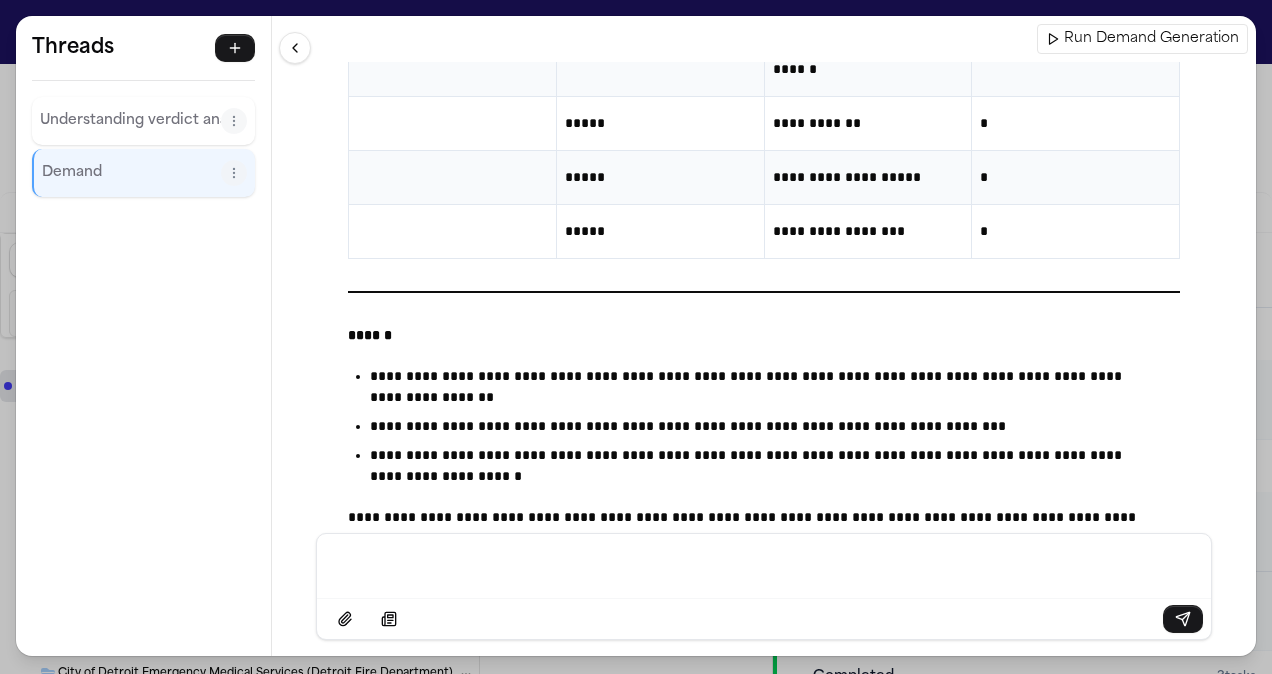 click at bounding box center (764, 565) 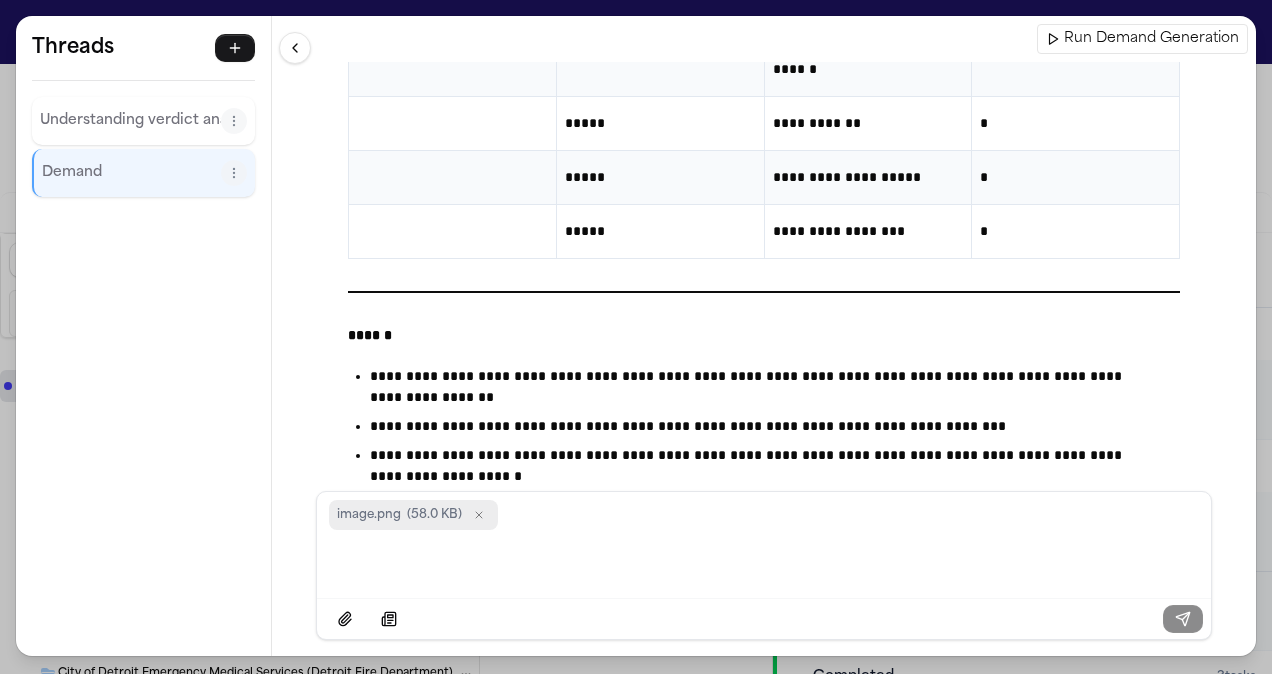 scroll, scrollTop: 0, scrollLeft: 0, axis: both 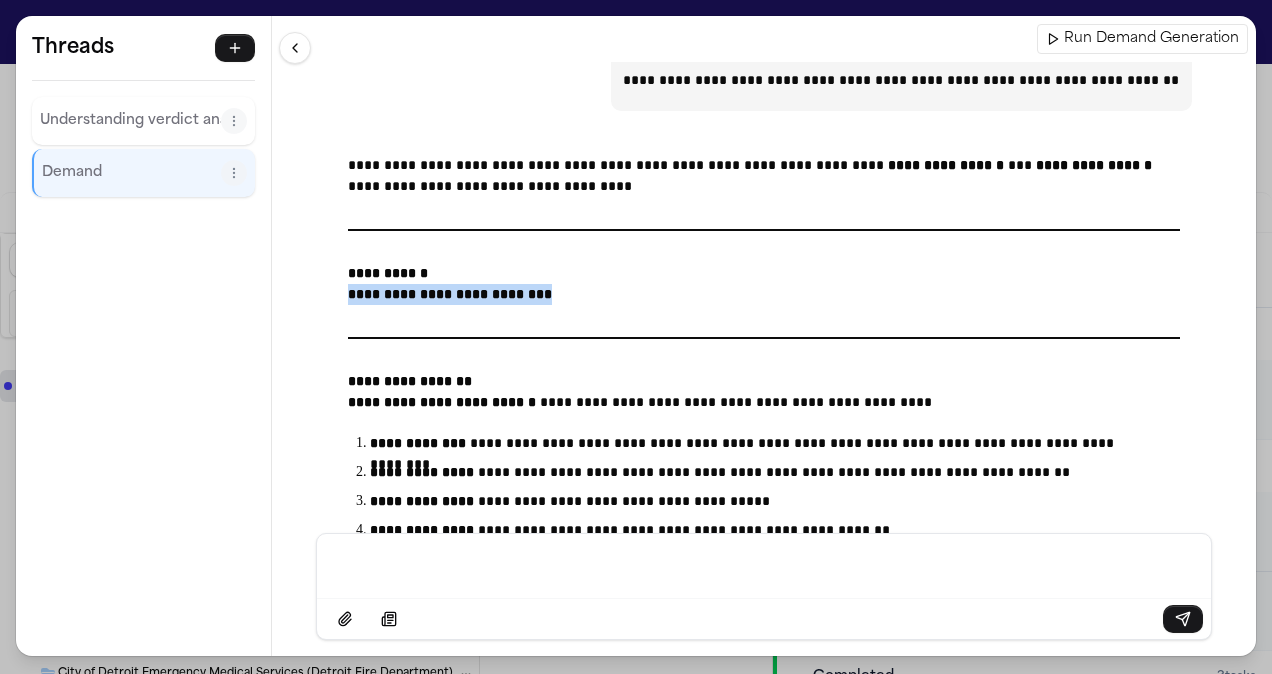 drag, startPoint x: 557, startPoint y: 190, endPoint x: 332, endPoint y: 192, distance: 225.0089 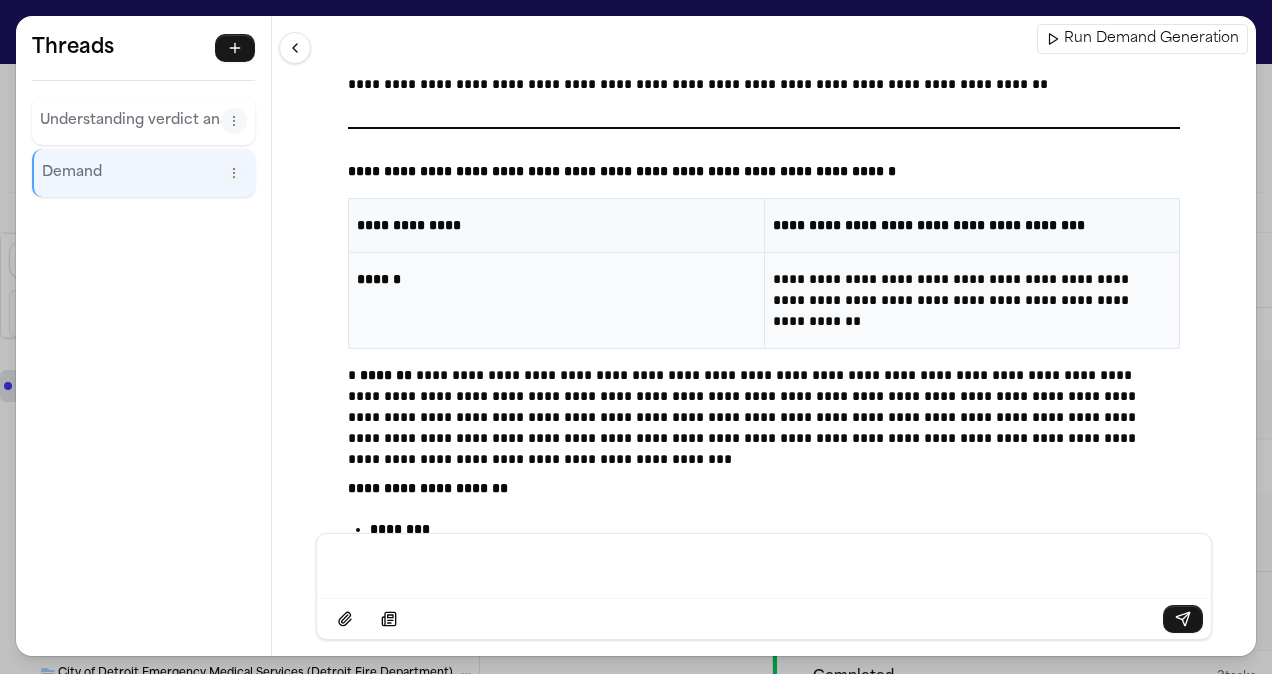 scroll, scrollTop: 113528, scrollLeft: 0, axis: vertical 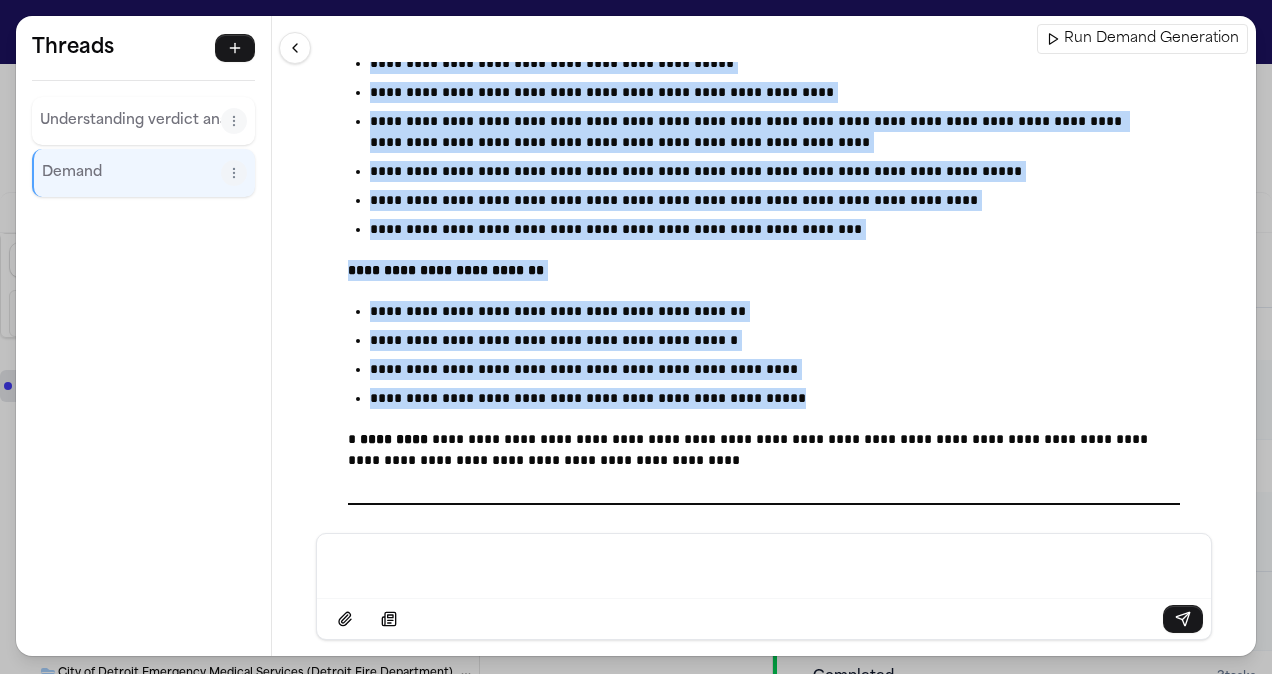 drag, startPoint x: 435, startPoint y: 274, endPoint x: 861, endPoint y: 298, distance: 426.6755 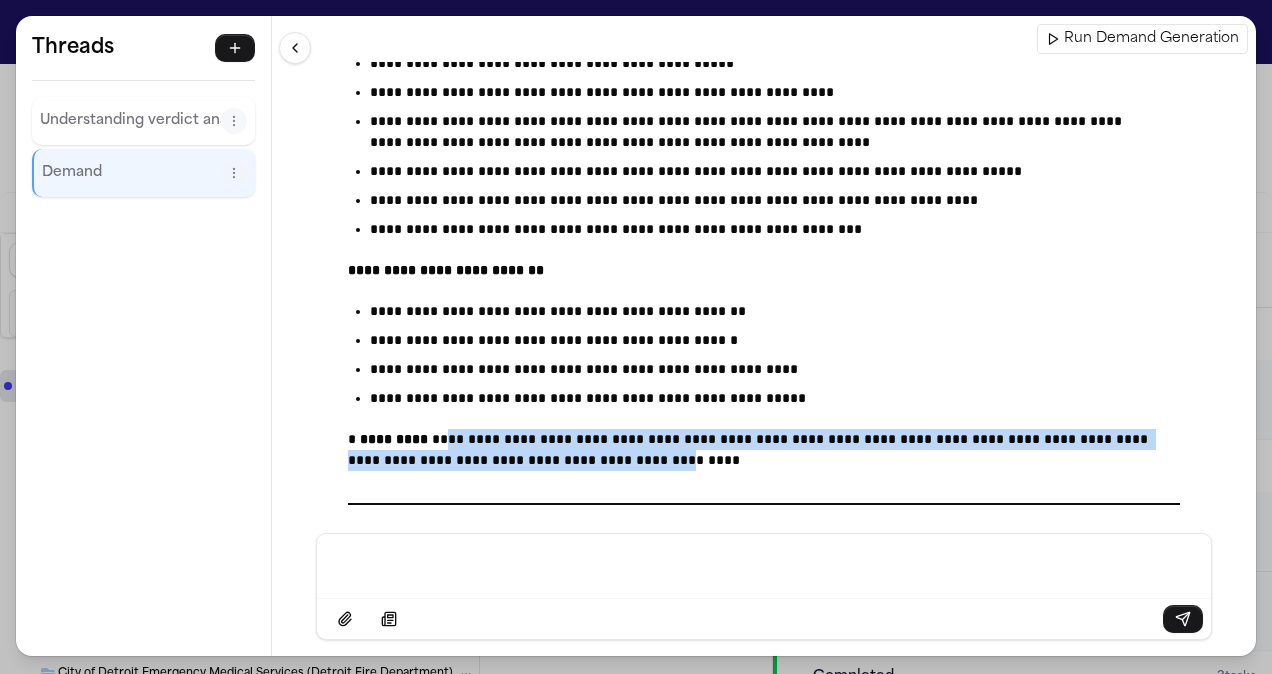 drag, startPoint x: 448, startPoint y: 342, endPoint x: 652, endPoint y: 368, distance: 205.65019 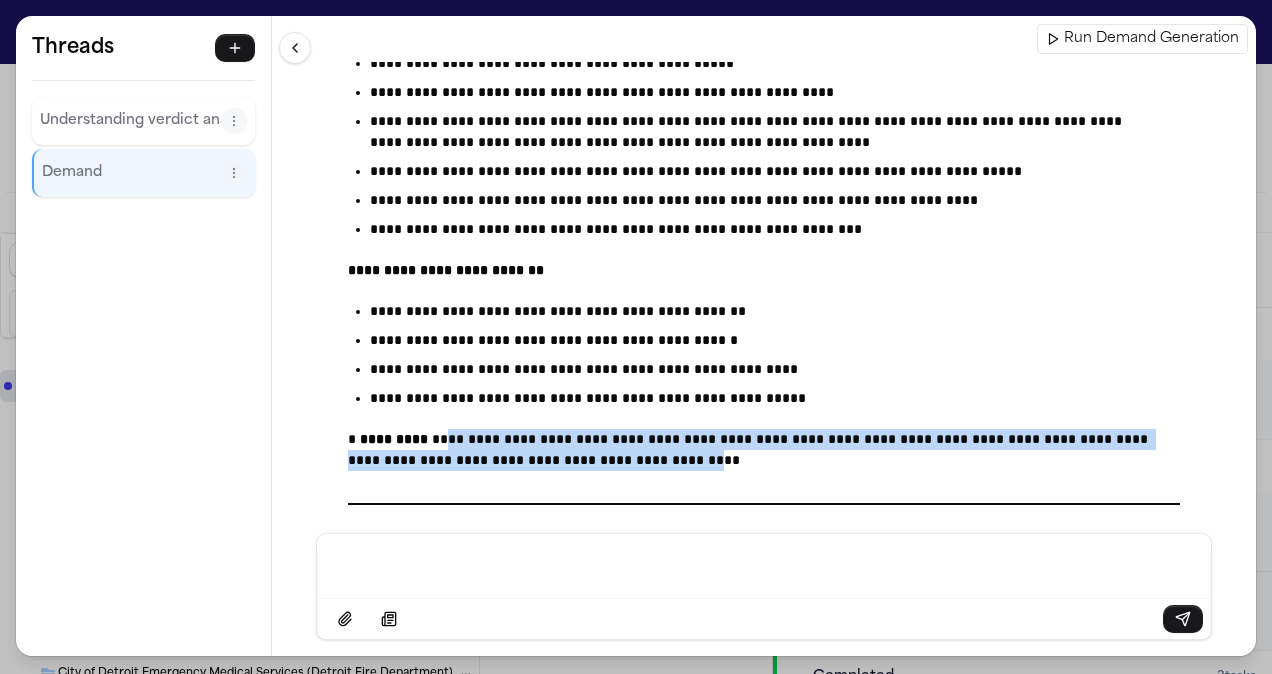 drag, startPoint x: 681, startPoint y: 362, endPoint x: 450, endPoint y: 341, distance: 231.95258 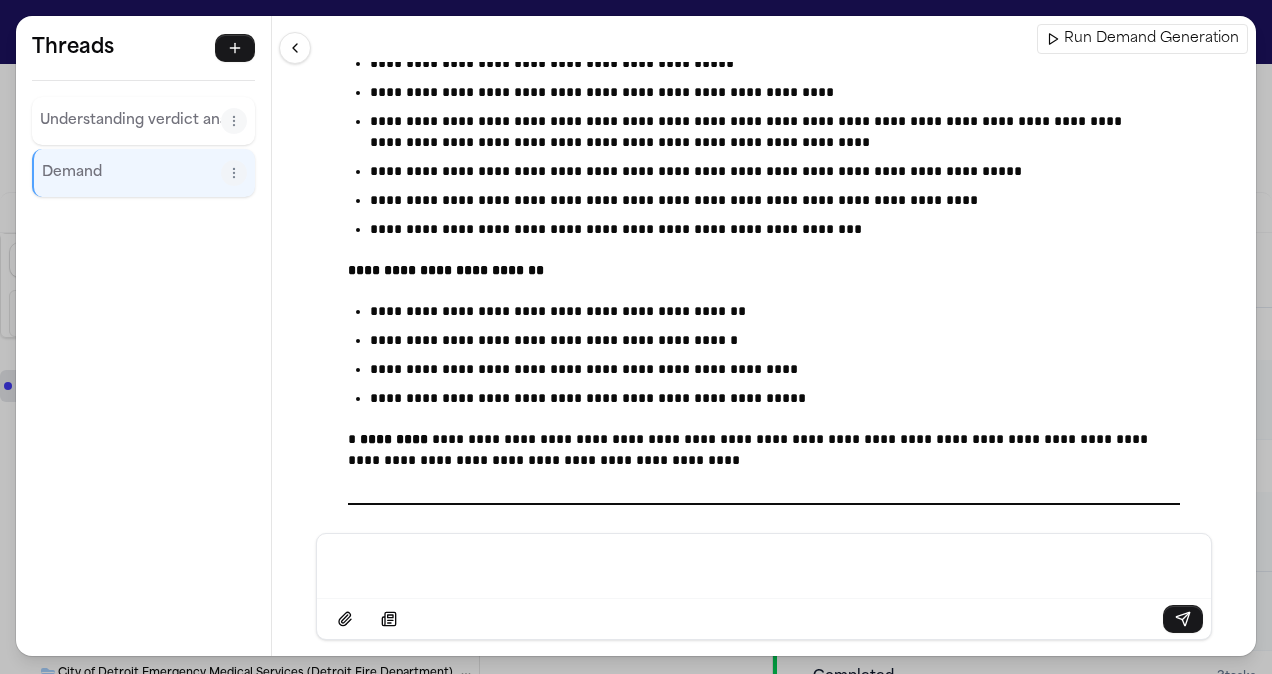 click at bounding box center (764, 565) 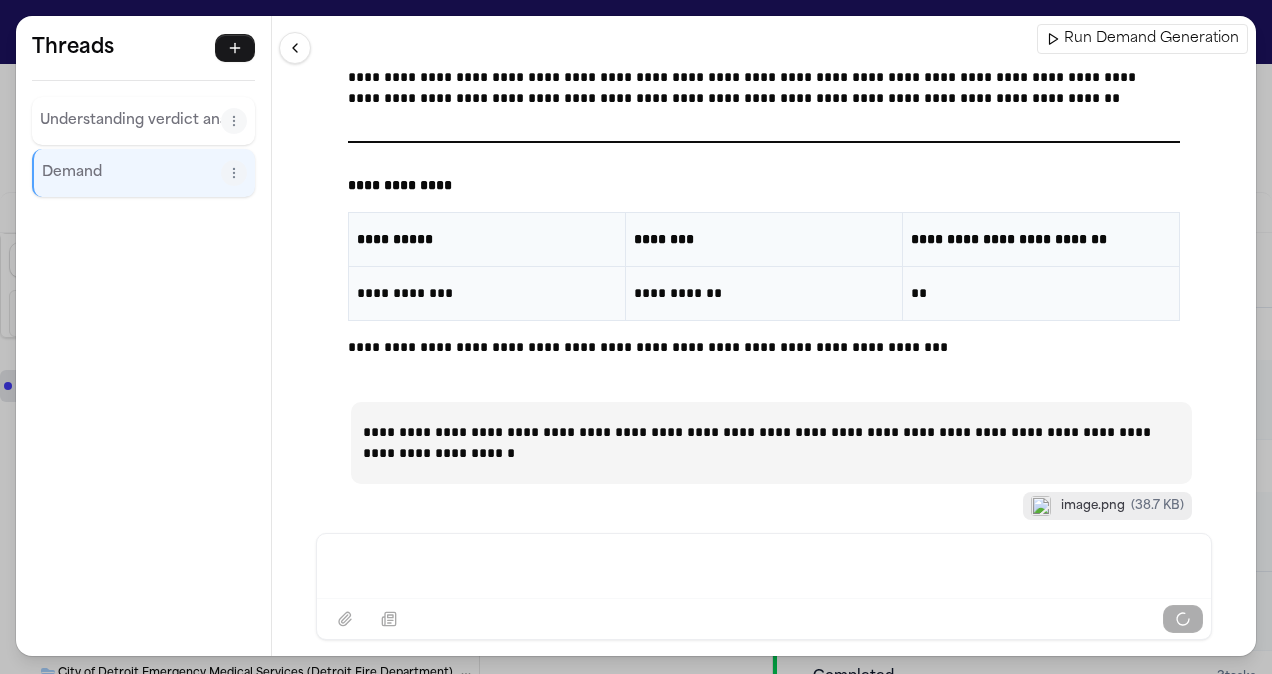 scroll, scrollTop: 116882, scrollLeft: 0, axis: vertical 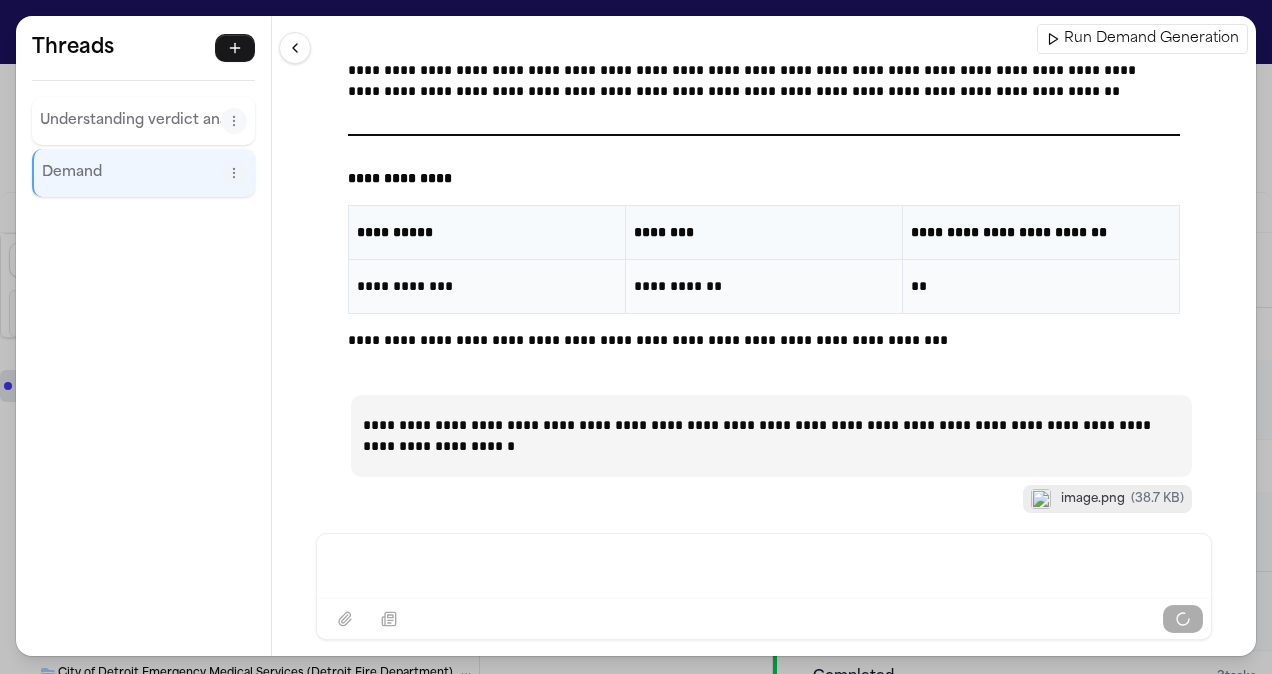 click on "**********" at bounding box center (487, 233) 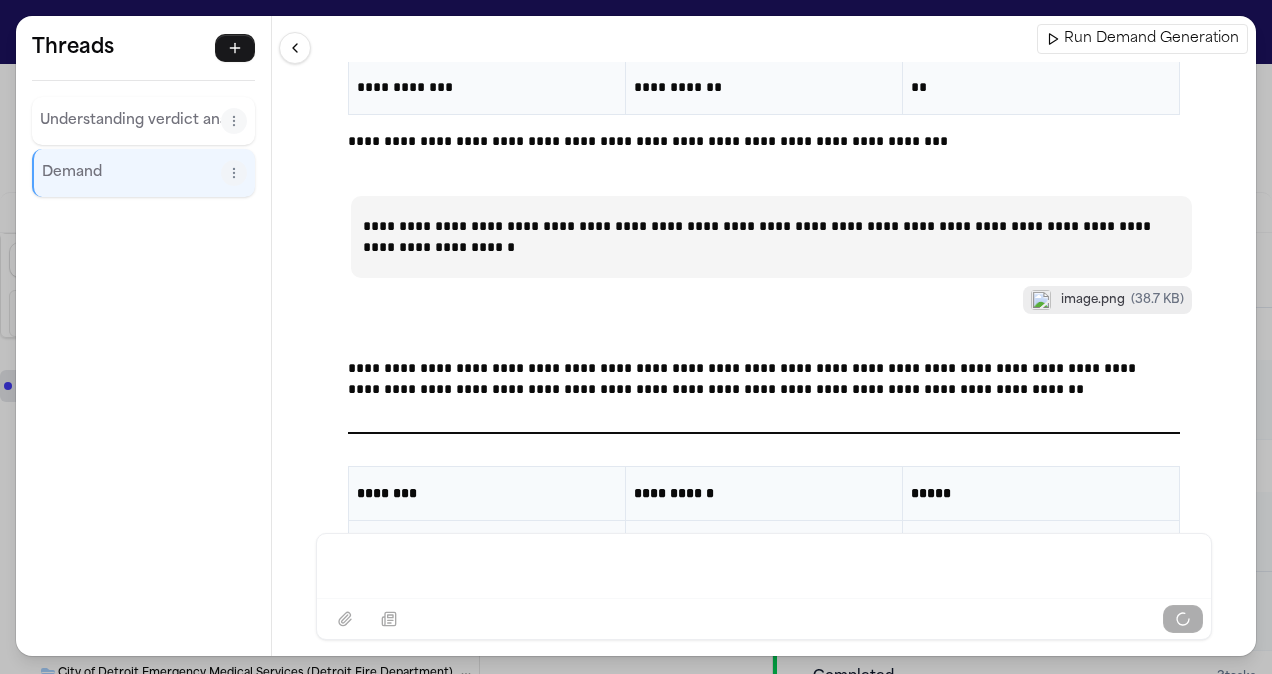 scroll, scrollTop: 117082, scrollLeft: 0, axis: vertical 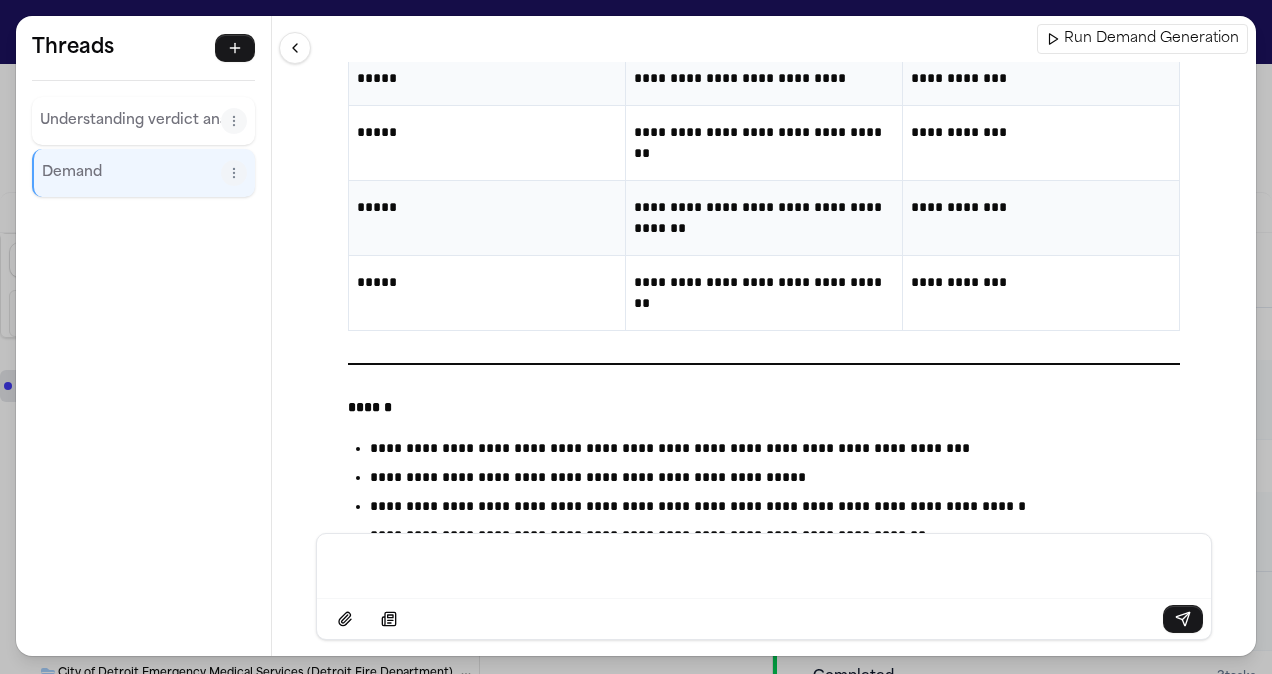 drag, startPoint x: 432, startPoint y: 88, endPoint x: 1032, endPoint y: 226, distance: 615.66547 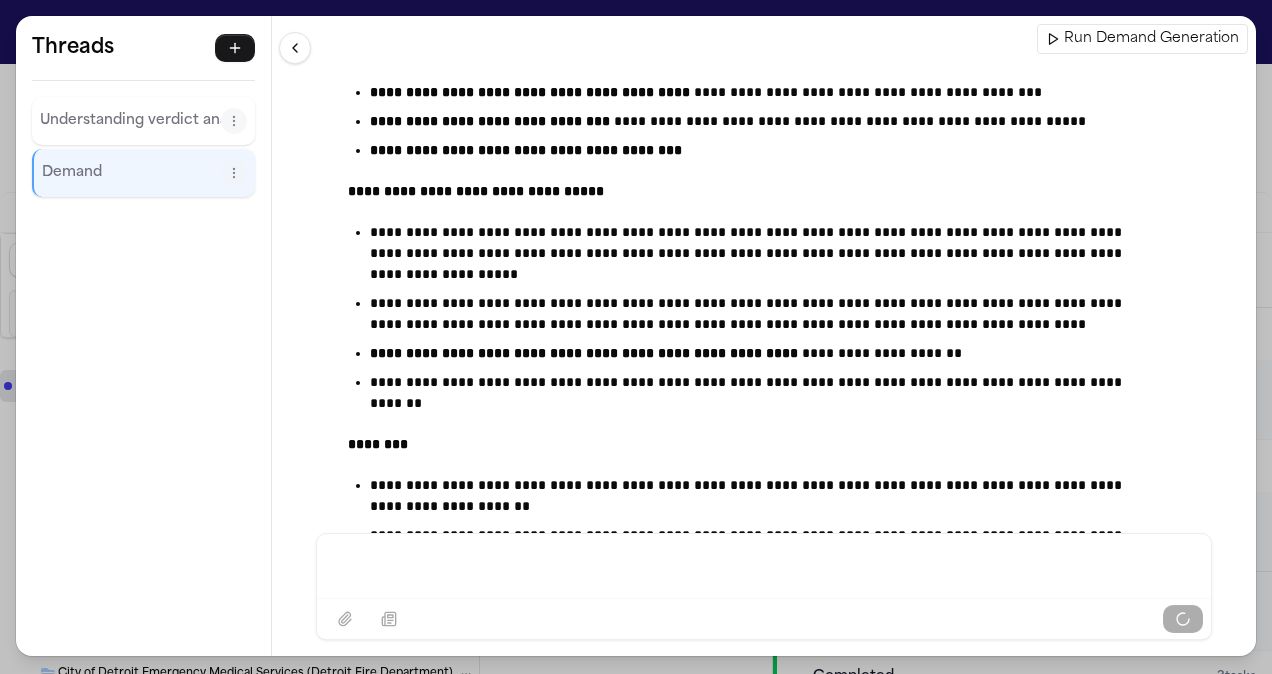 scroll, scrollTop: 119119, scrollLeft: 0, axis: vertical 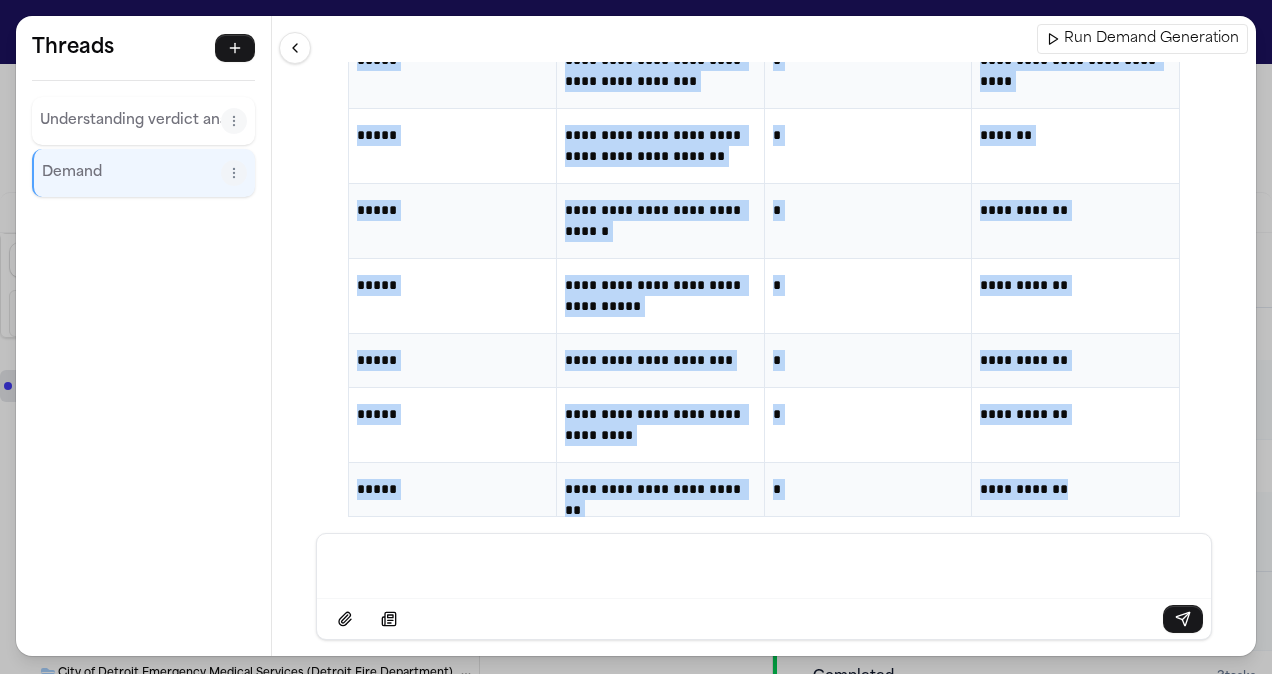 drag, startPoint x: 399, startPoint y: 362, endPoint x: 1084, endPoint y: 376, distance: 685.14307 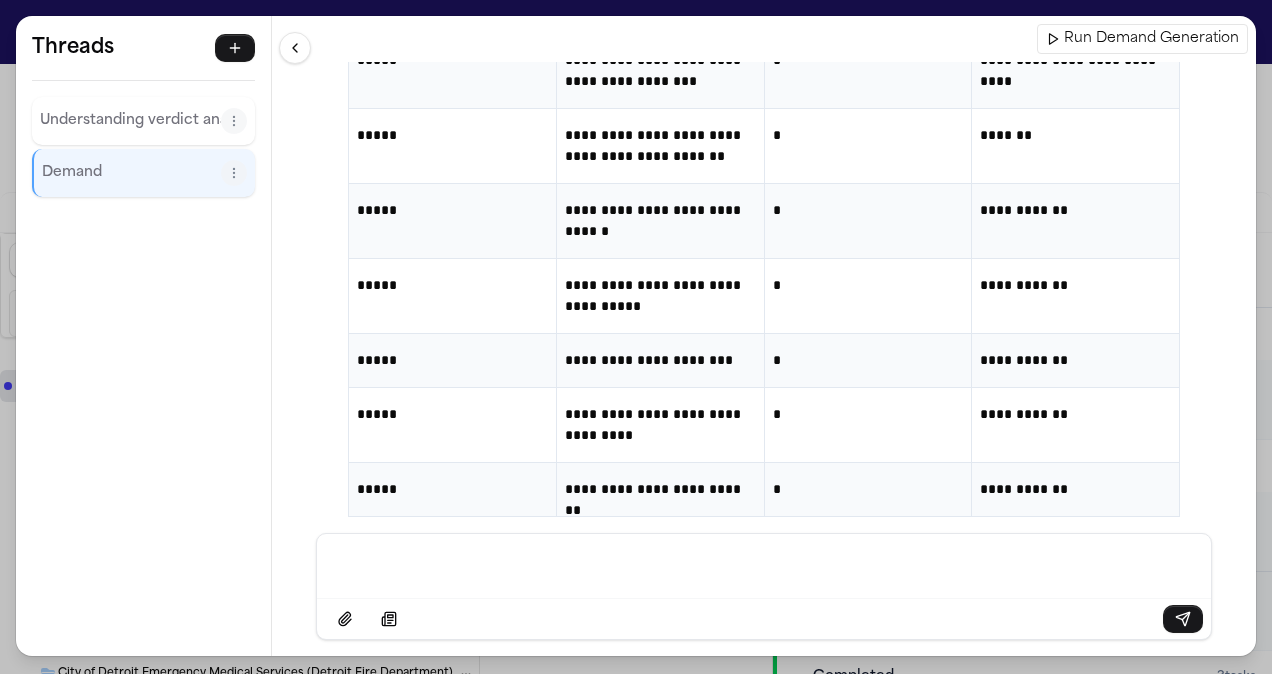 click on "**********" at bounding box center (636, 337) 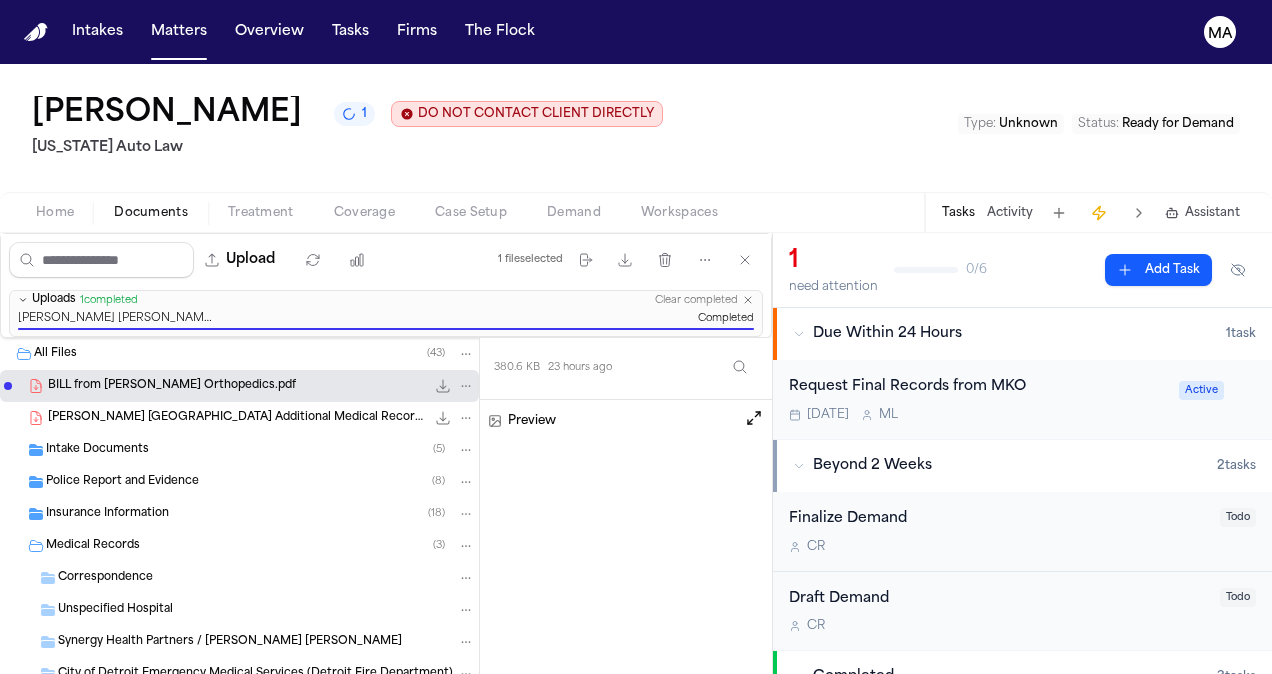 click on "Home Documents Treatment Coverage Case Setup Demand Workspaces Tasks Activity Assistant" at bounding box center (636, 212) 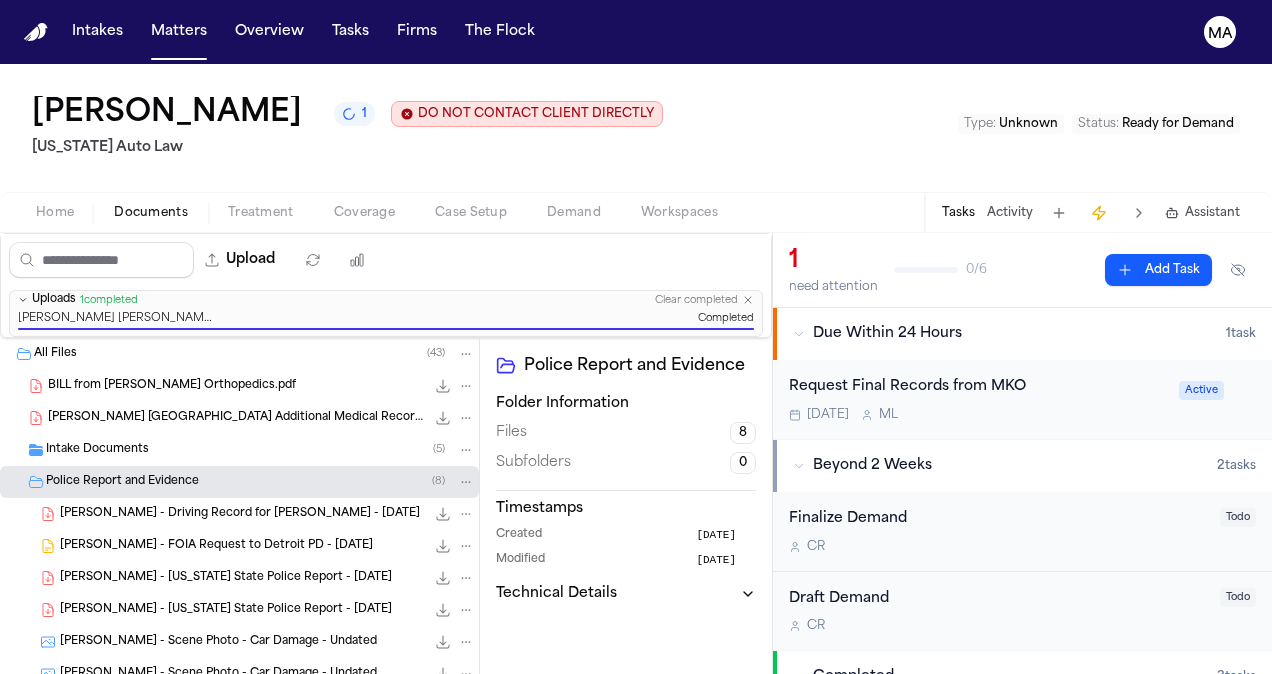 scroll, scrollTop: 0, scrollLeft: 0, axis: both 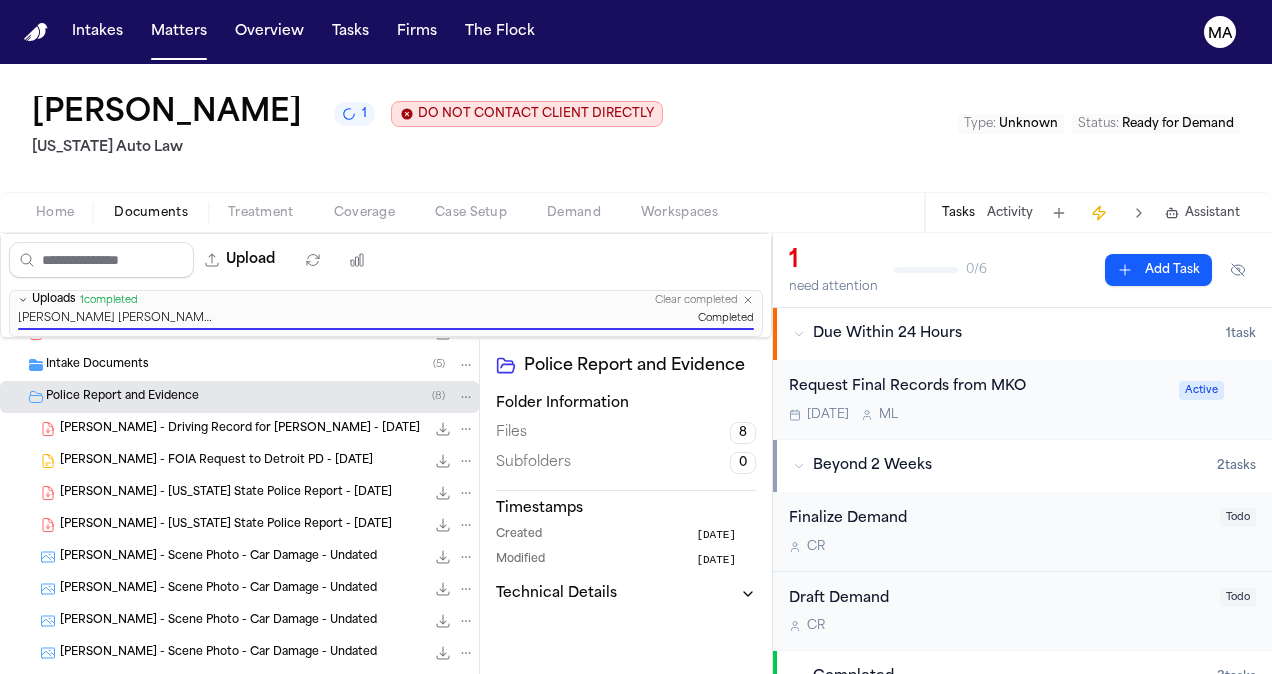 click on "[PERSON_NAME] - Driving Record for [PERSON_NAME] - [DATE]" at bounding box center [240, 429] 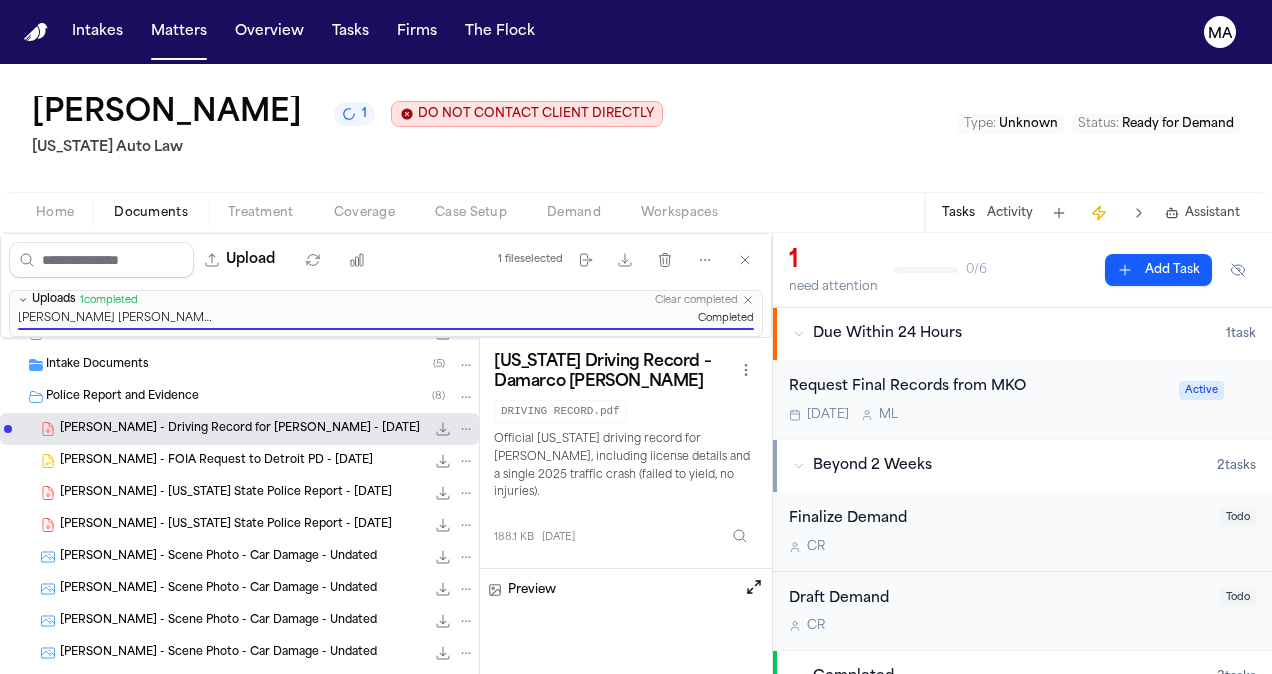 click 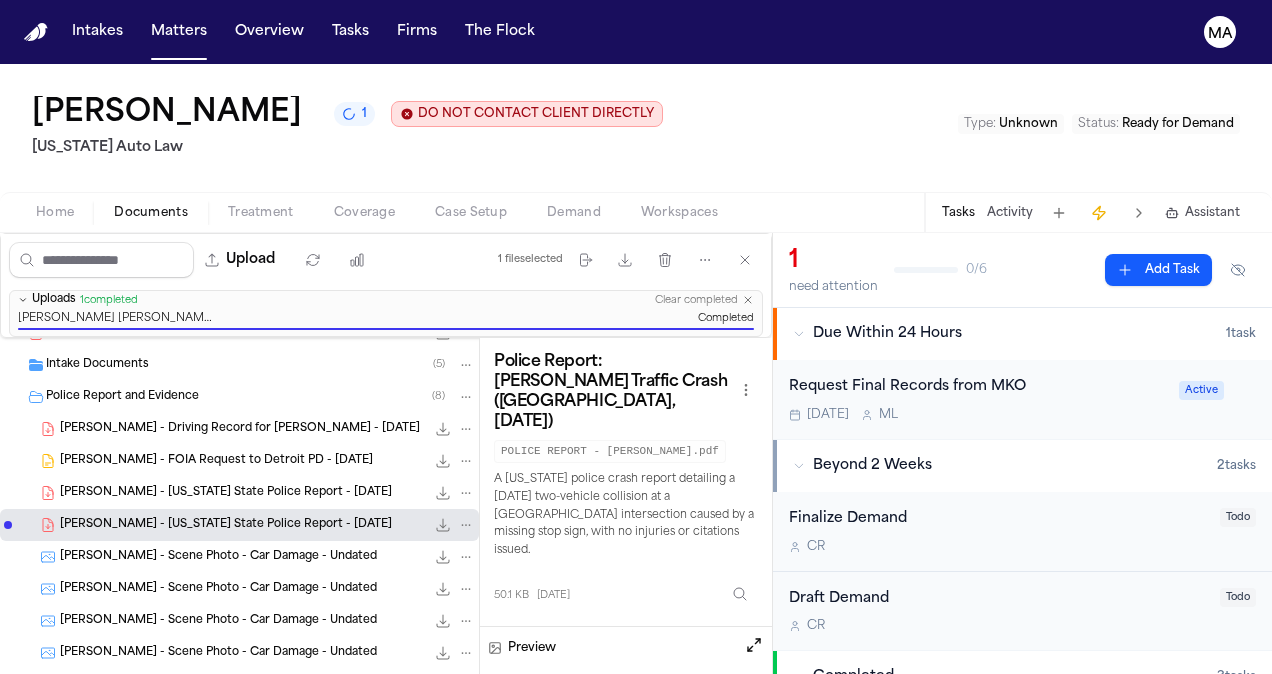 scroll, scrollTop: 244, scrollLeft: 0, axis: vertical 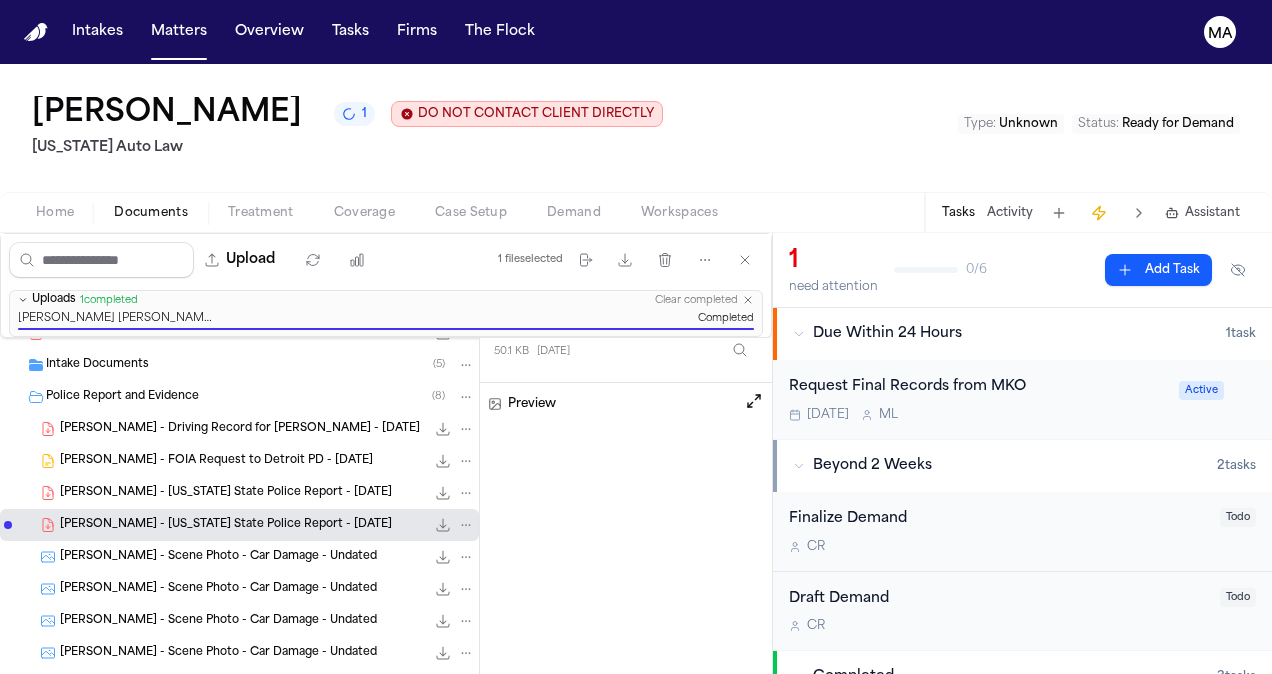 click on "Assistant" at bounding box center [1212, 213] 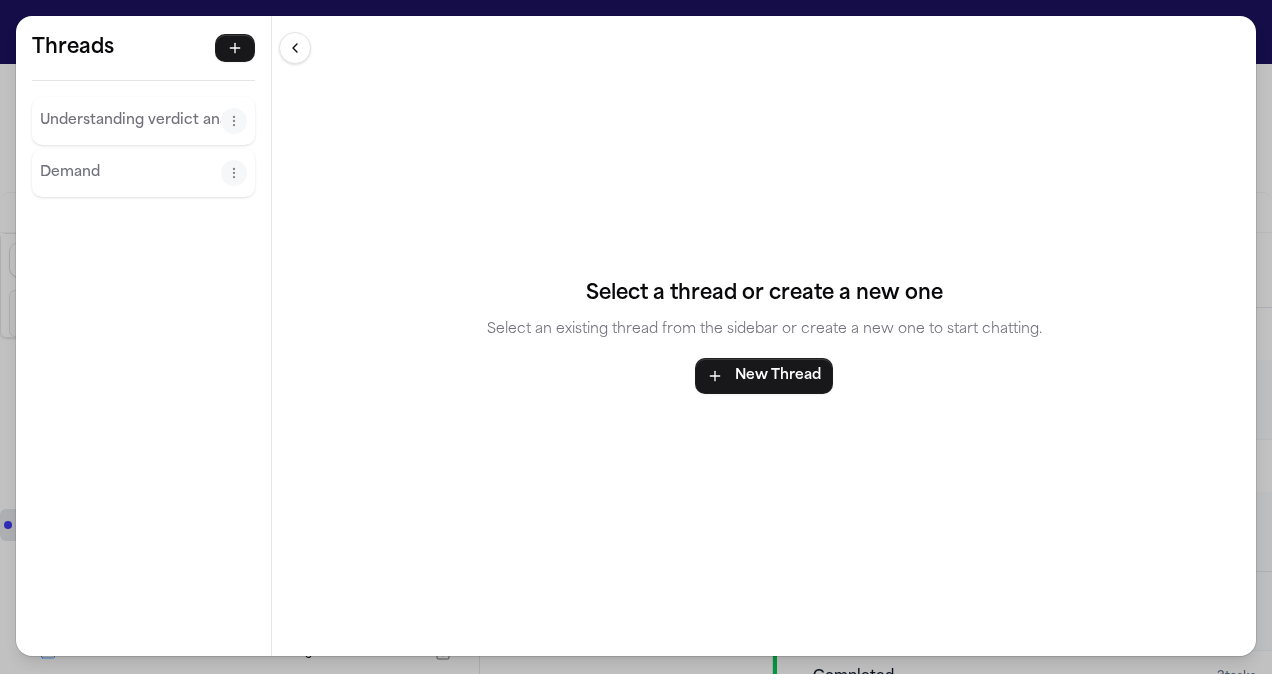 click on "Demand" at bounding box center (130, 173) 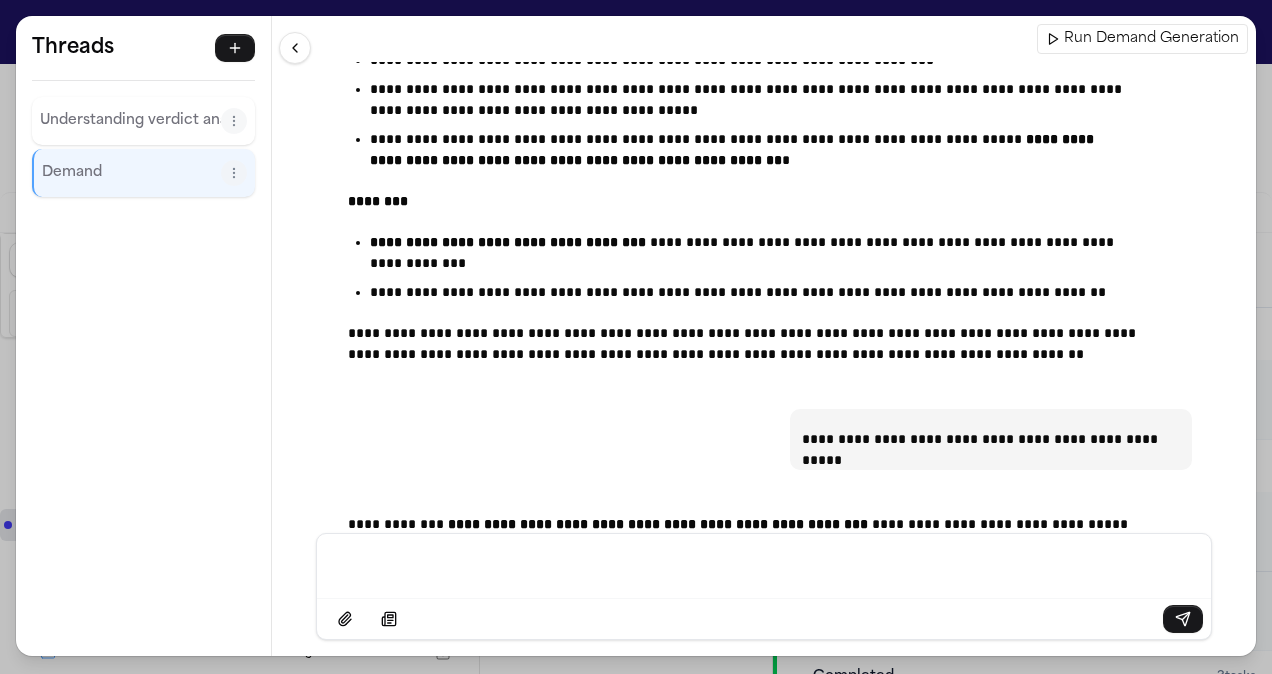 scroll, scrollTop: 119884, scrollLeft: 0, axis: vertical 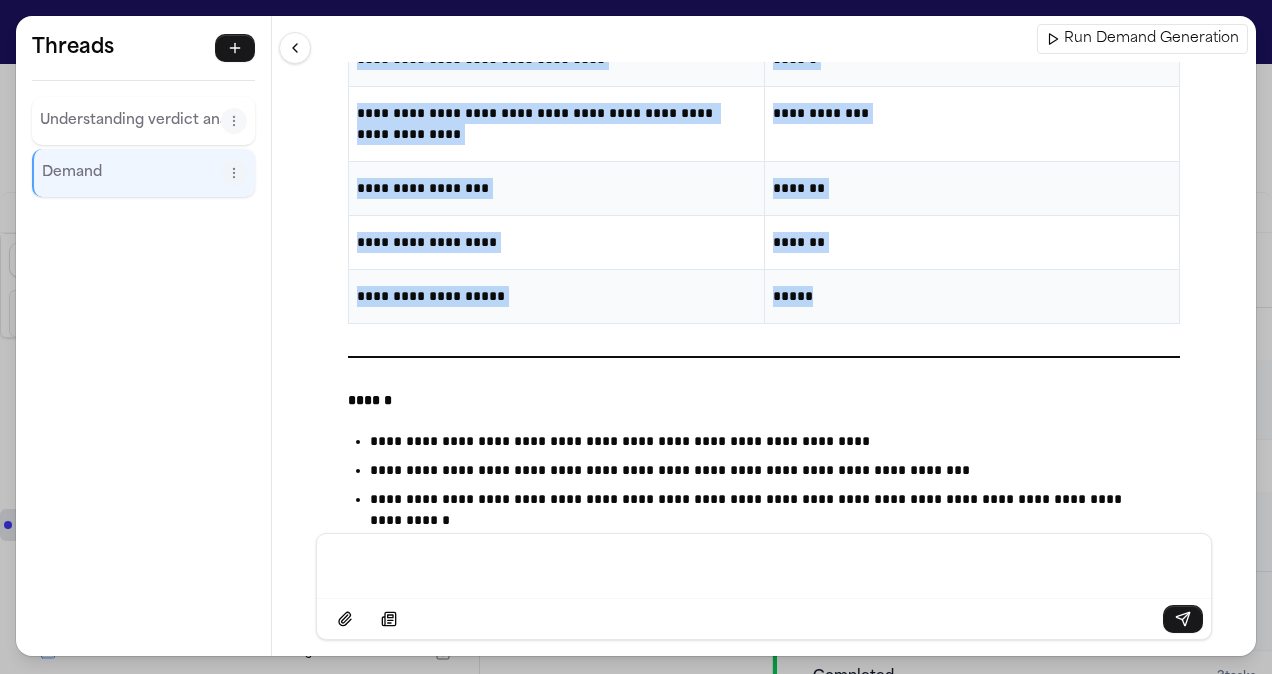 drag, startPoint x: 425, startPoint y: 200, endPoint x: 832, endPoint y: 183, distance: 407.3549 